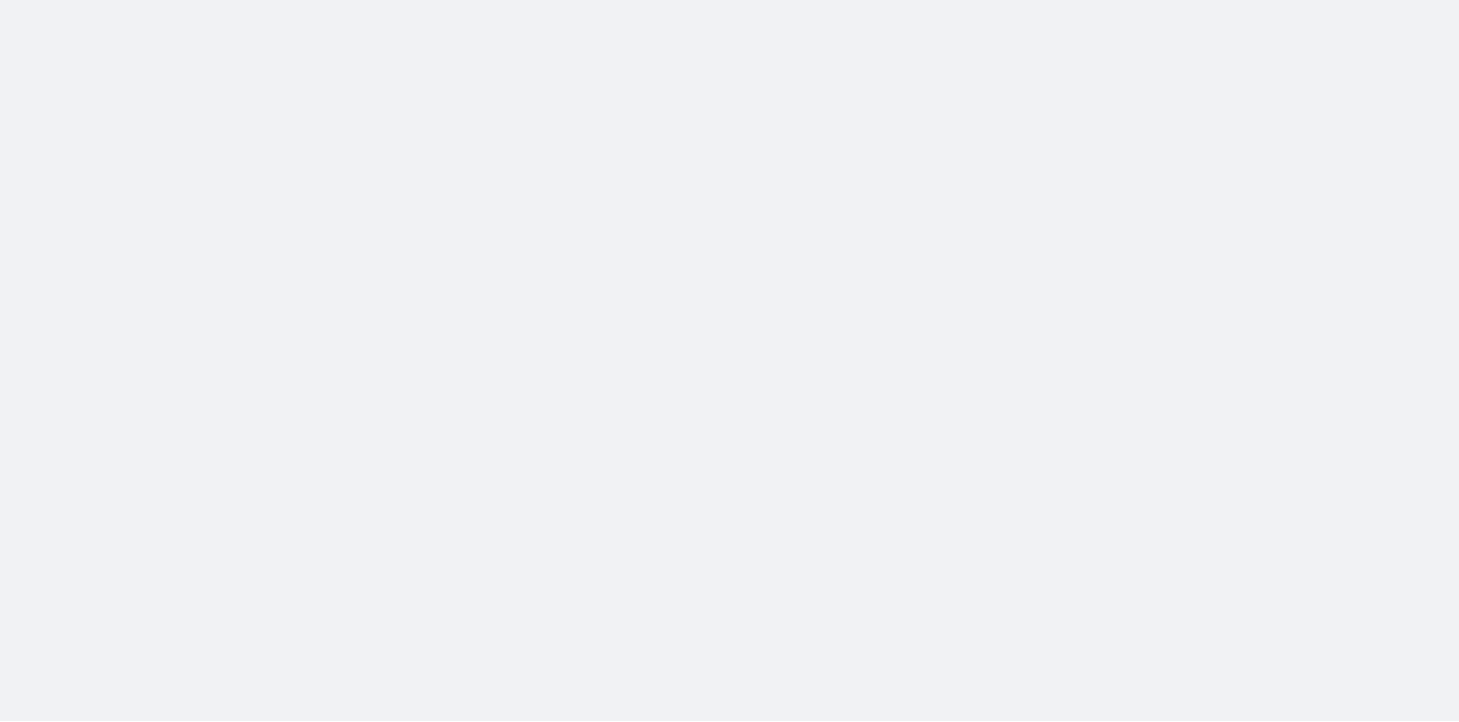 scroll, scrollTop: 0, scrollLeft: 0, axis: both 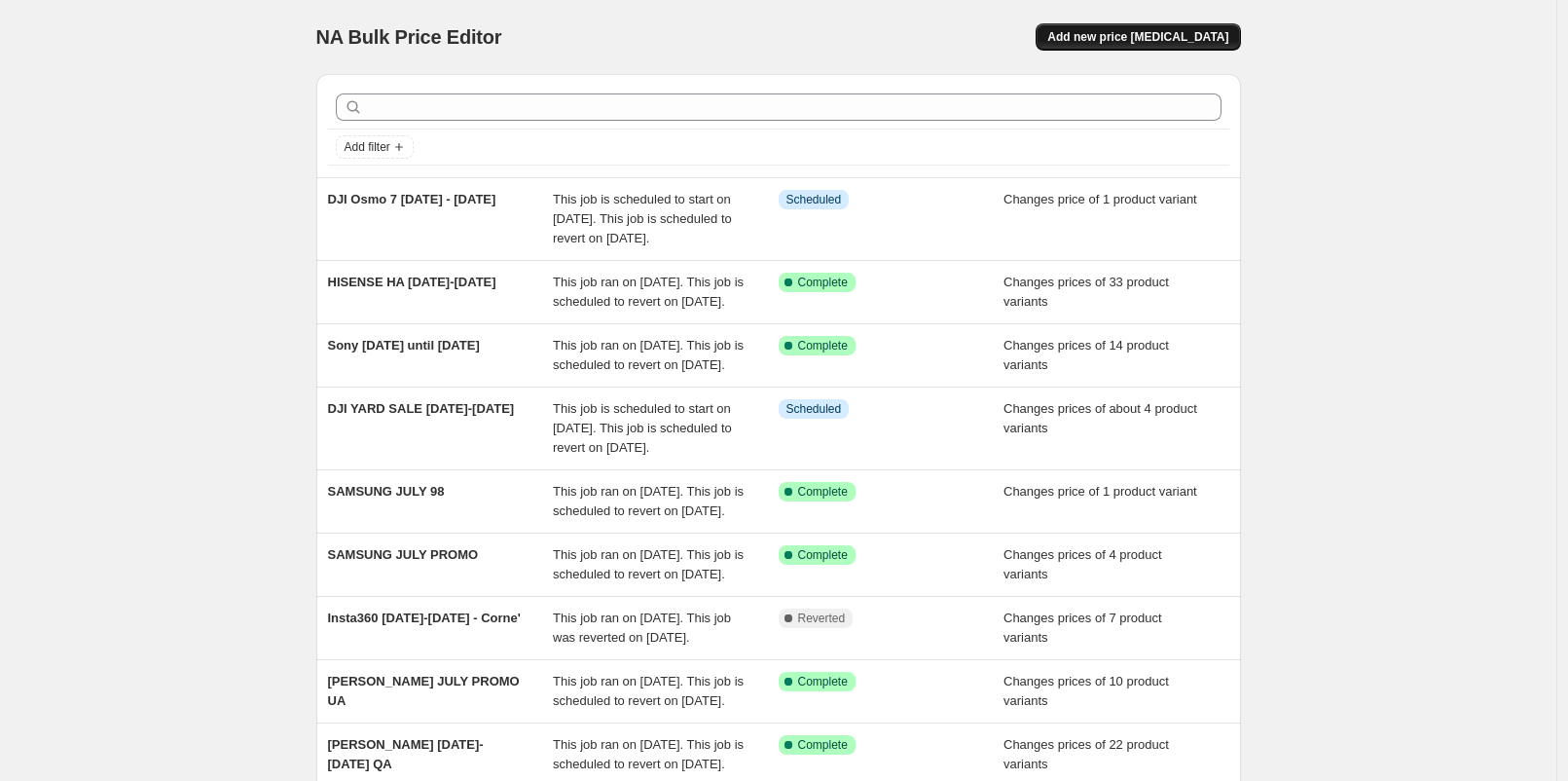 click on "Add new price [MEDICAL_DATA]" at bounding box center (1138, 37) 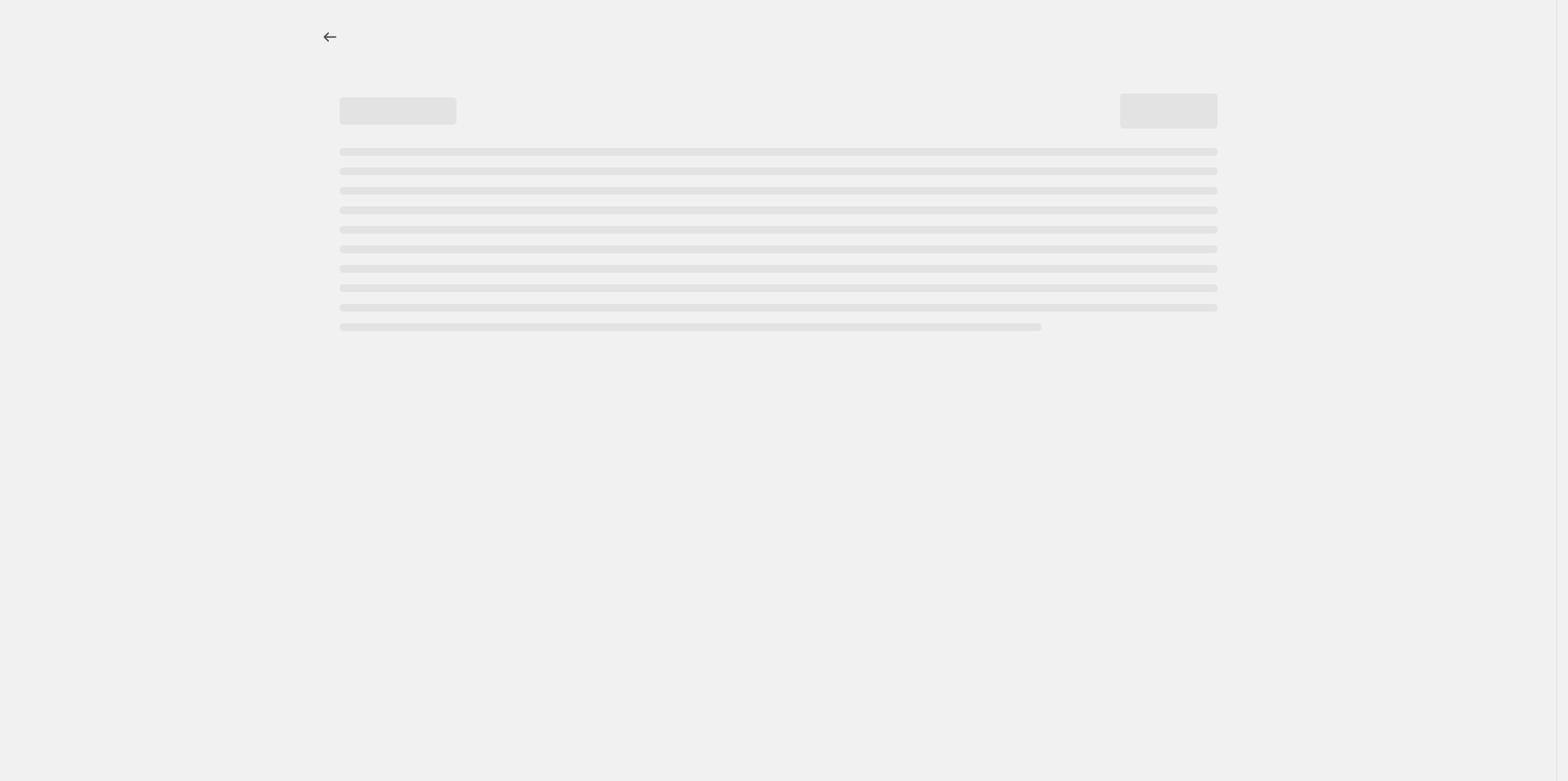 select on "percentage" 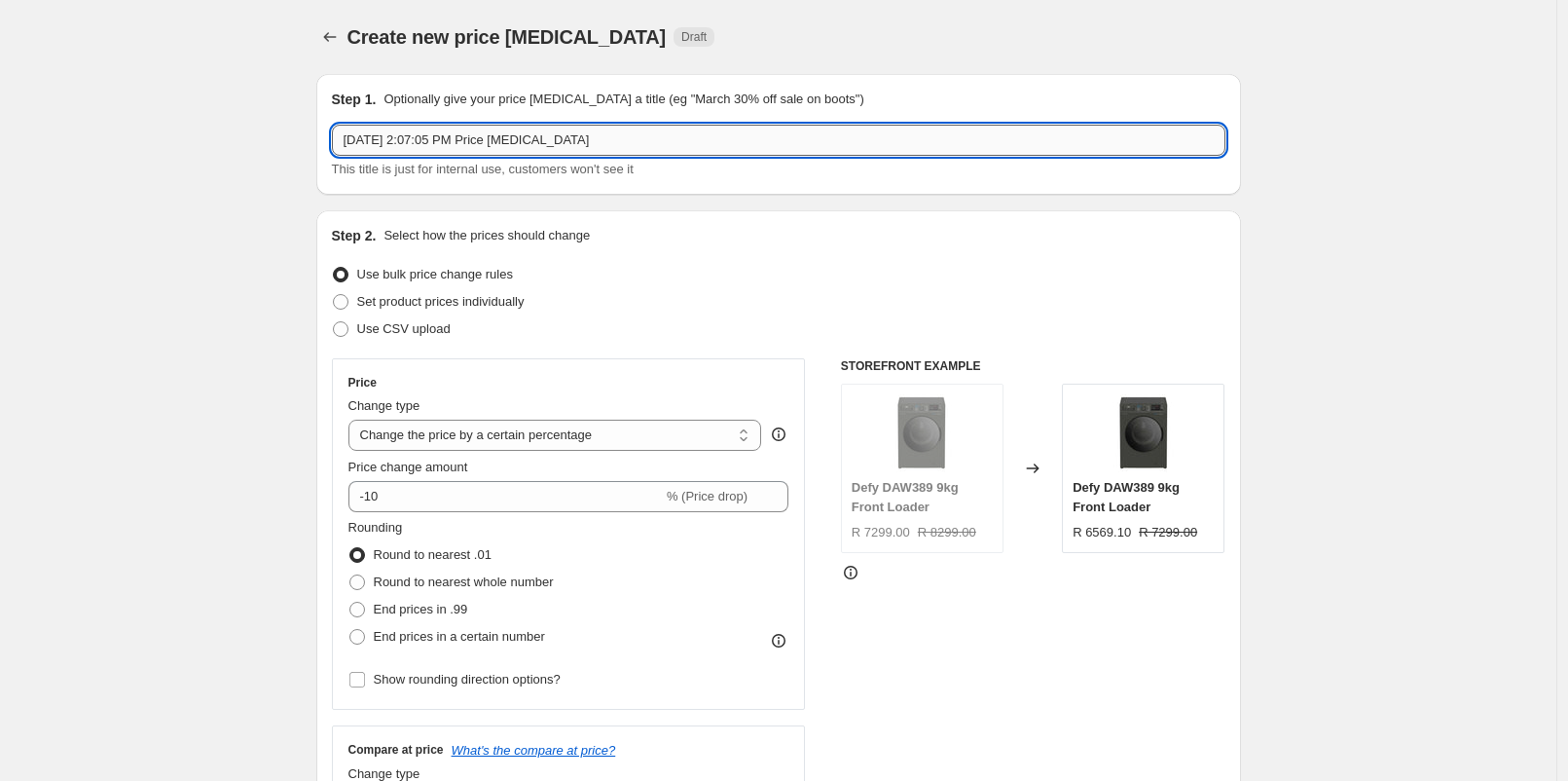 click on "[DATE] 2:07:05 PM Price [MEDICAL_DATA]" at bounding box center (779, 140) 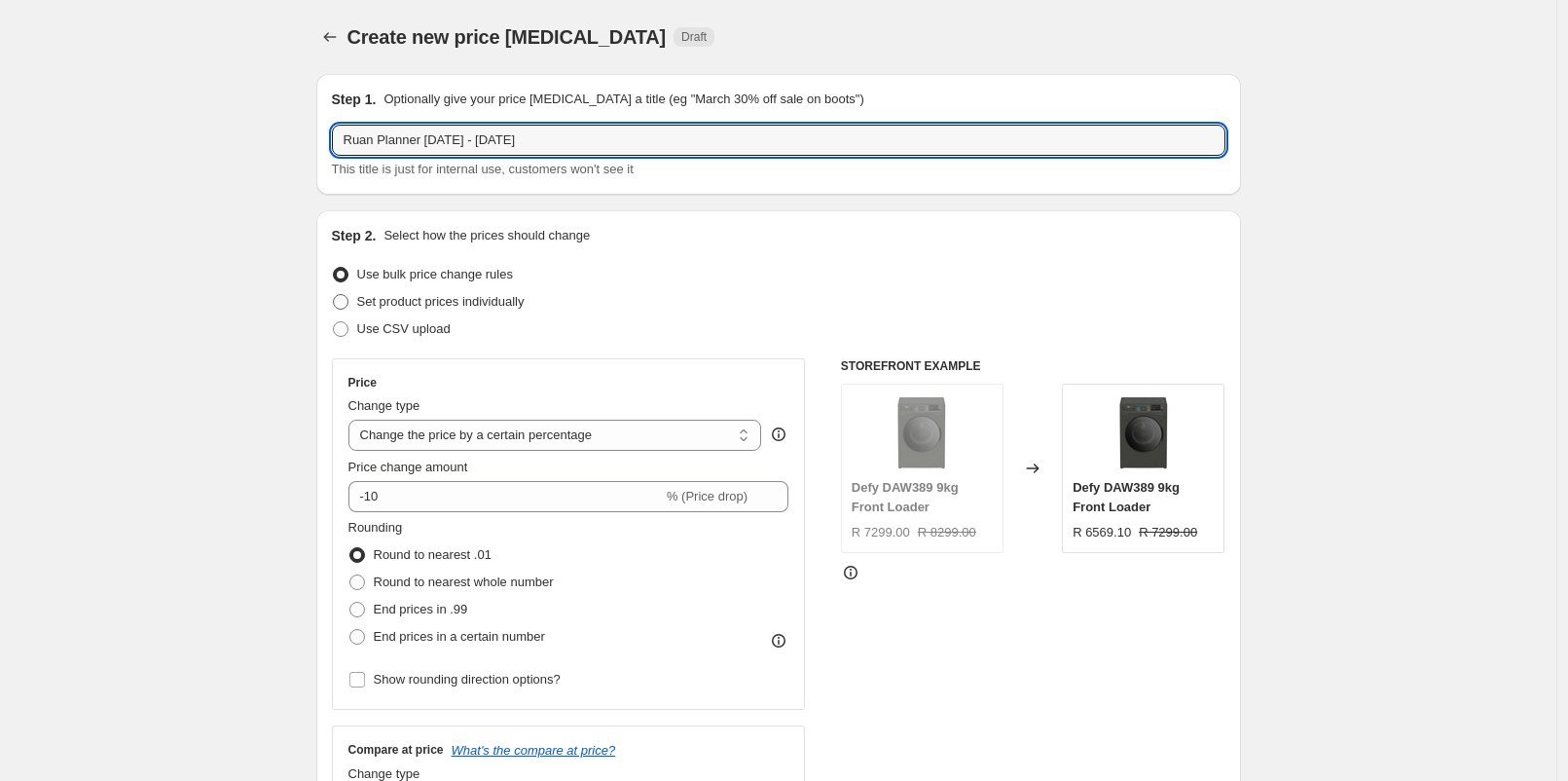 type on "Ruan Planner [DATE] - [DATE]" 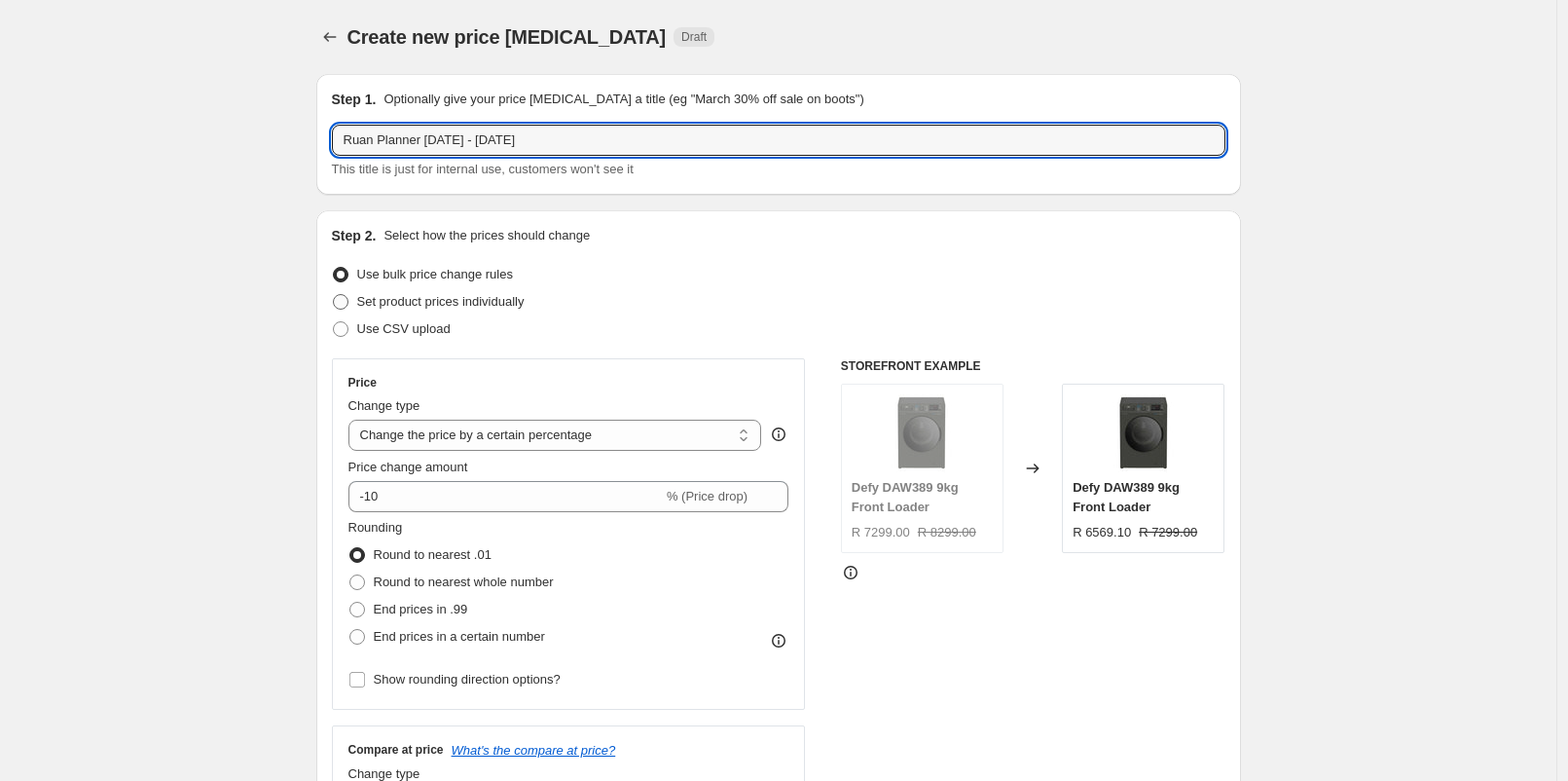 radio on "true" 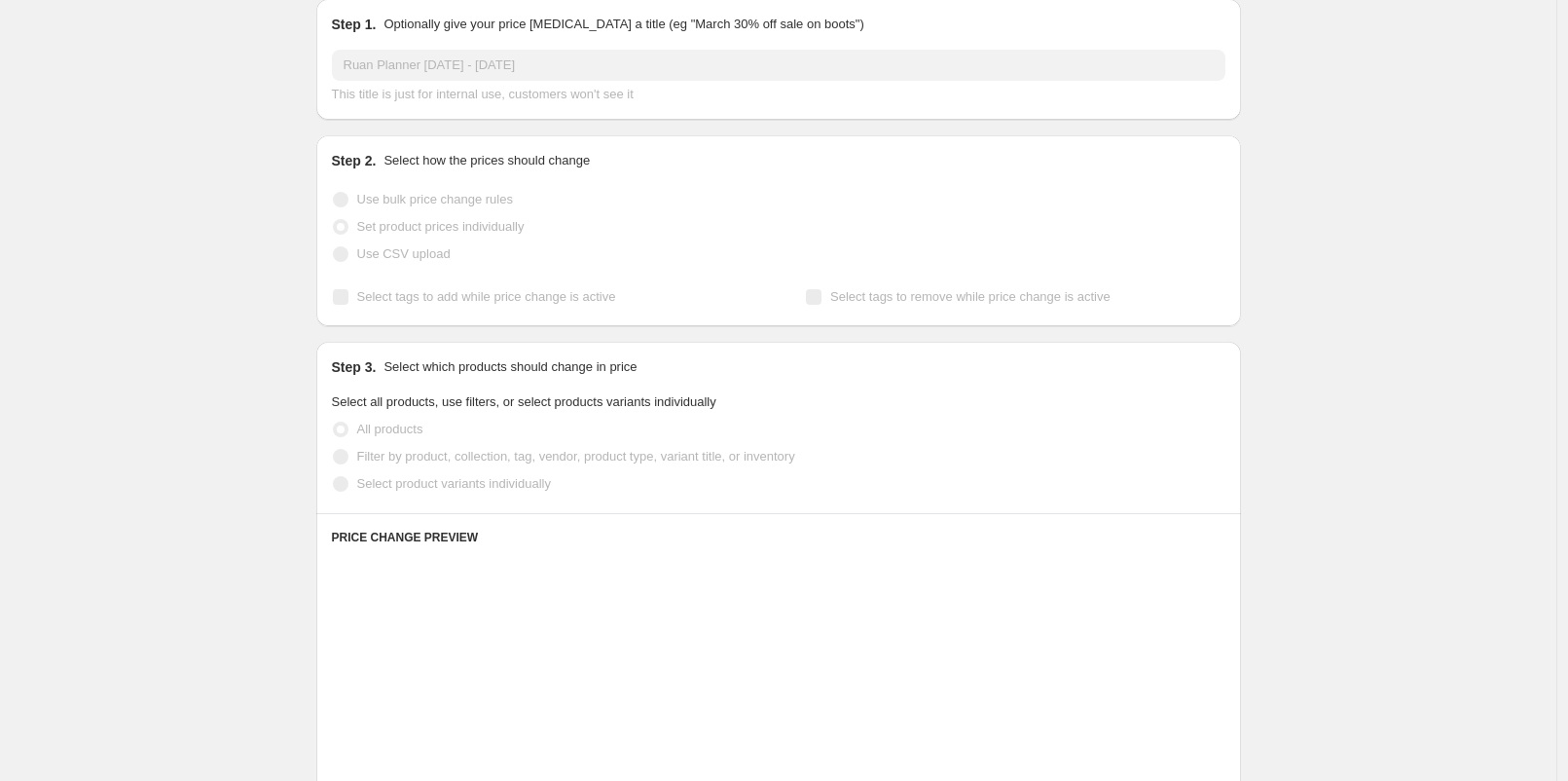 scroll, scrollTop: 108, scrollLeft: 0, axis: vertical 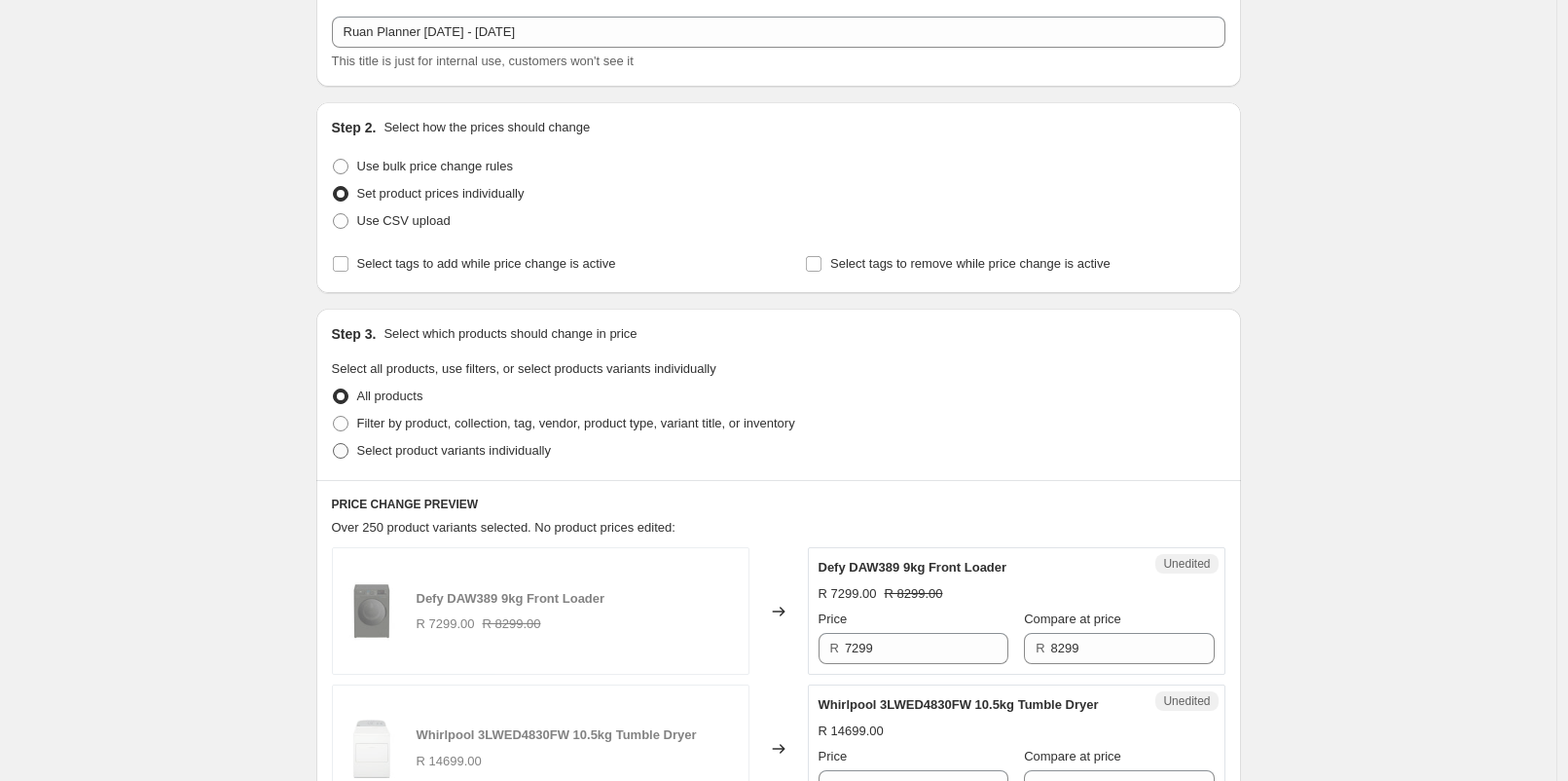 click on "Select product variants individually" at bounding box center (454, 450) 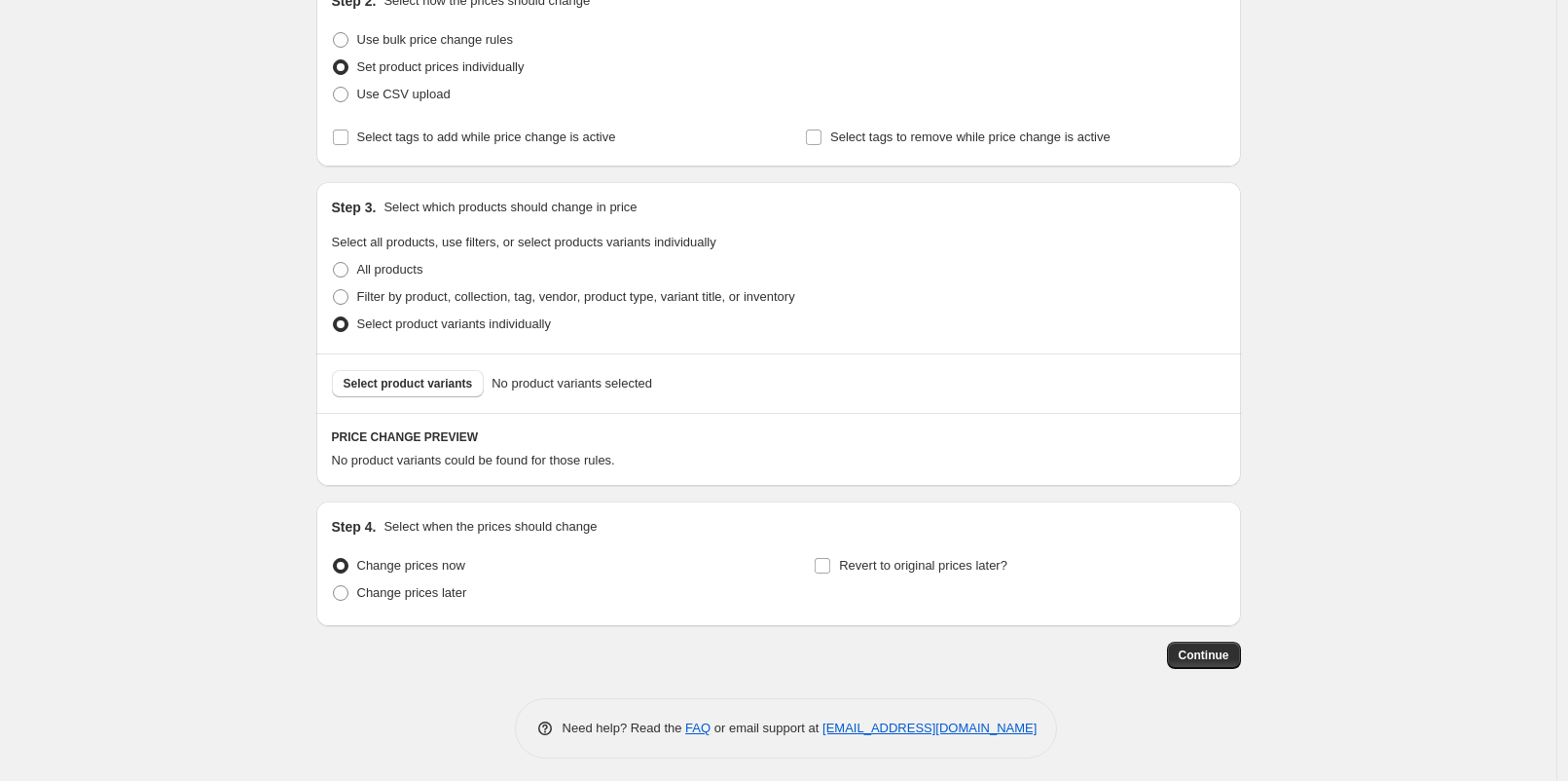 scroll, scrollTop: 240, scrollLeft: 0, axis: vertical 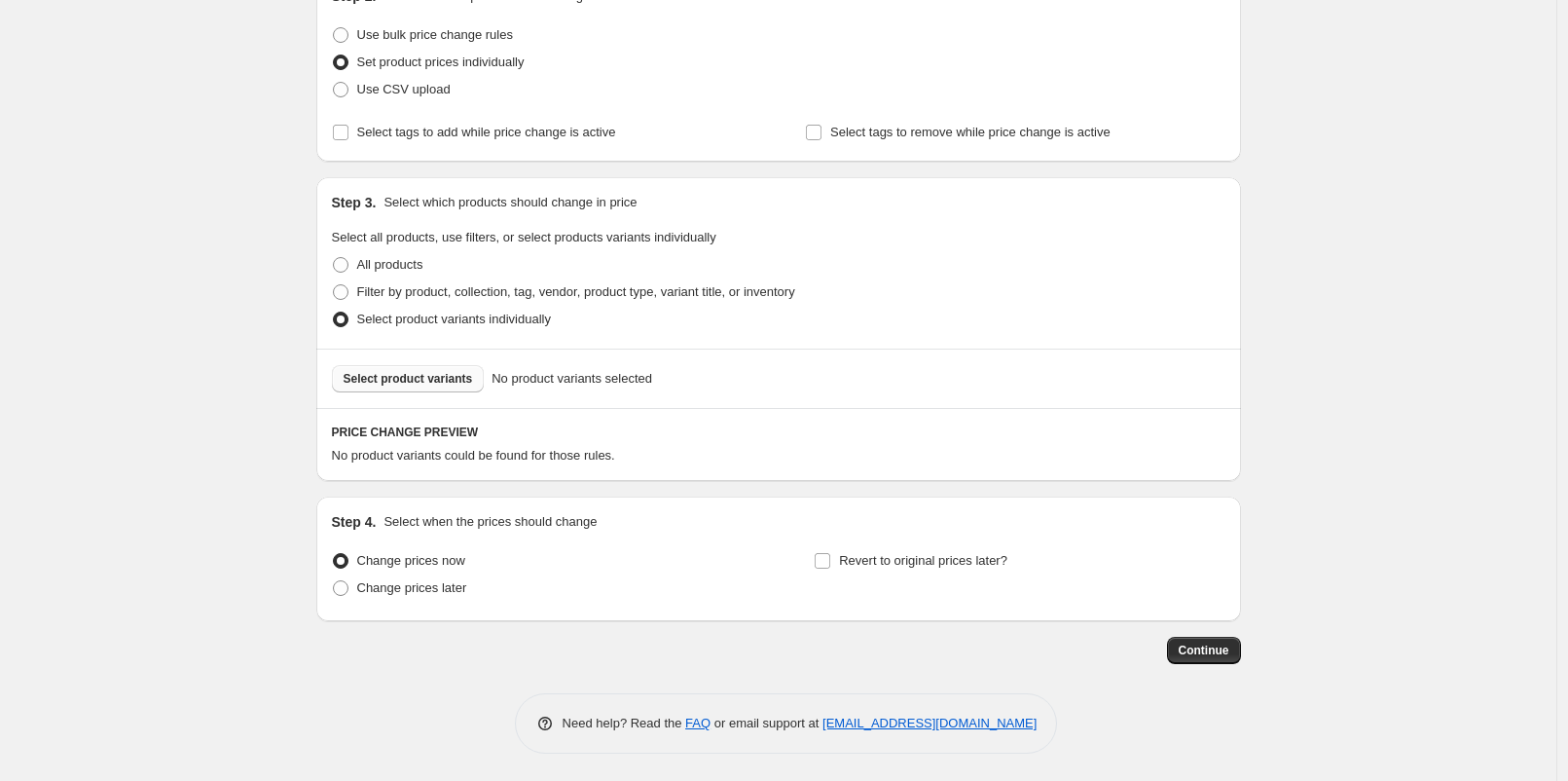 click on "Select product variants" at bounding box center [408, 379] 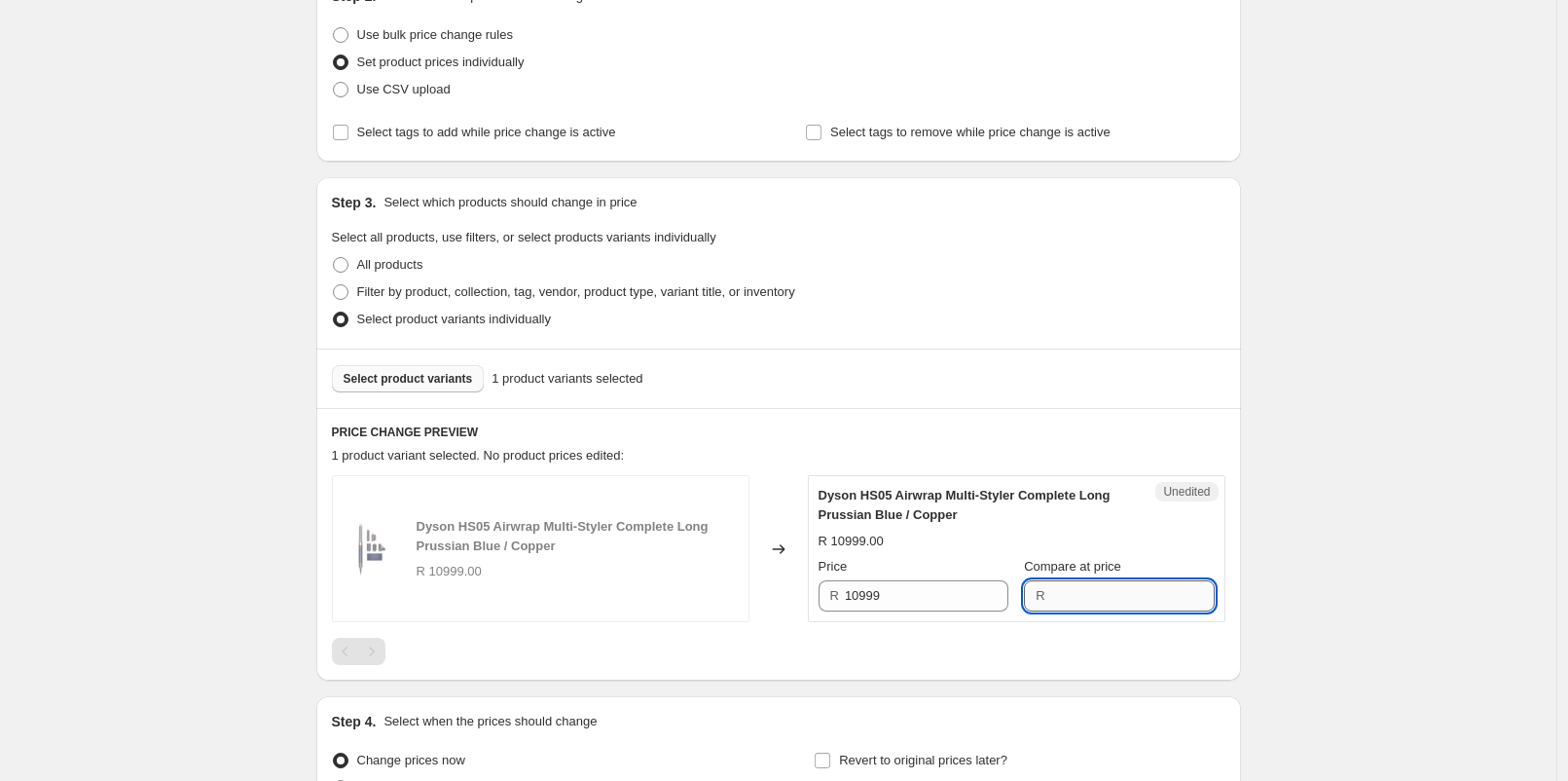 click on "Compare at price" at bounding box center (1133, 596) 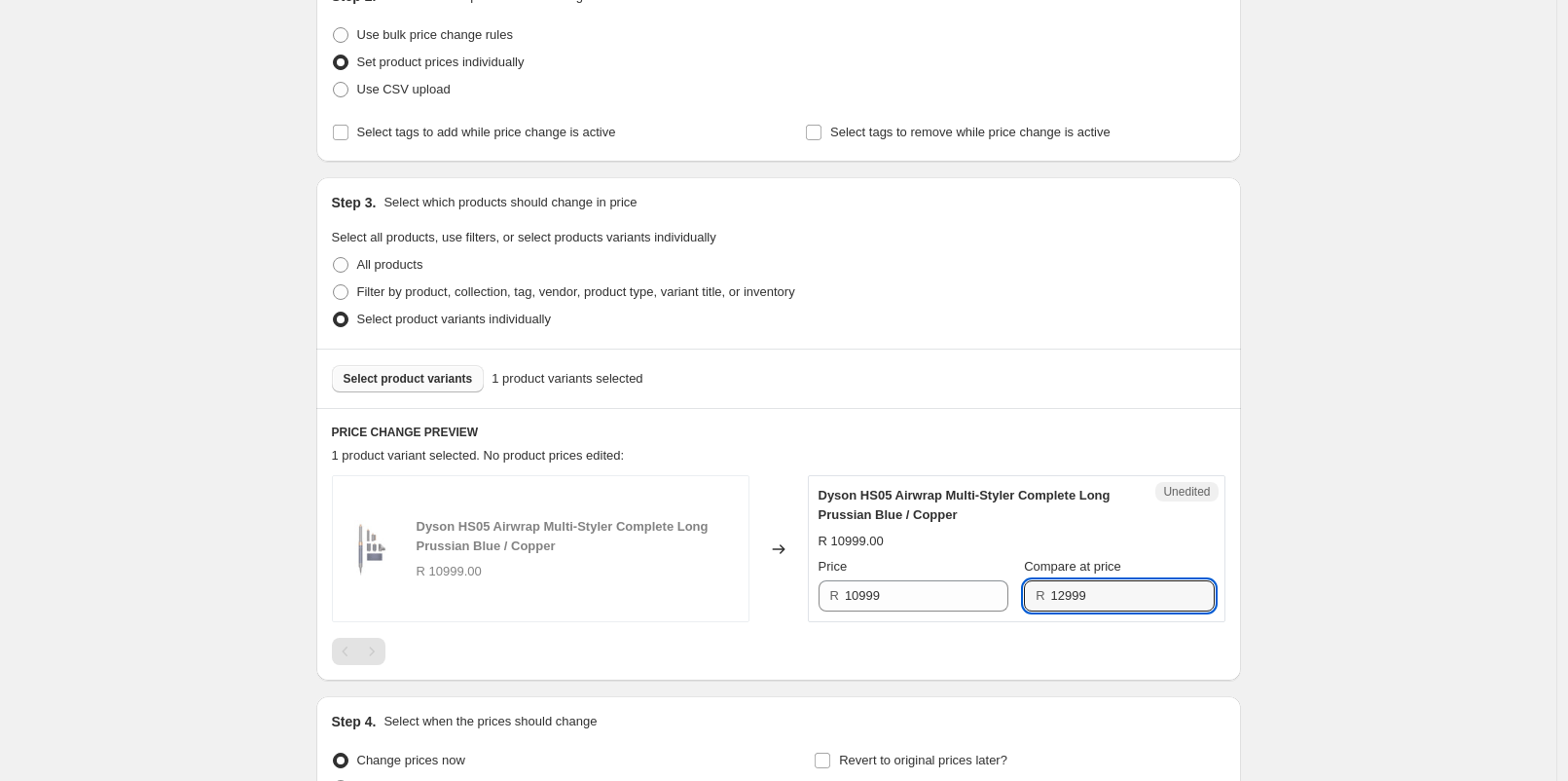 type on "12999" 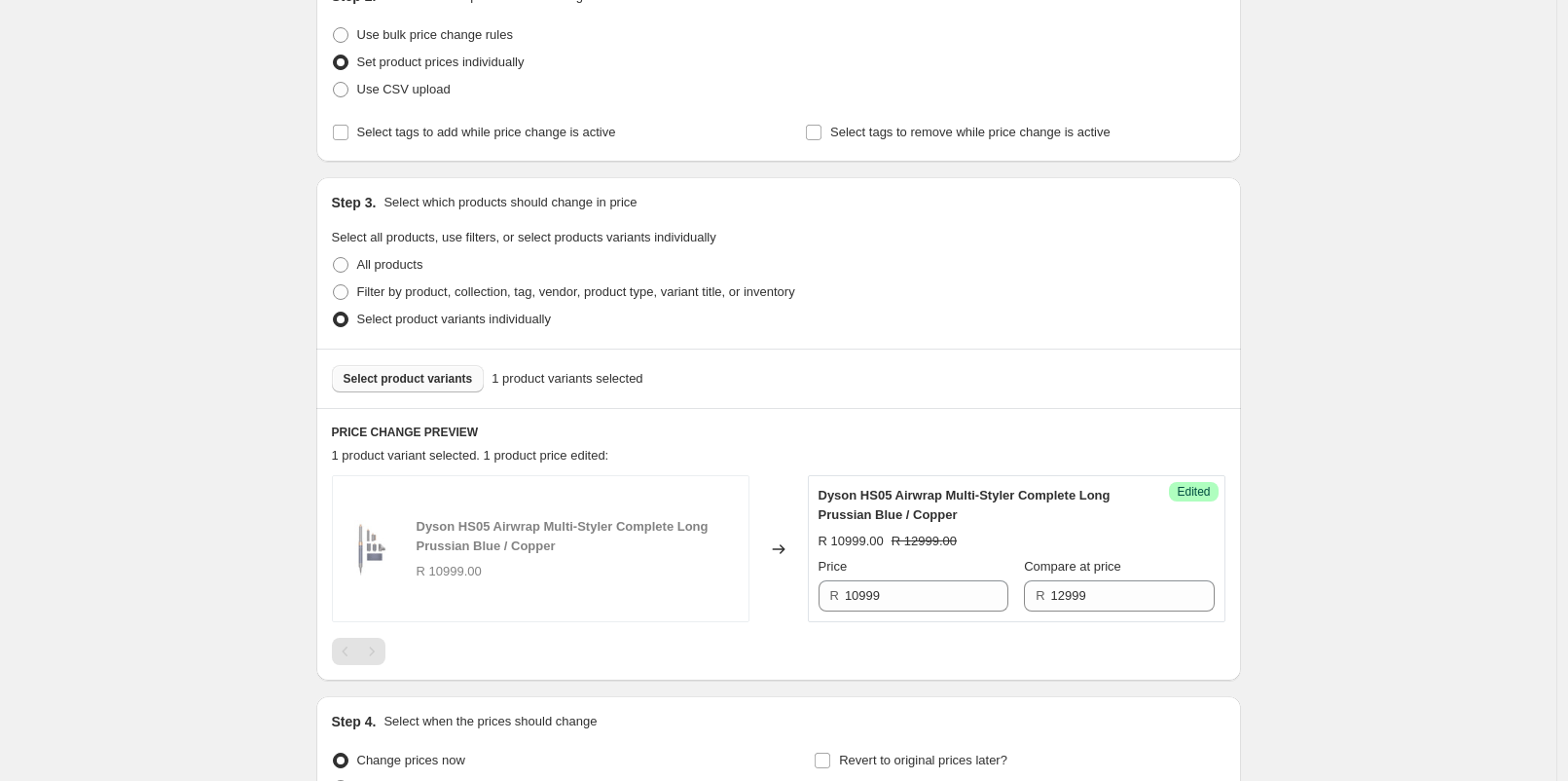click on "R 10999.00 R 12999.00" at bounding box center (1016, 541) 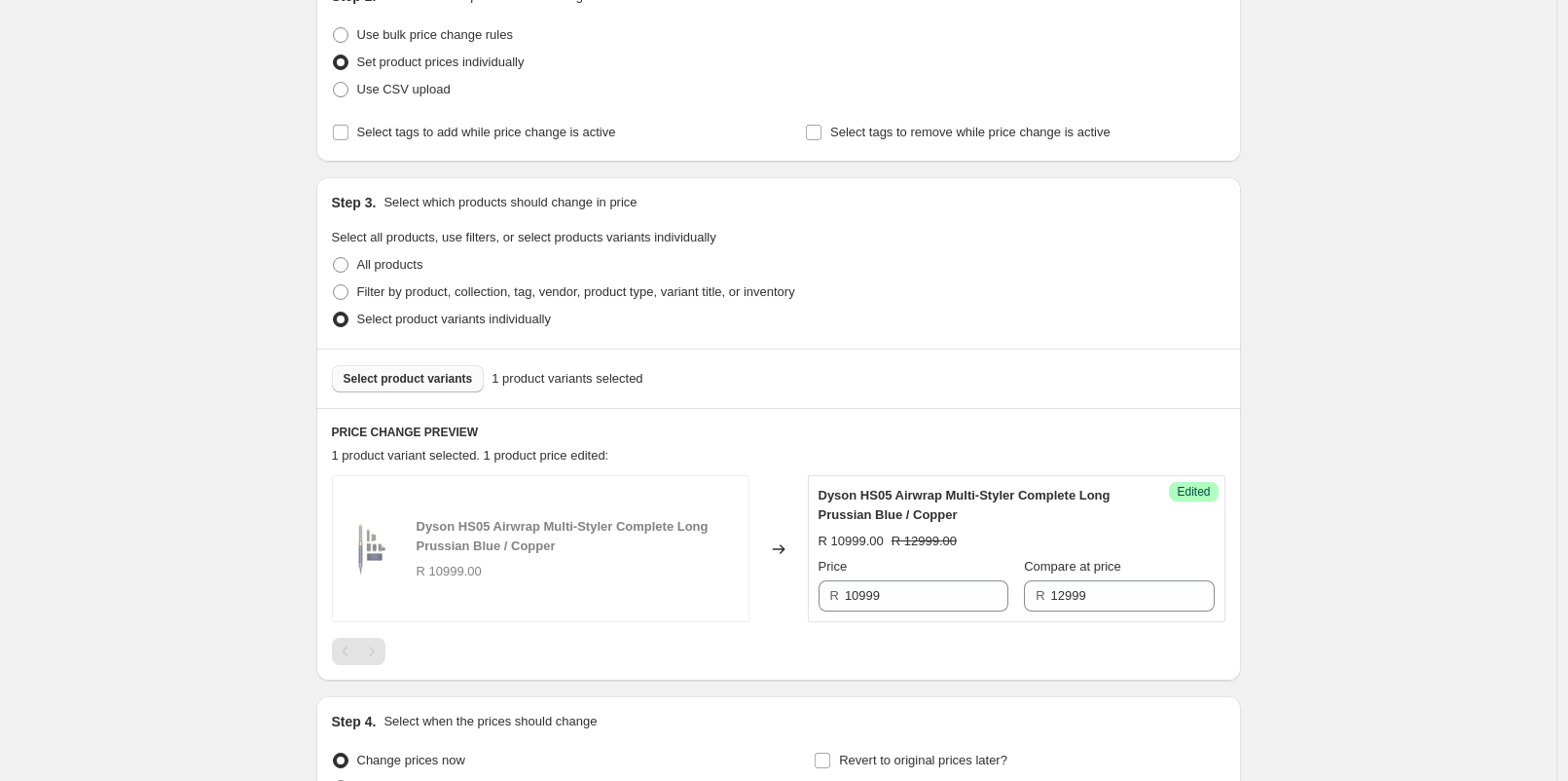 click on "Select product variants" at bounding box center (408, 379) 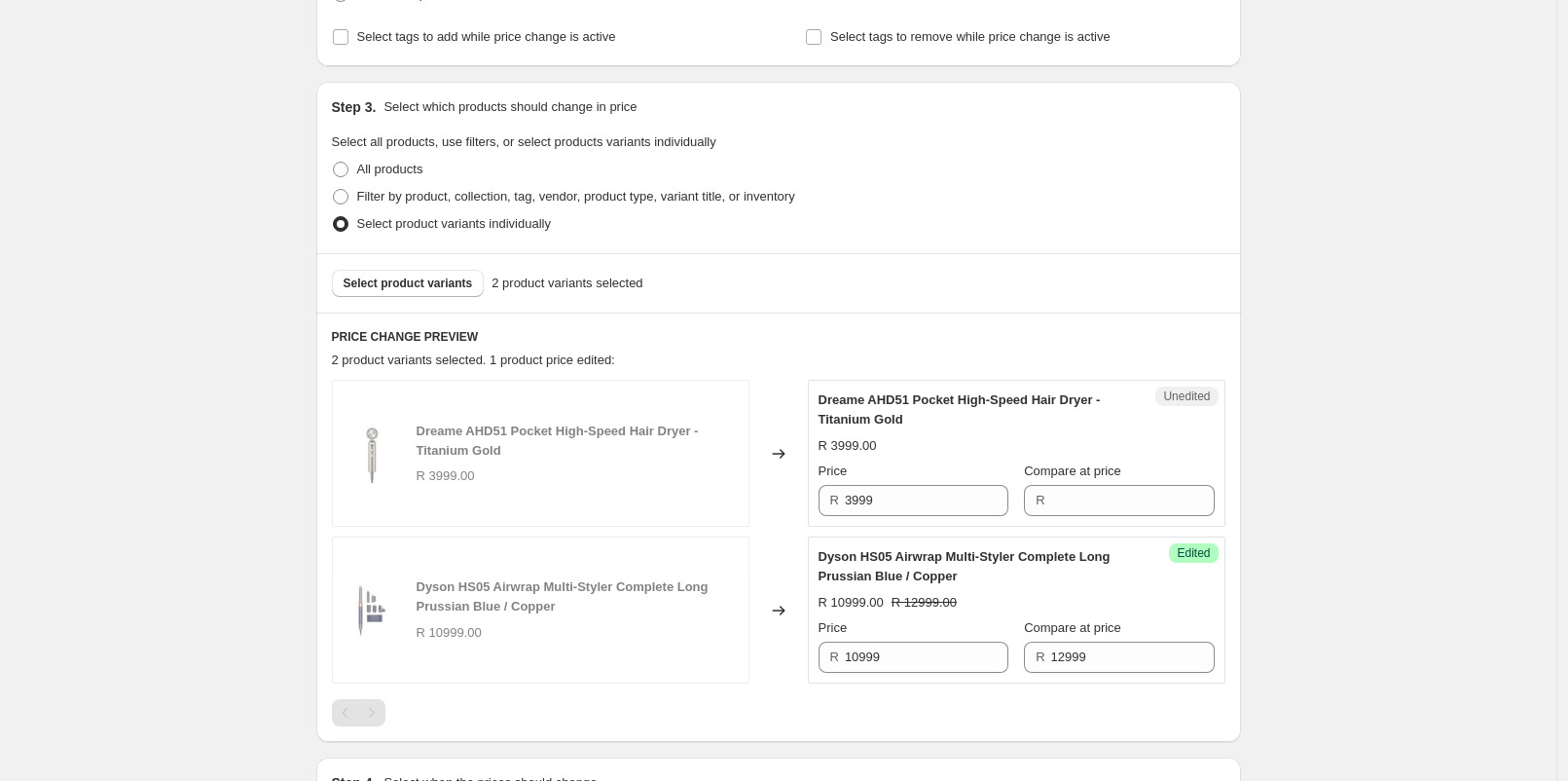 scroll, scrollTop: 457, scrollLeft: 0, axis: vertical 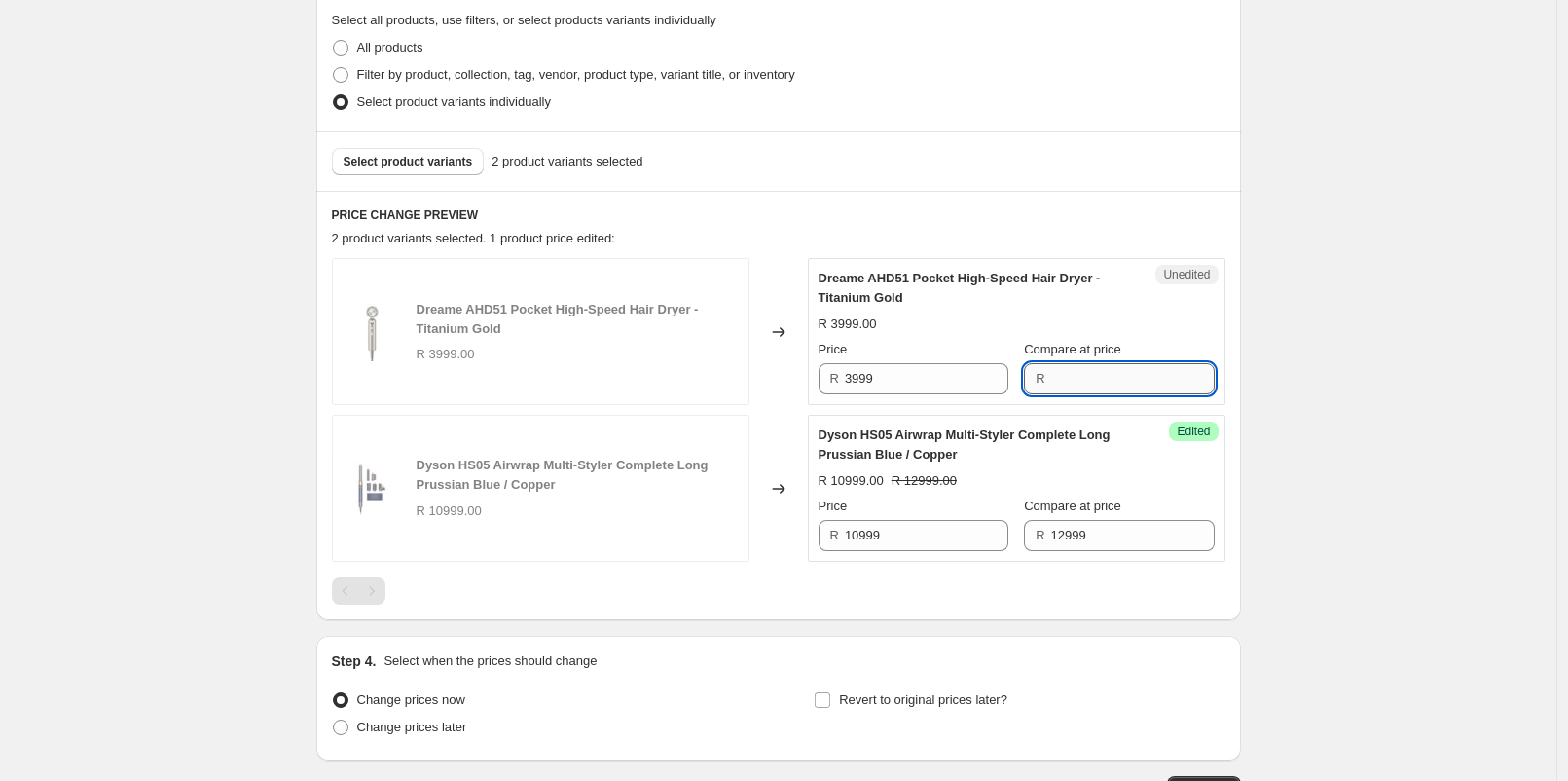 click on "Compare at price" at bounding box center (1133, 379) 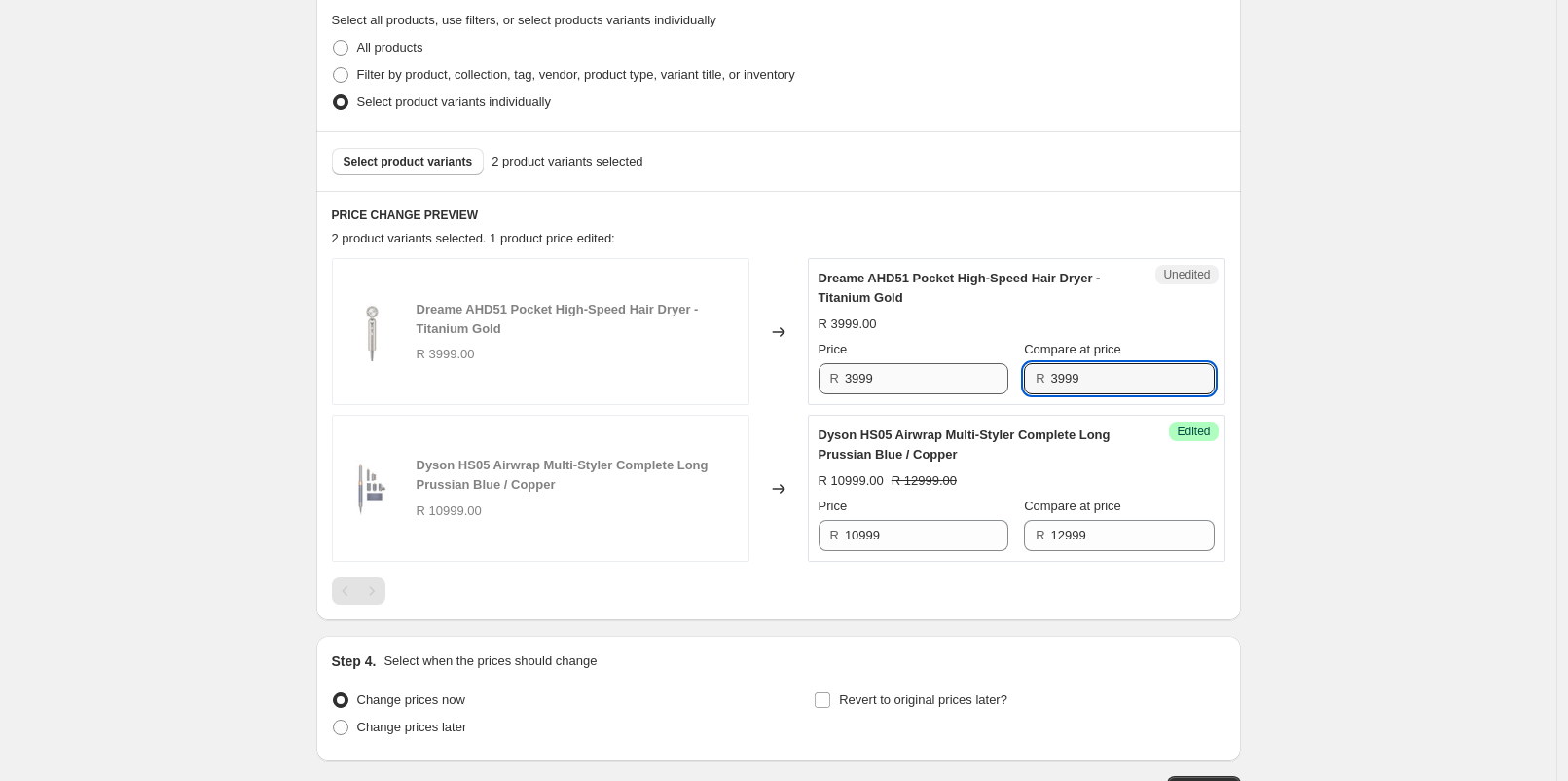 type on "3999" 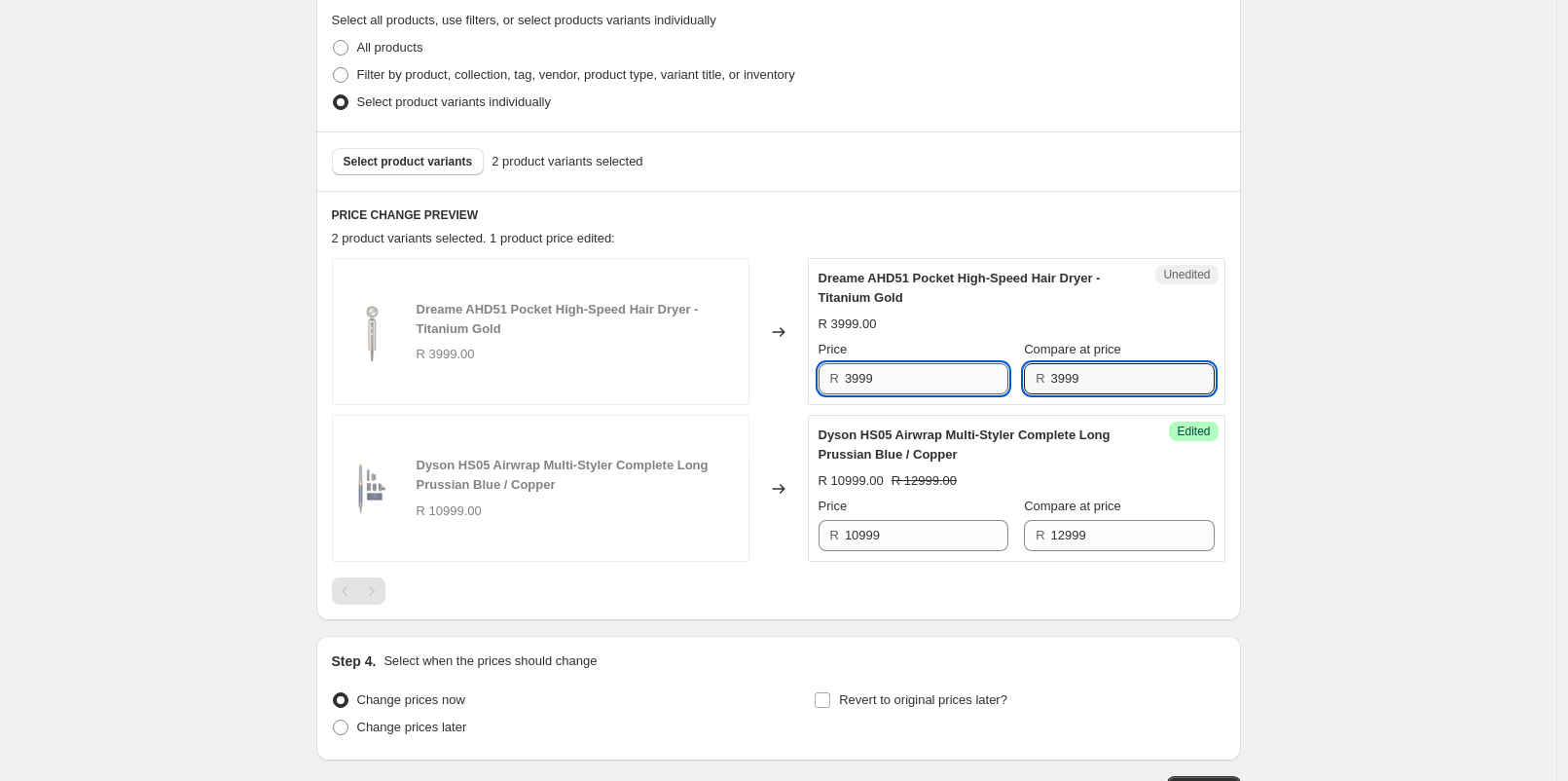 click on "3999" at bounding box center (927, 379) 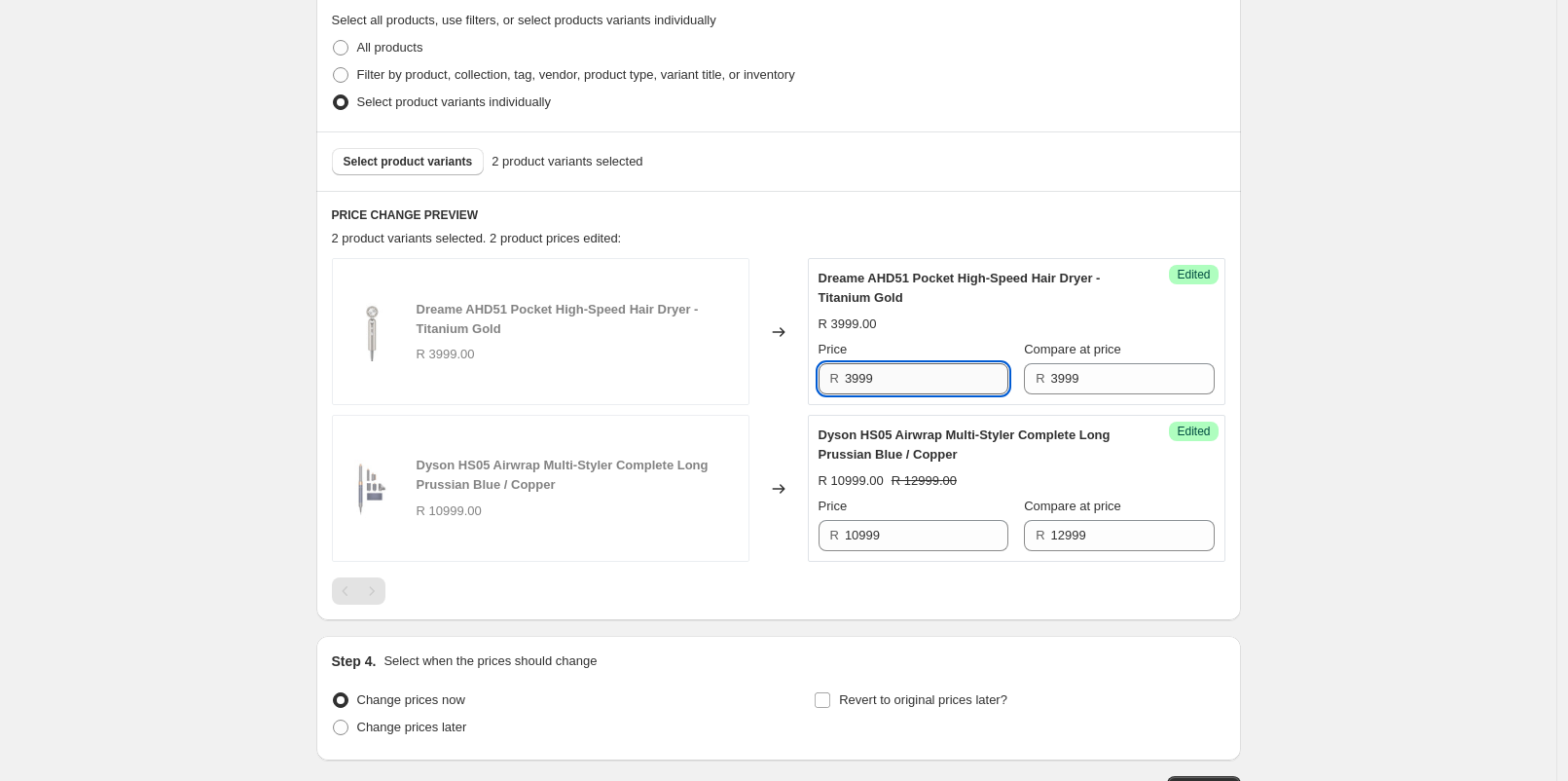 click on "3999" at bounding box center [927, 379] 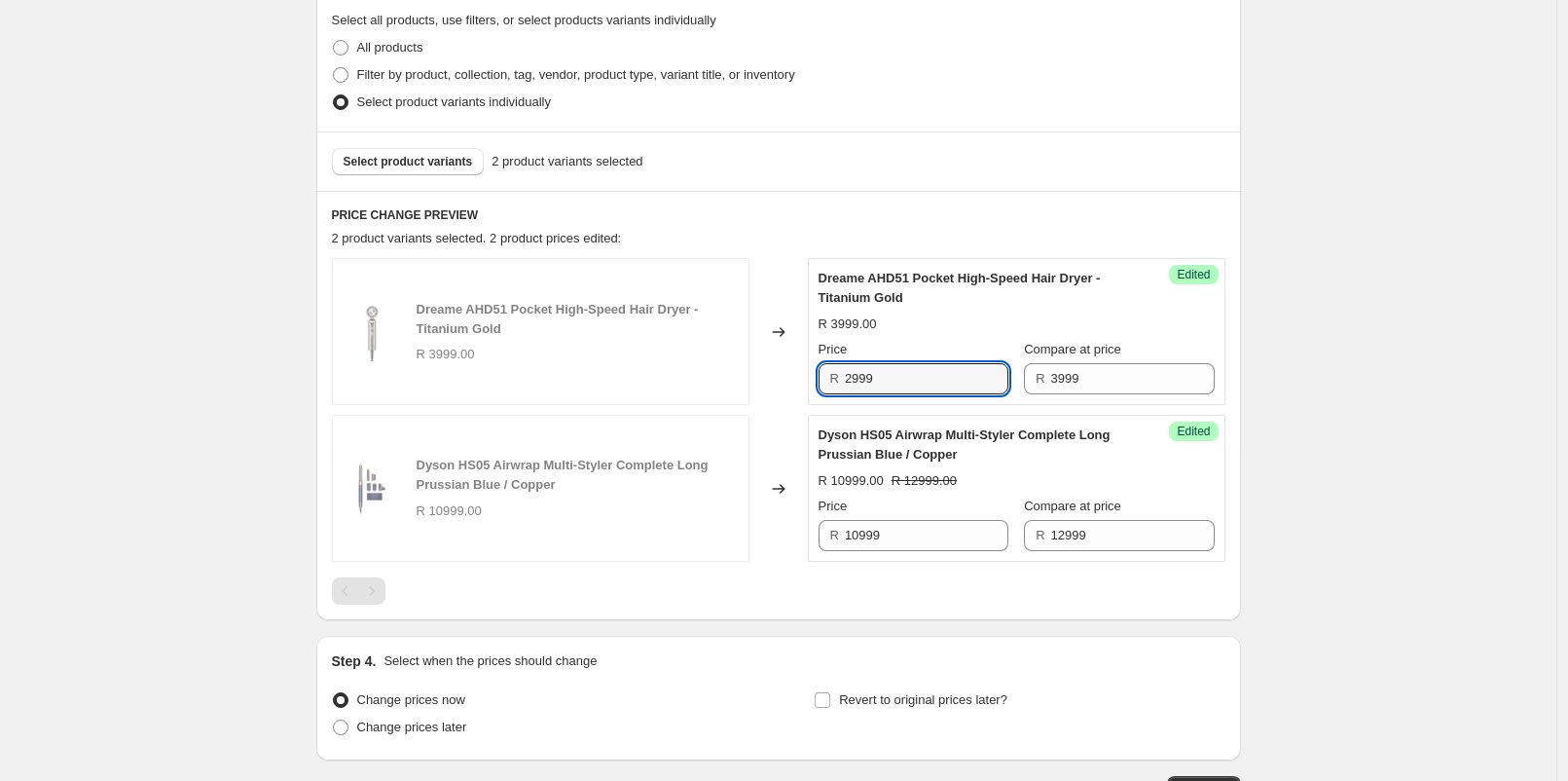 type on "2999" 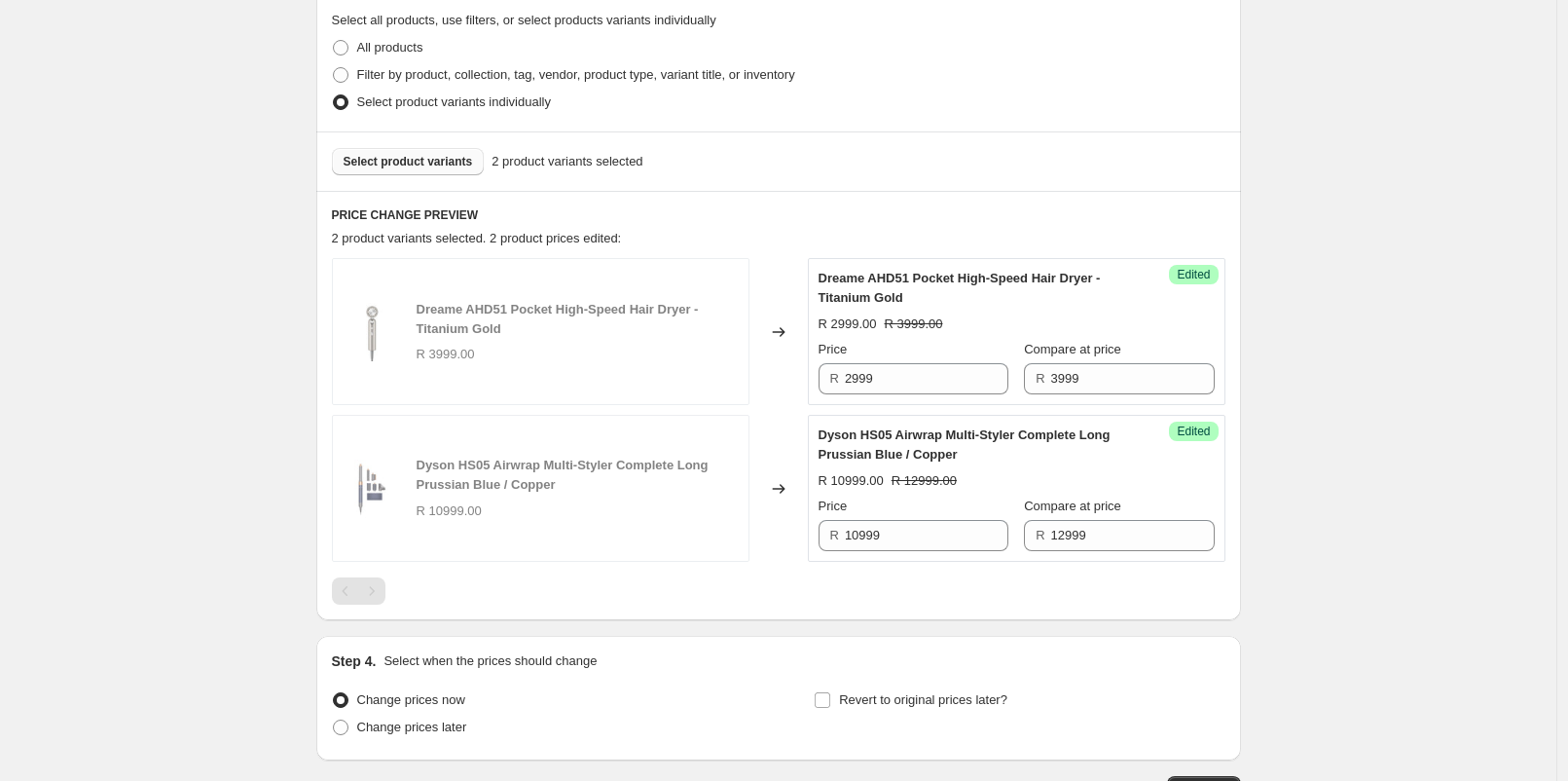 click on "Select product variants" at bounding box center (408, 162) 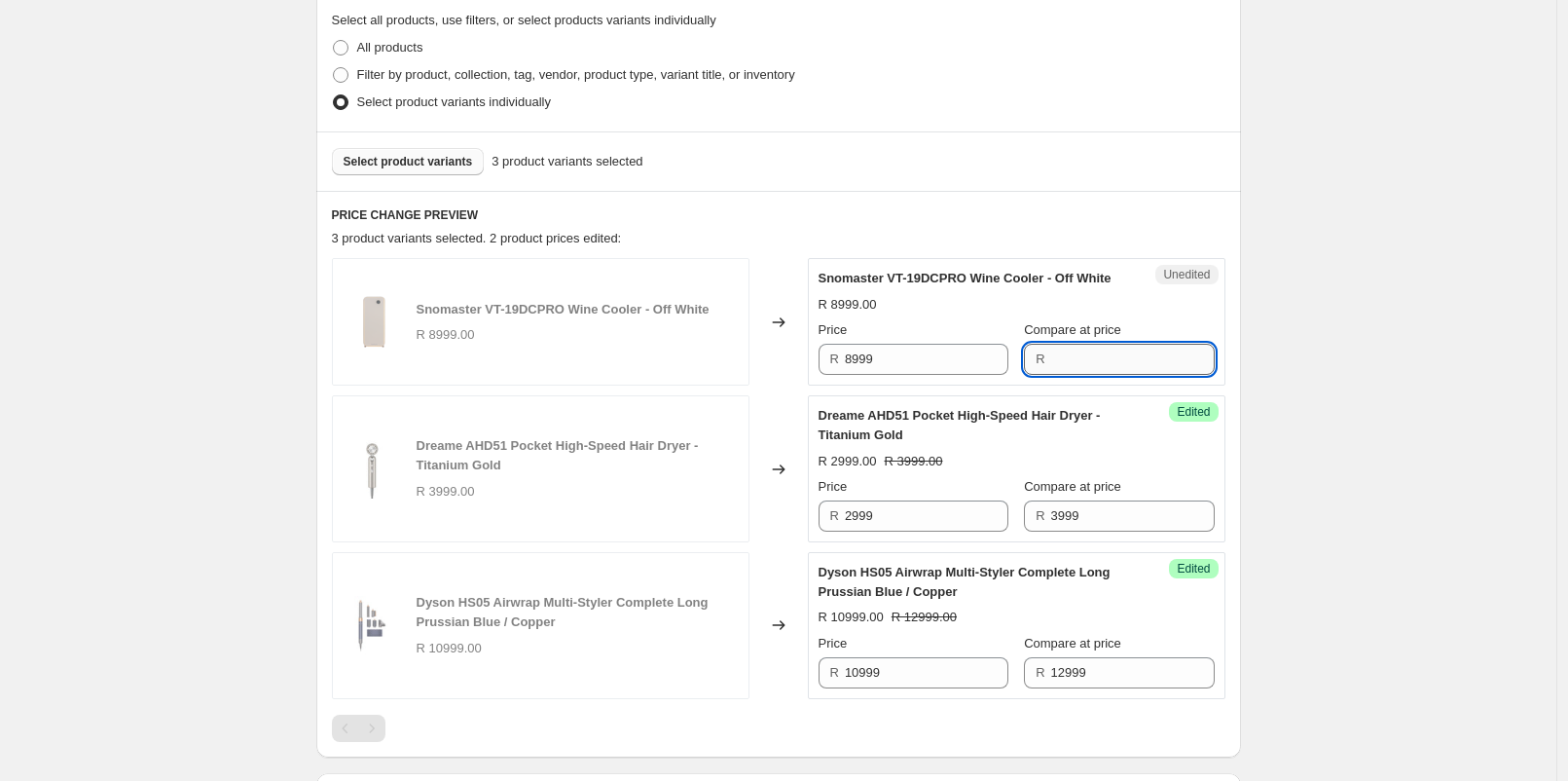 click on "Compare at price" at bounding box center (1133, 359) 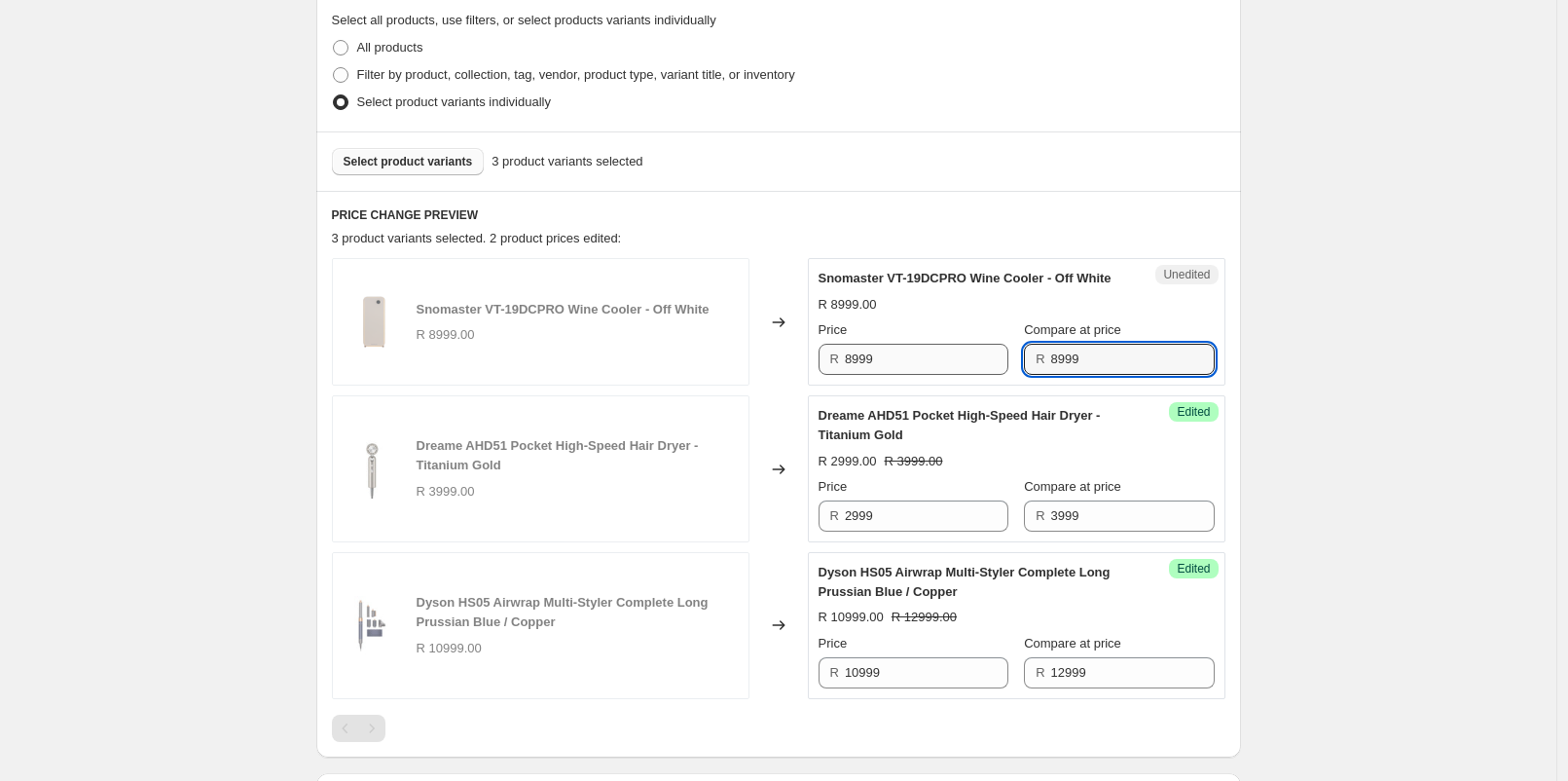 type on "8999" 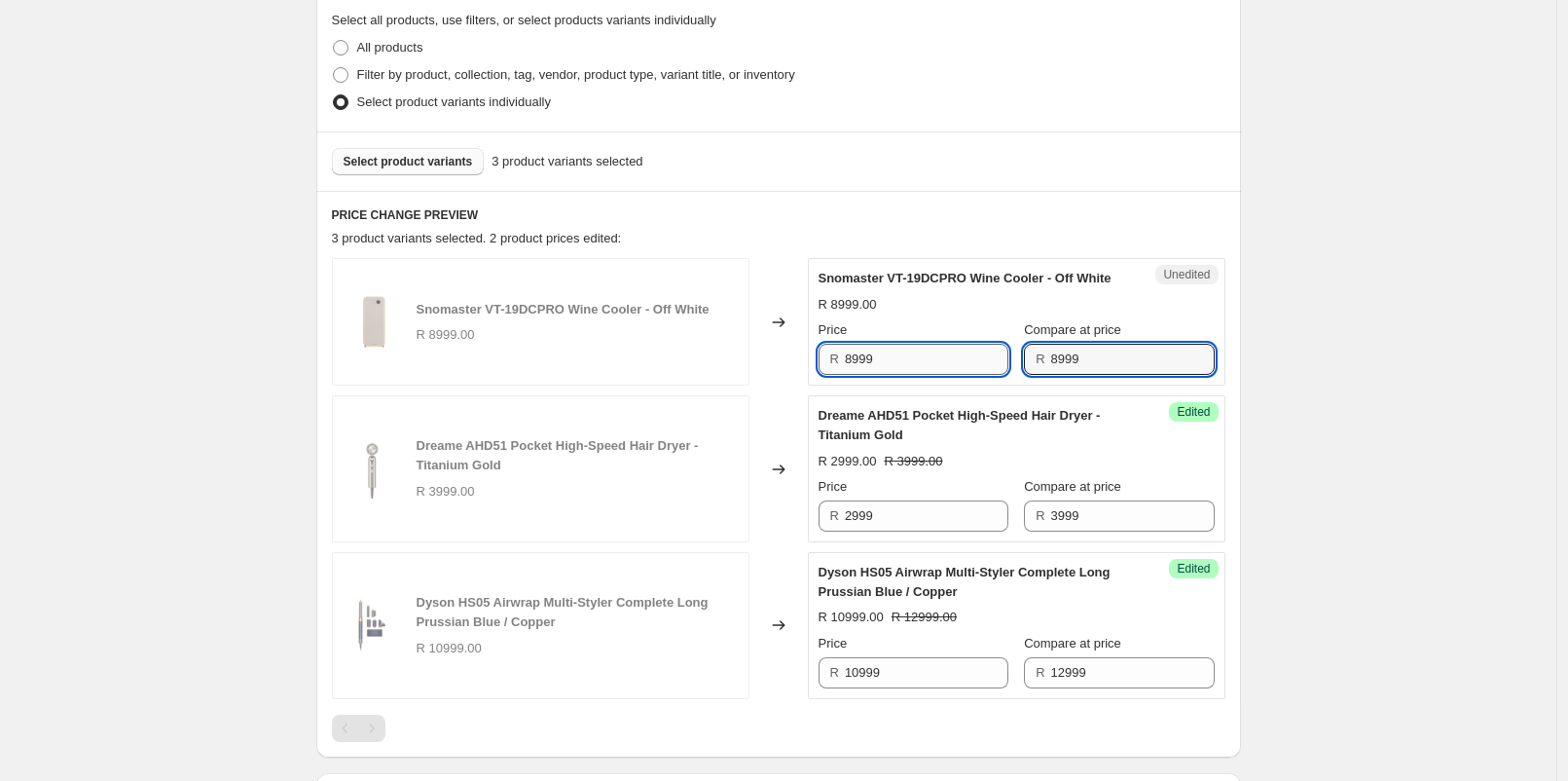 click on "8999" at bounding box center [927, 359] 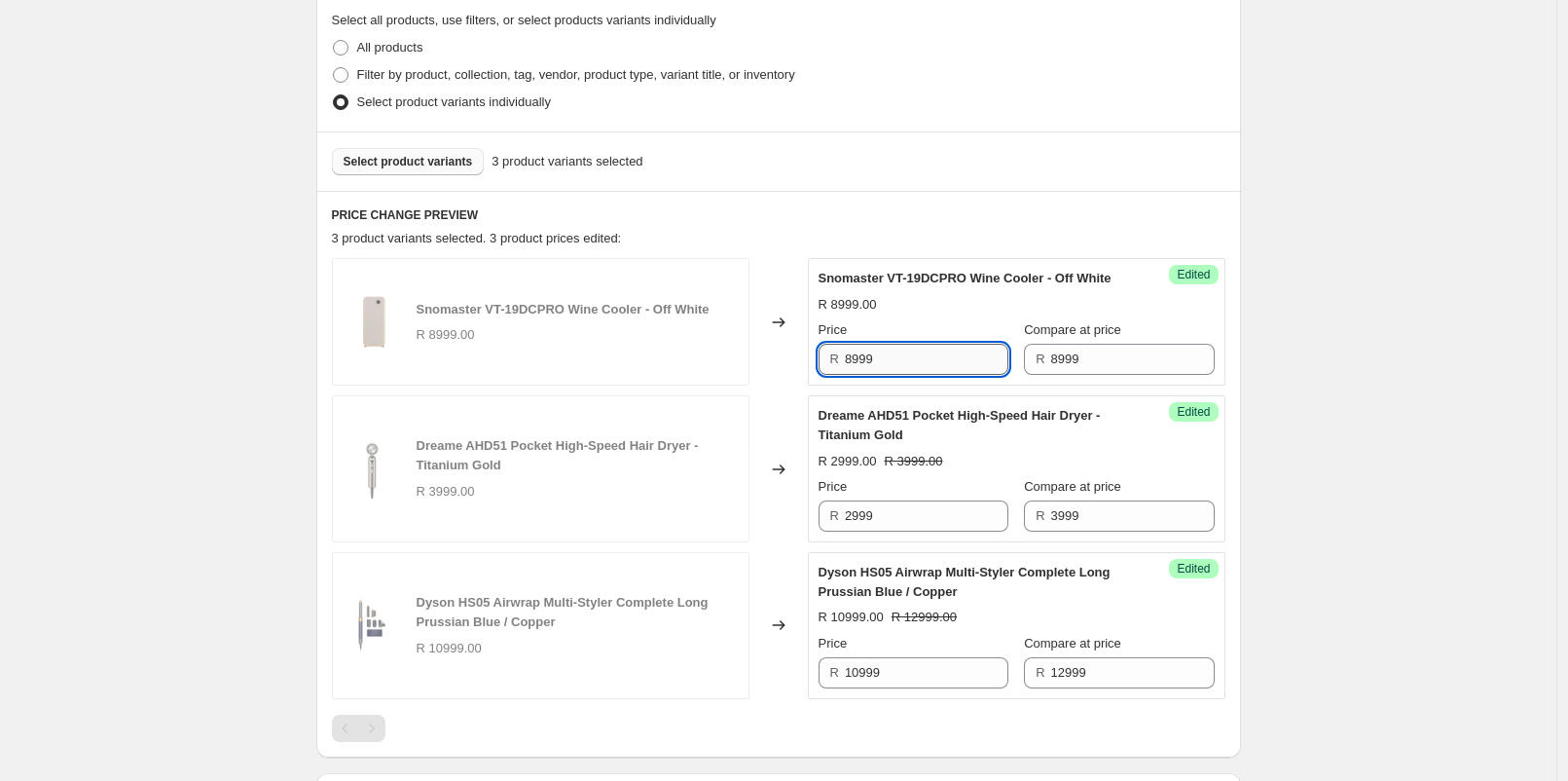 click on "8999" at bounding box center (927, 359) 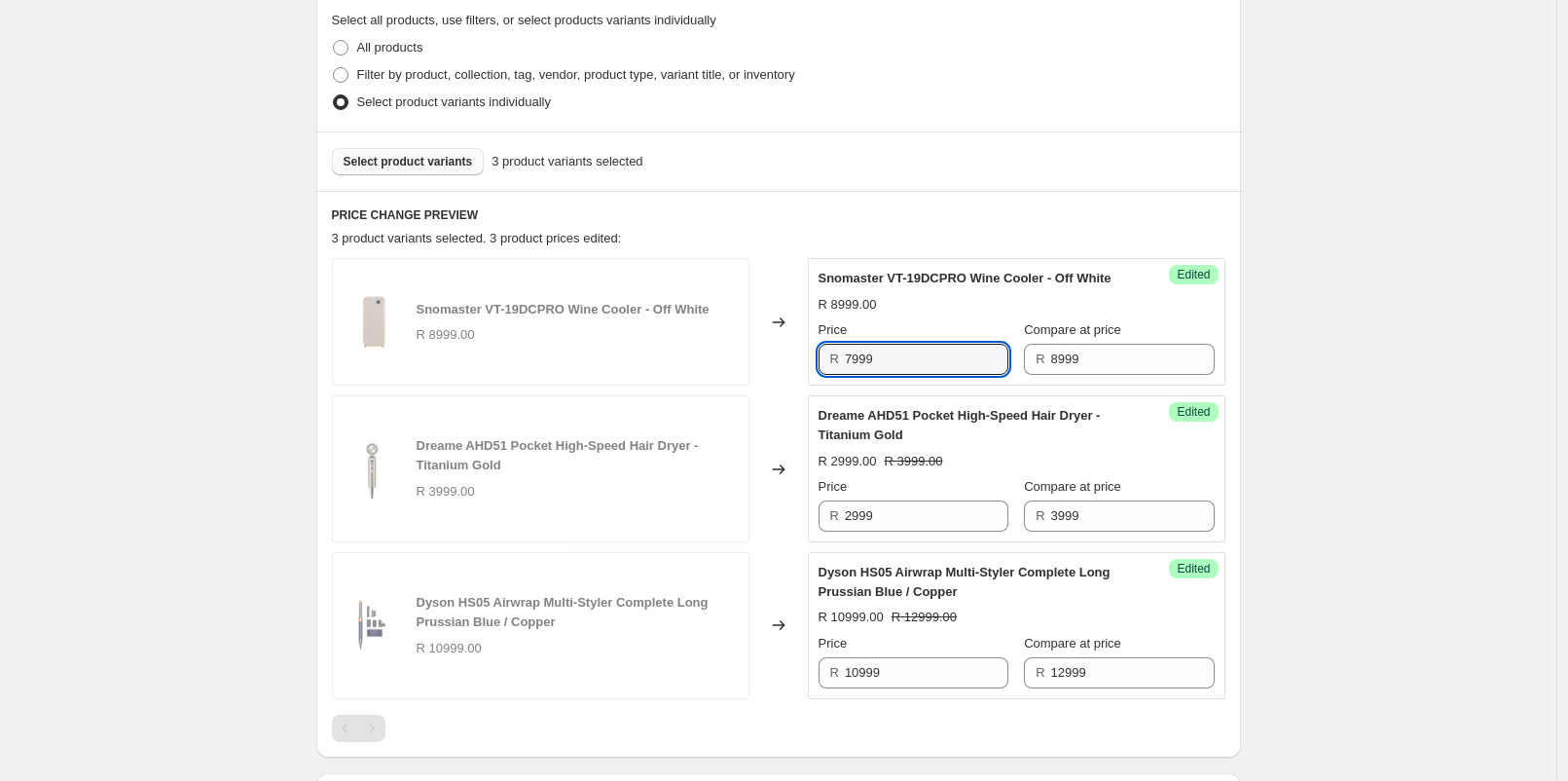 type on "7999" 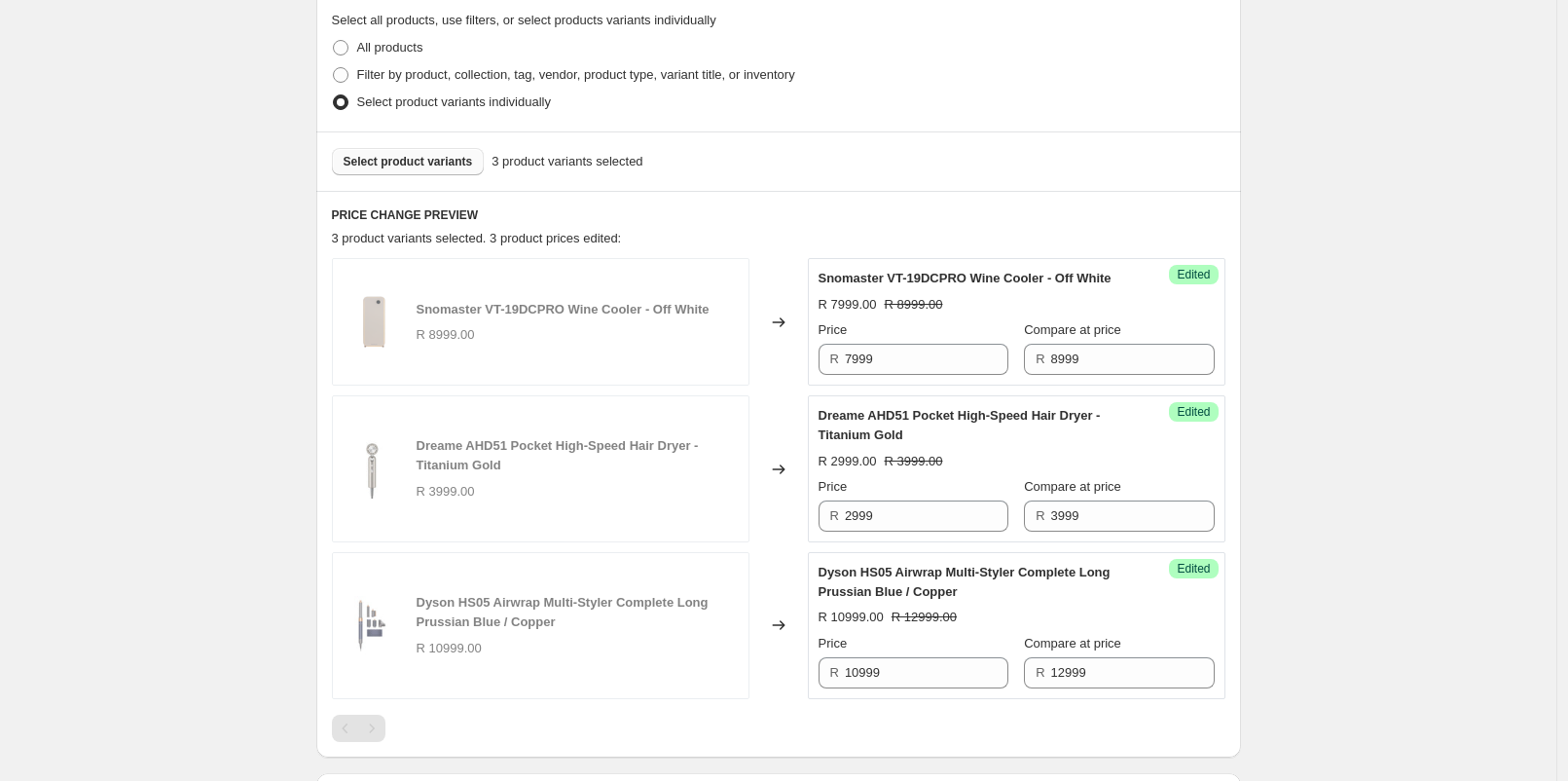 click on "Select product variants" at bounding box center (408, 162) 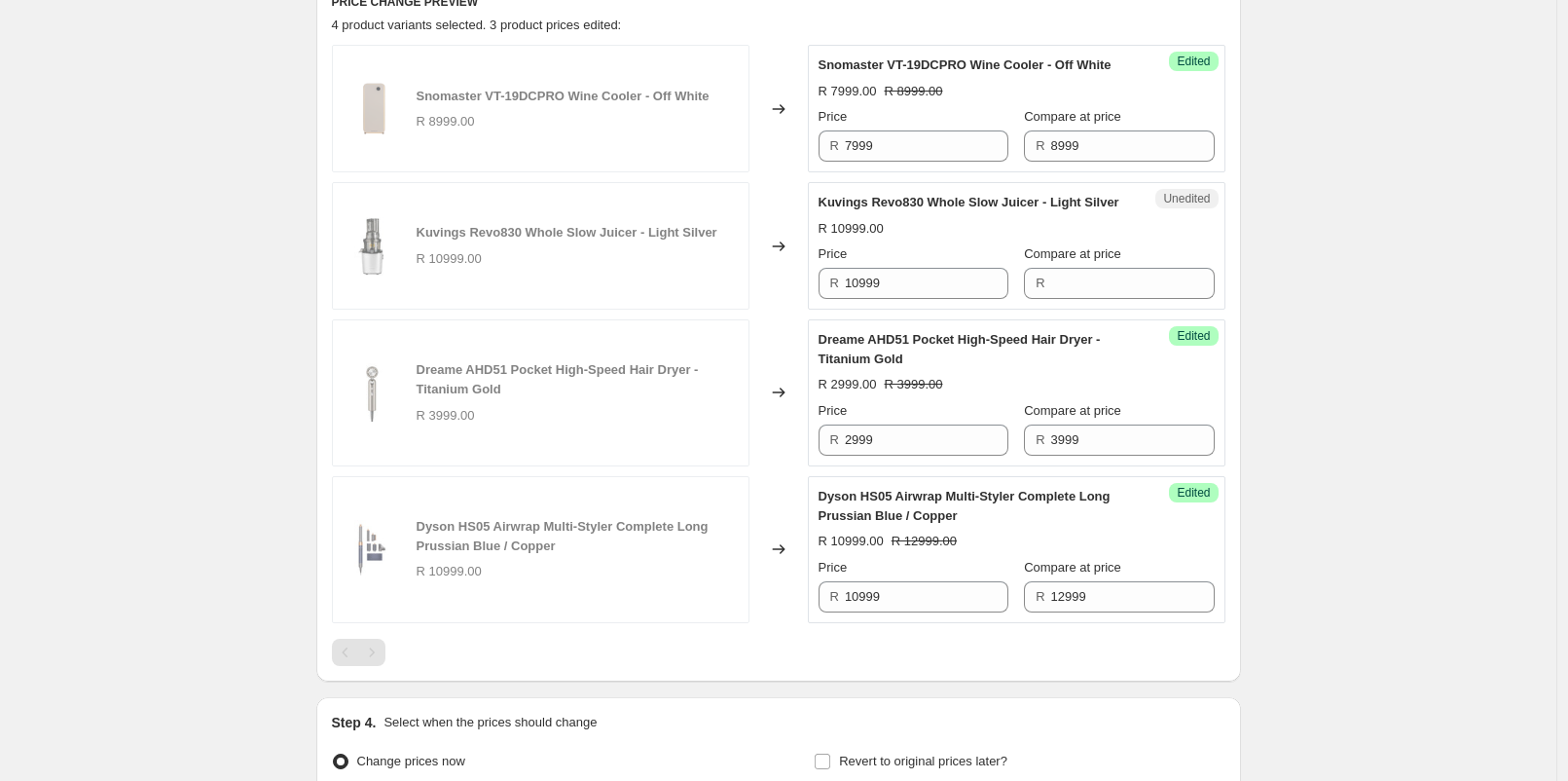 scroll, scrollTop: 673, scrollLeft: 0, axis: vertical 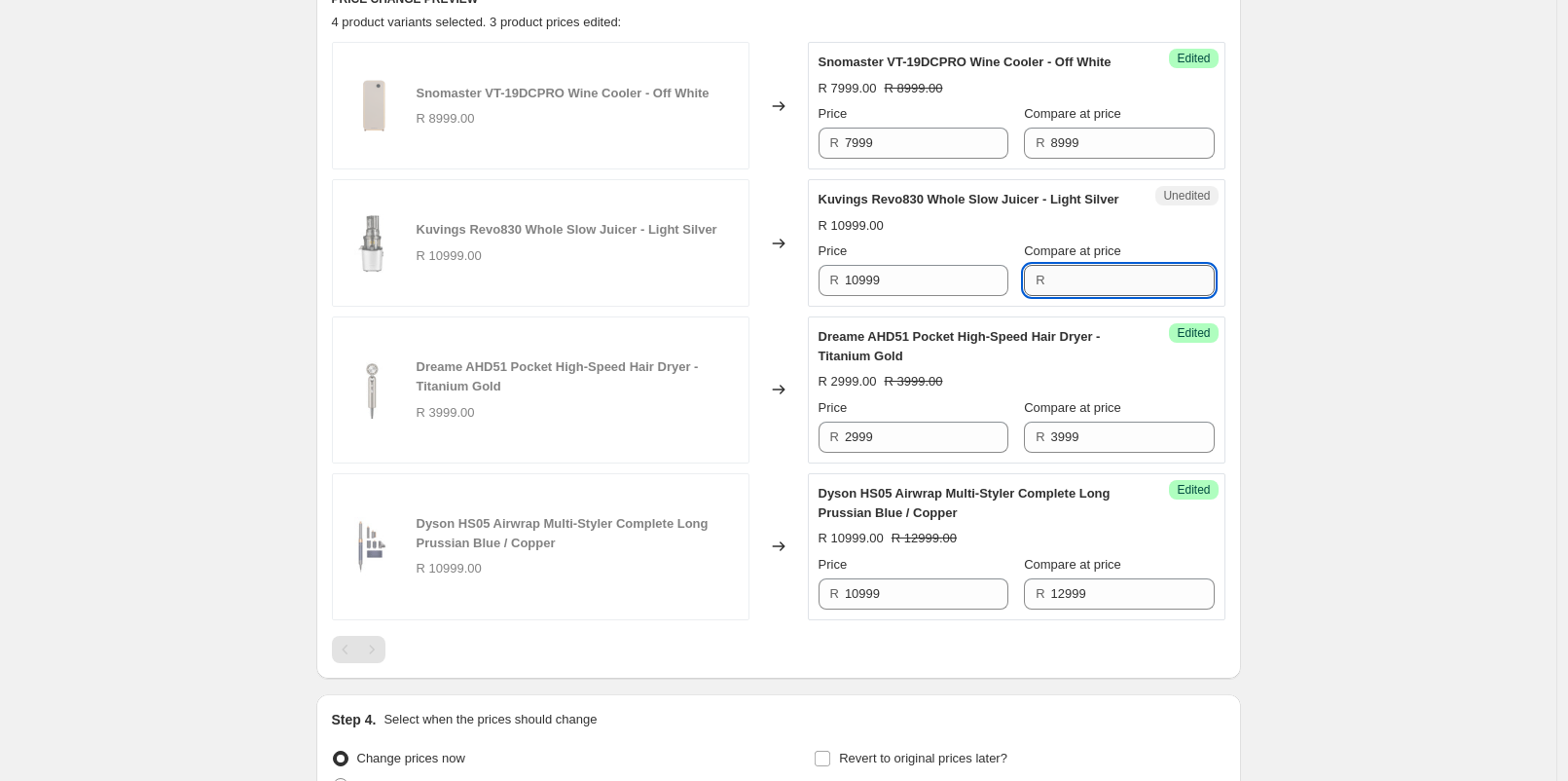 click on "Compare at price" at bounding box center [1133, 280] 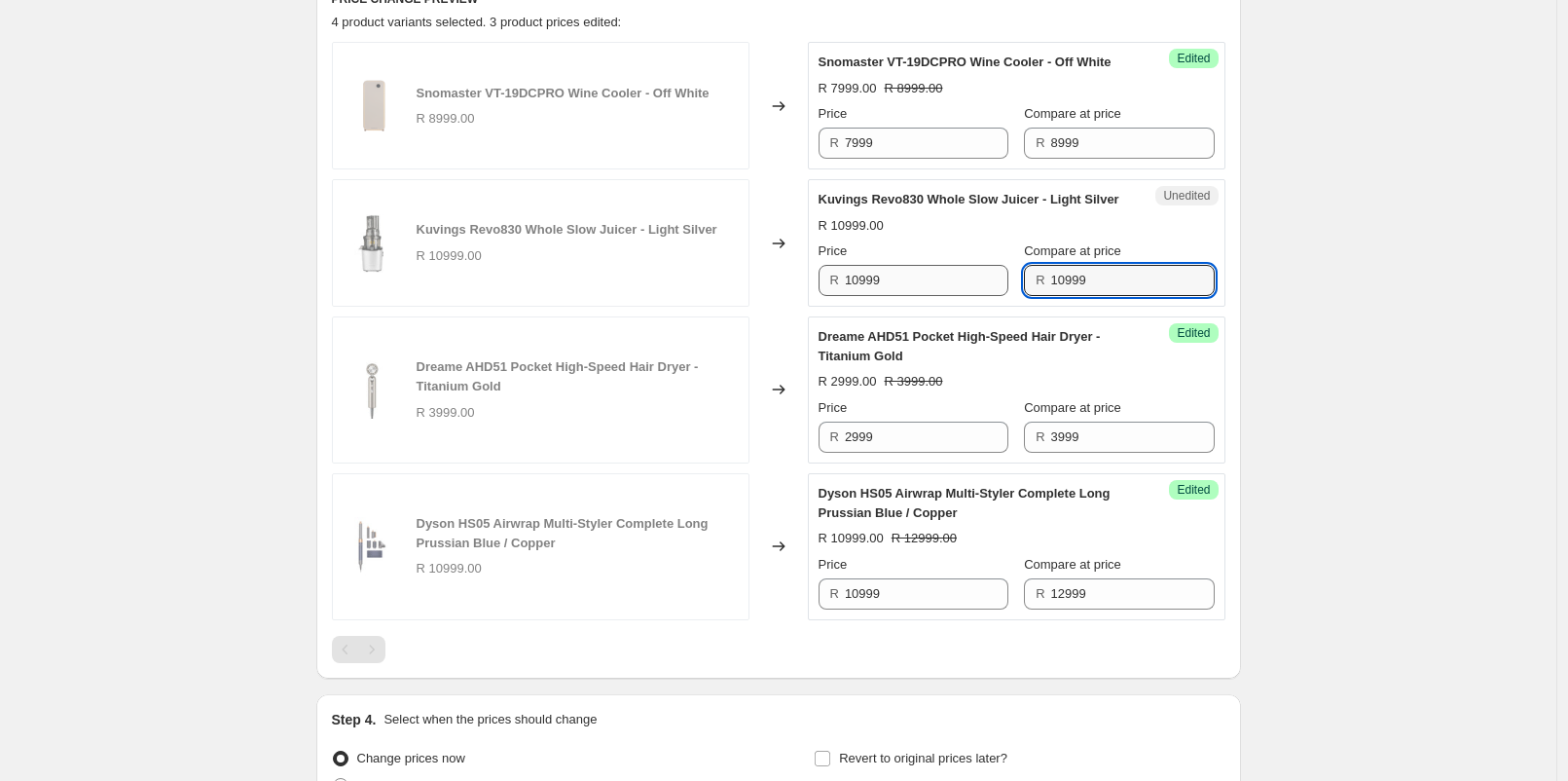 type on "10999" 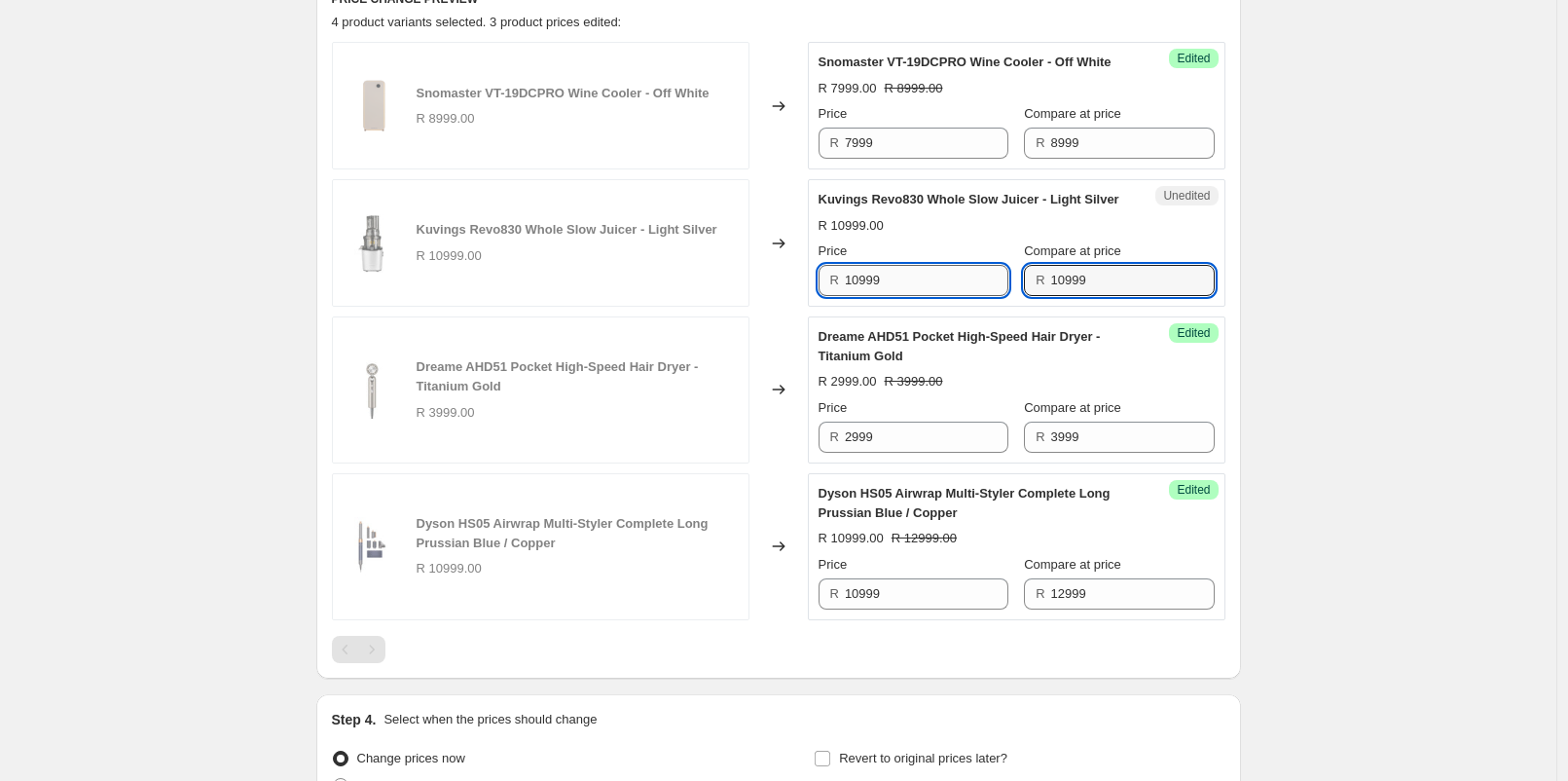 click on "10999" at bounding box center [927, 280] 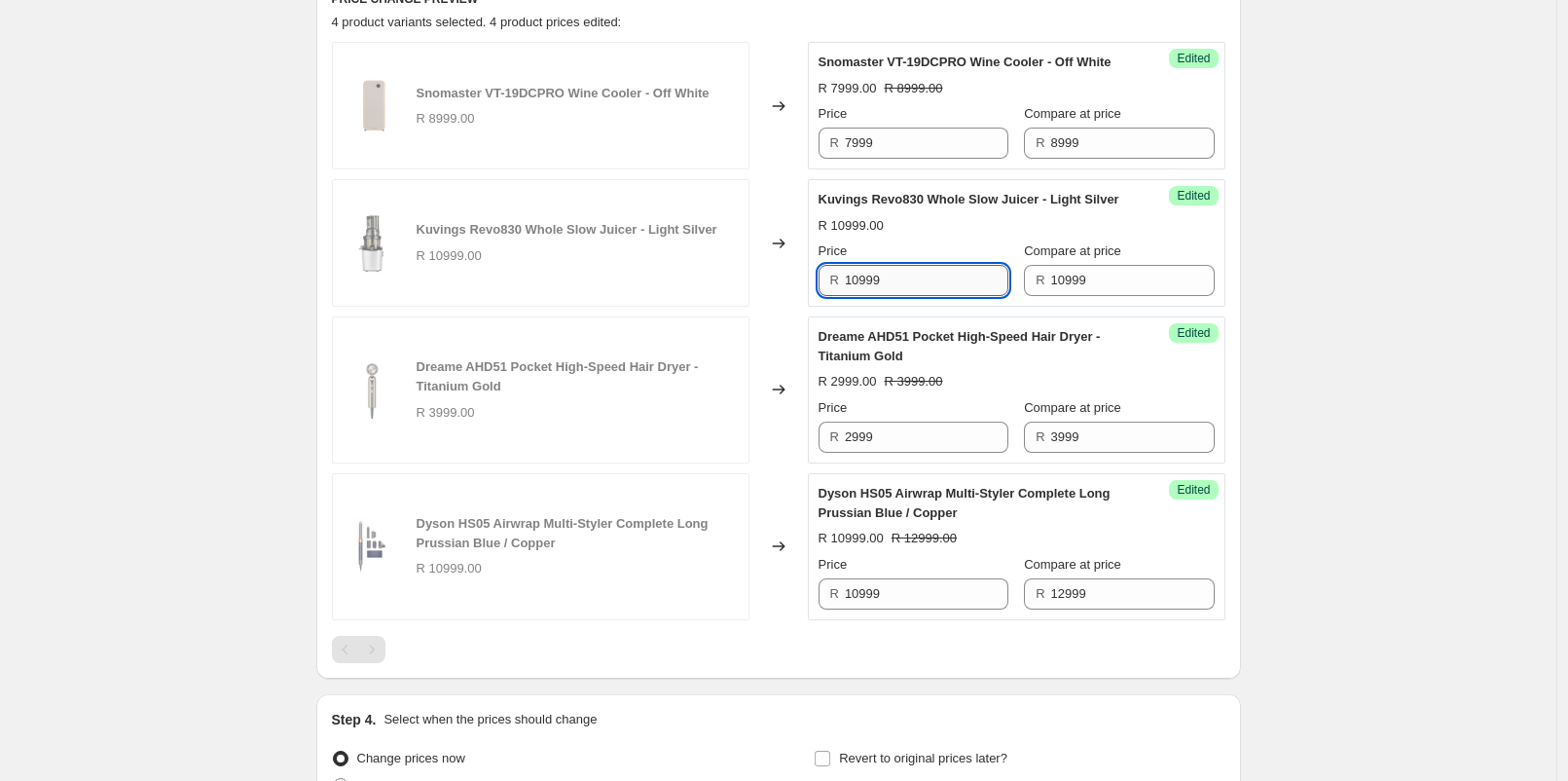 click on "10999" at bounding box center (927, 280) 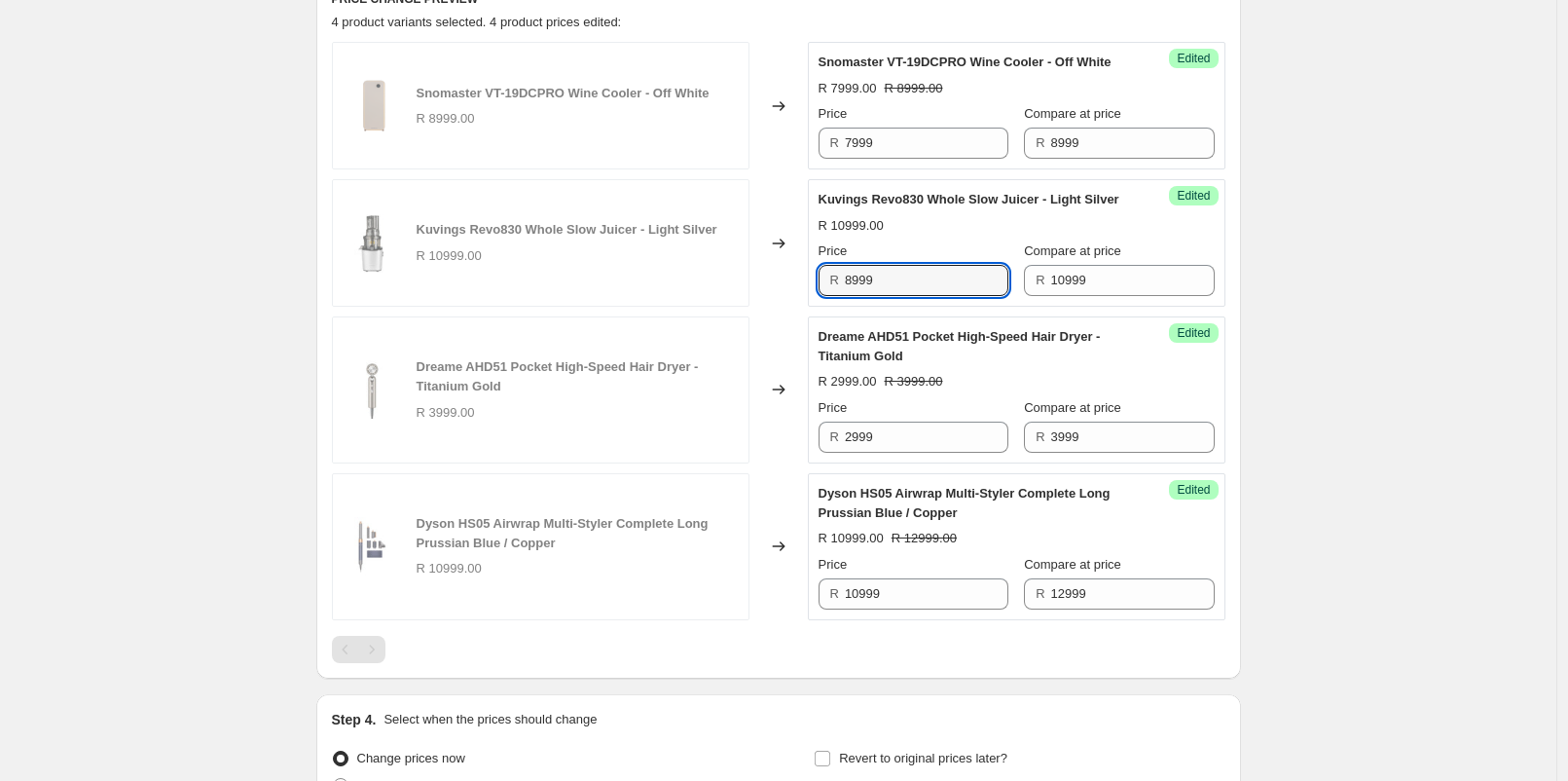 type on "8999" 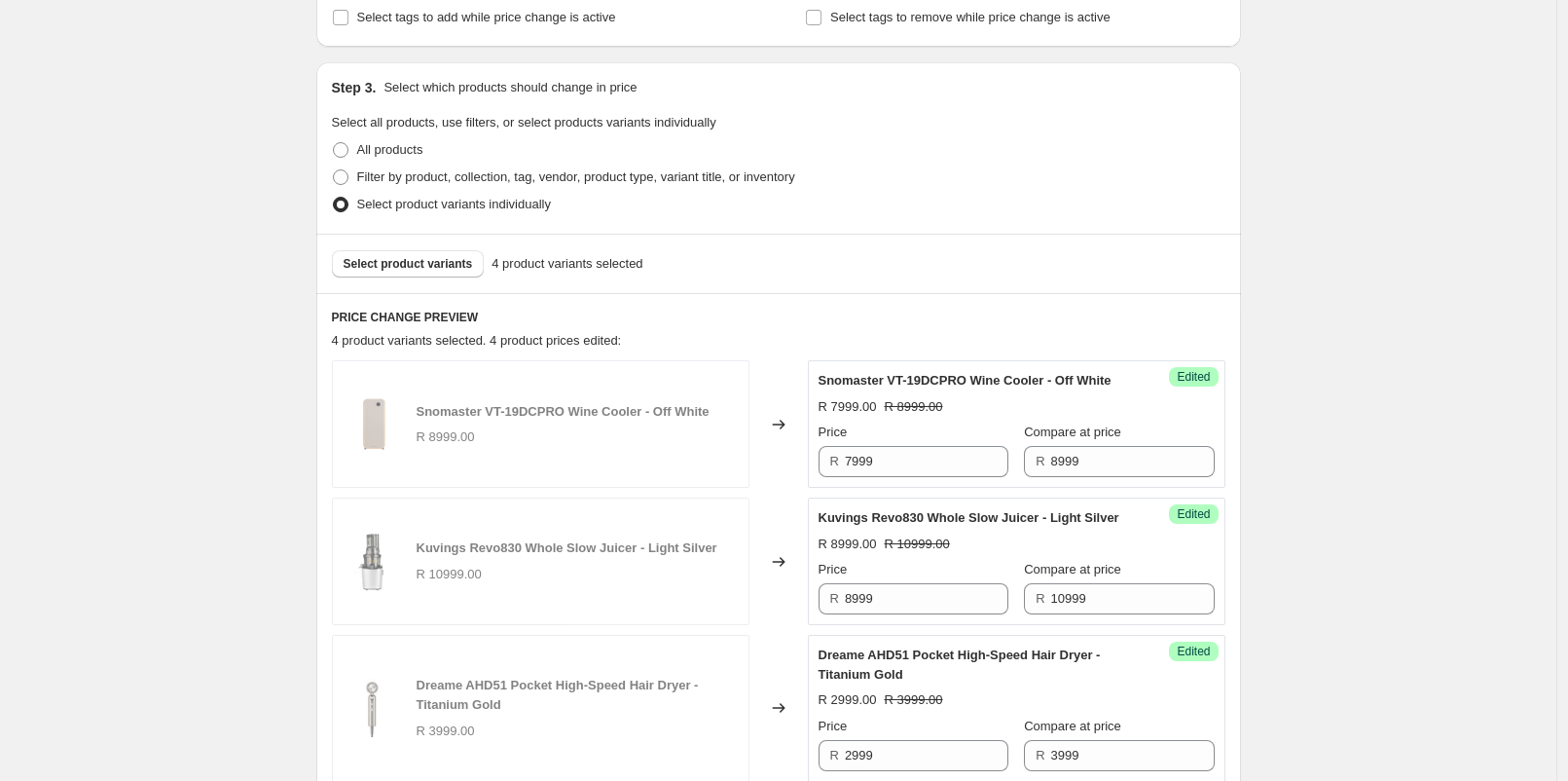 scroll, scrollTop: 349, scrollLeft: 0, axis: vertical 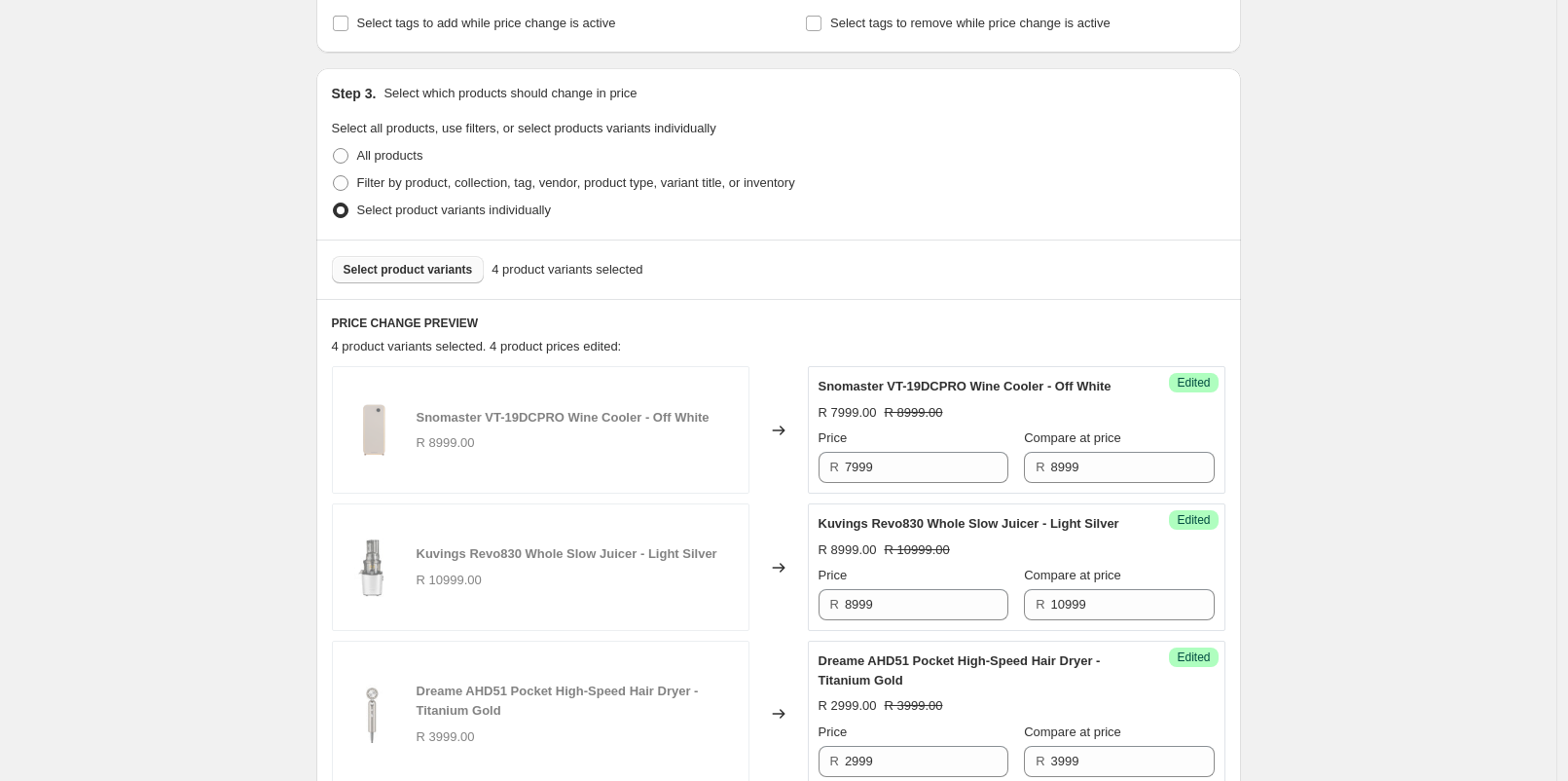 click on "Select product variants" at bounding box center (408, 270) 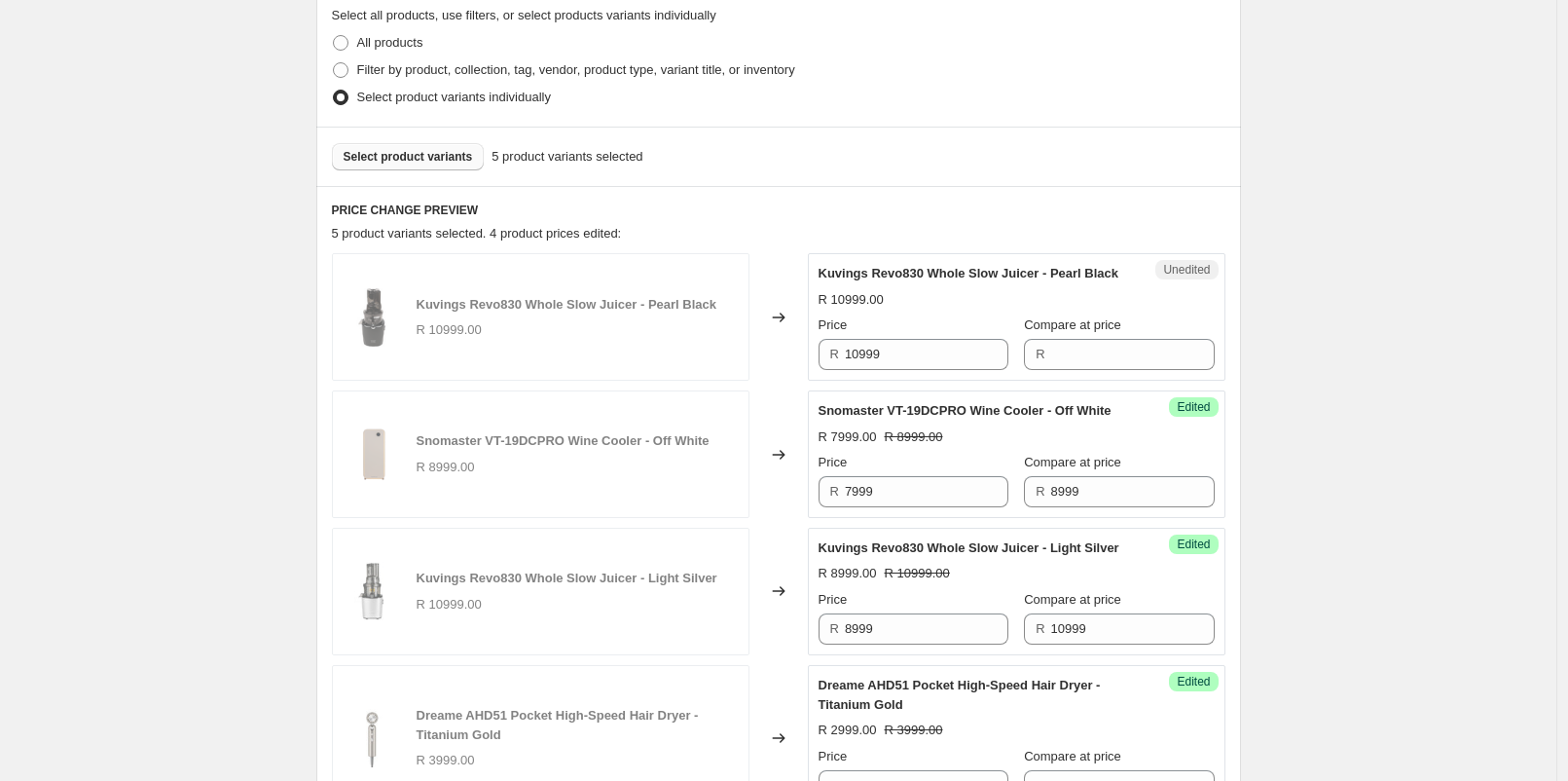 scroll, scrollTop: 565, scrollLeft: 0, axis: vertical 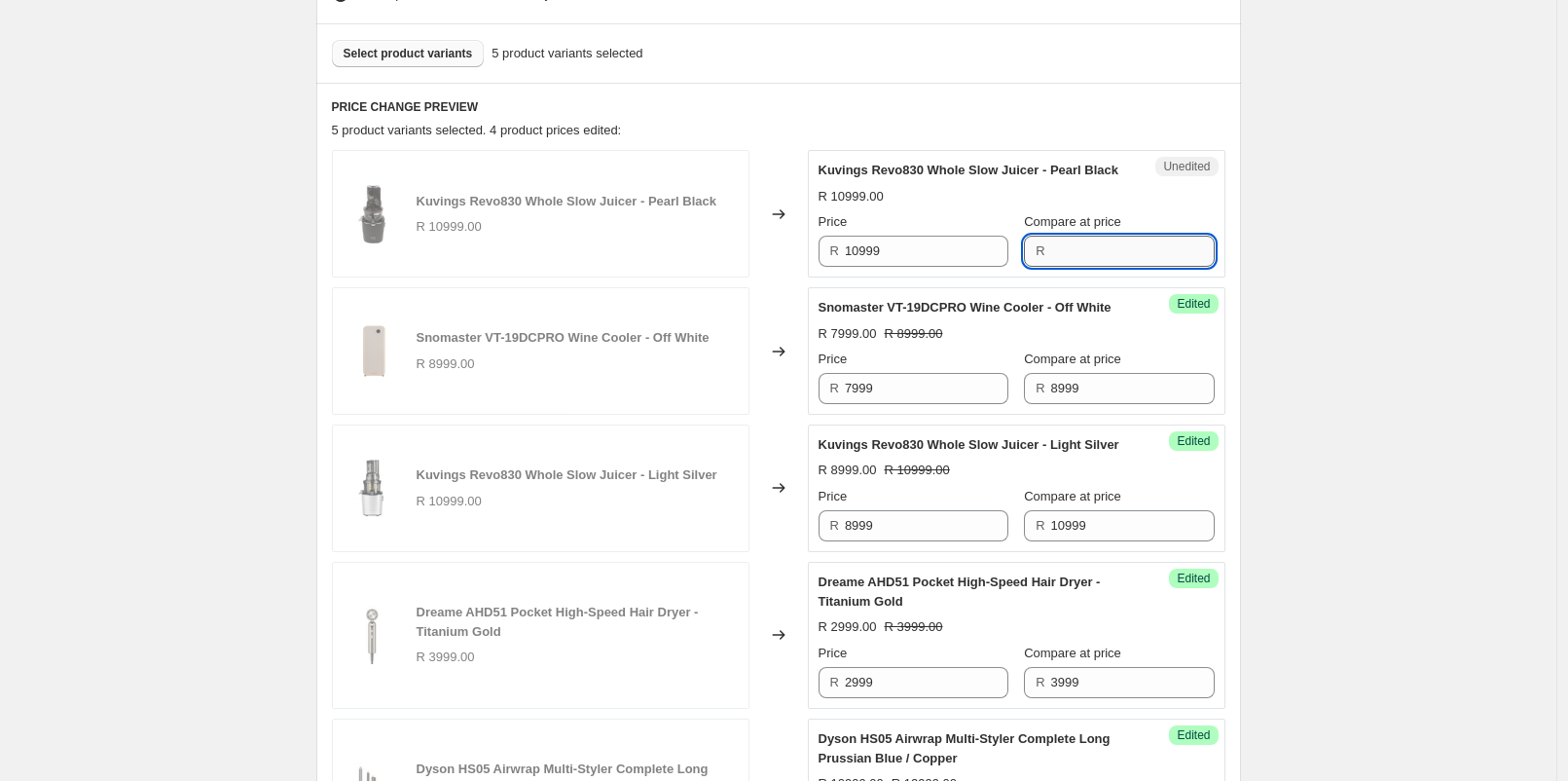 click on "Compare at price" at bounding box center [1133, 251] 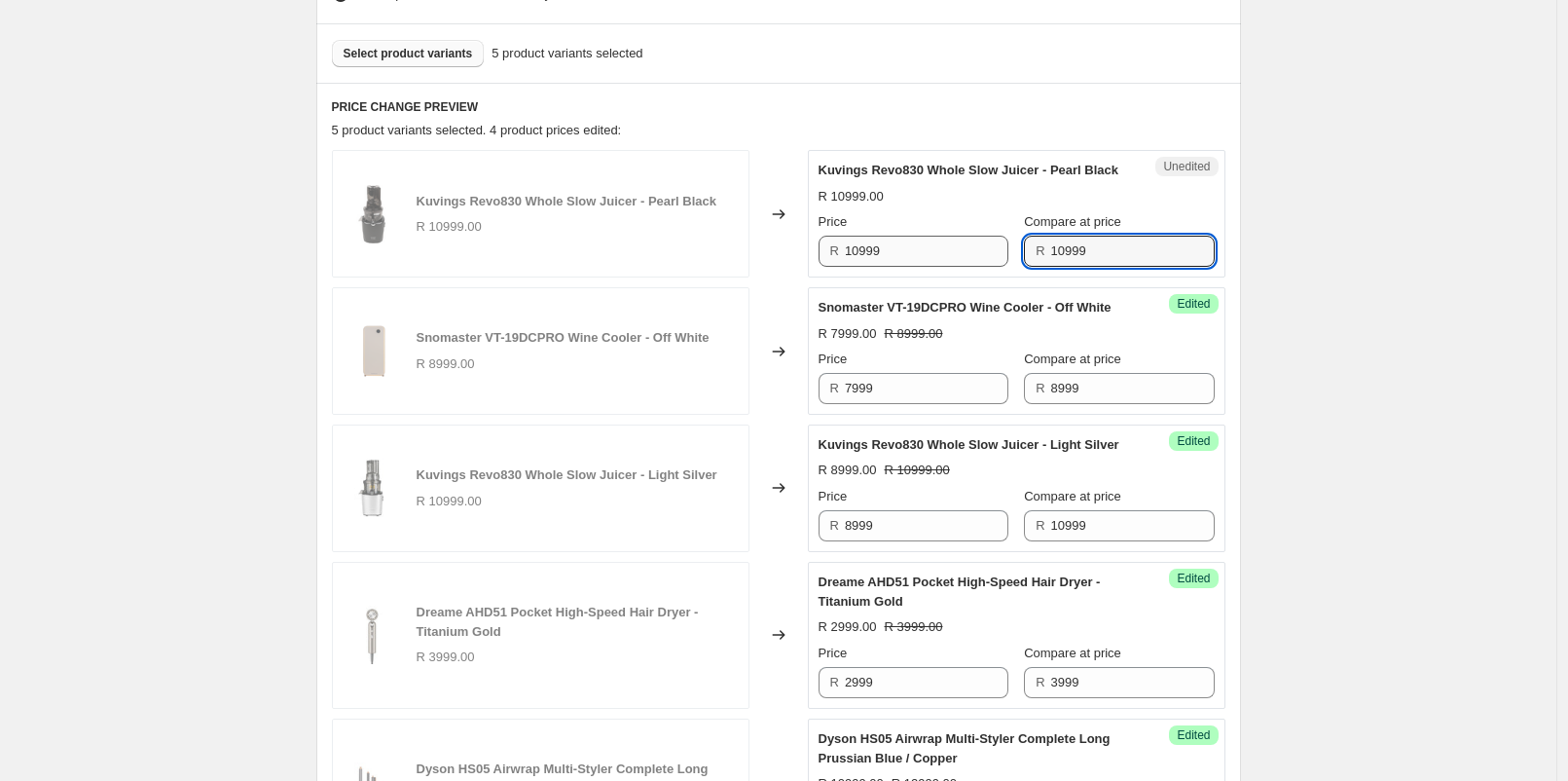 type on "10999" 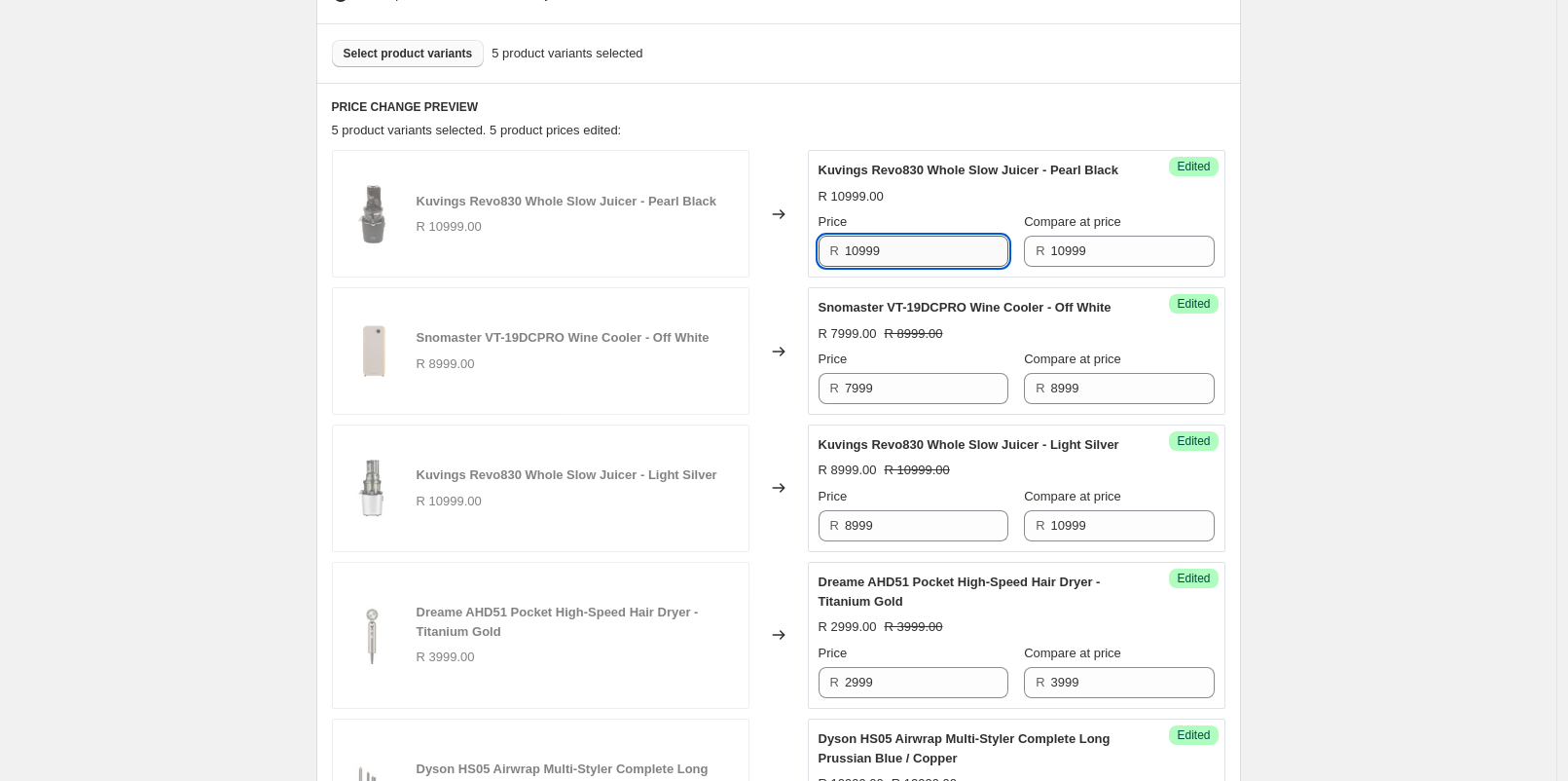 click on "10999" at bounding box center (927, 251) 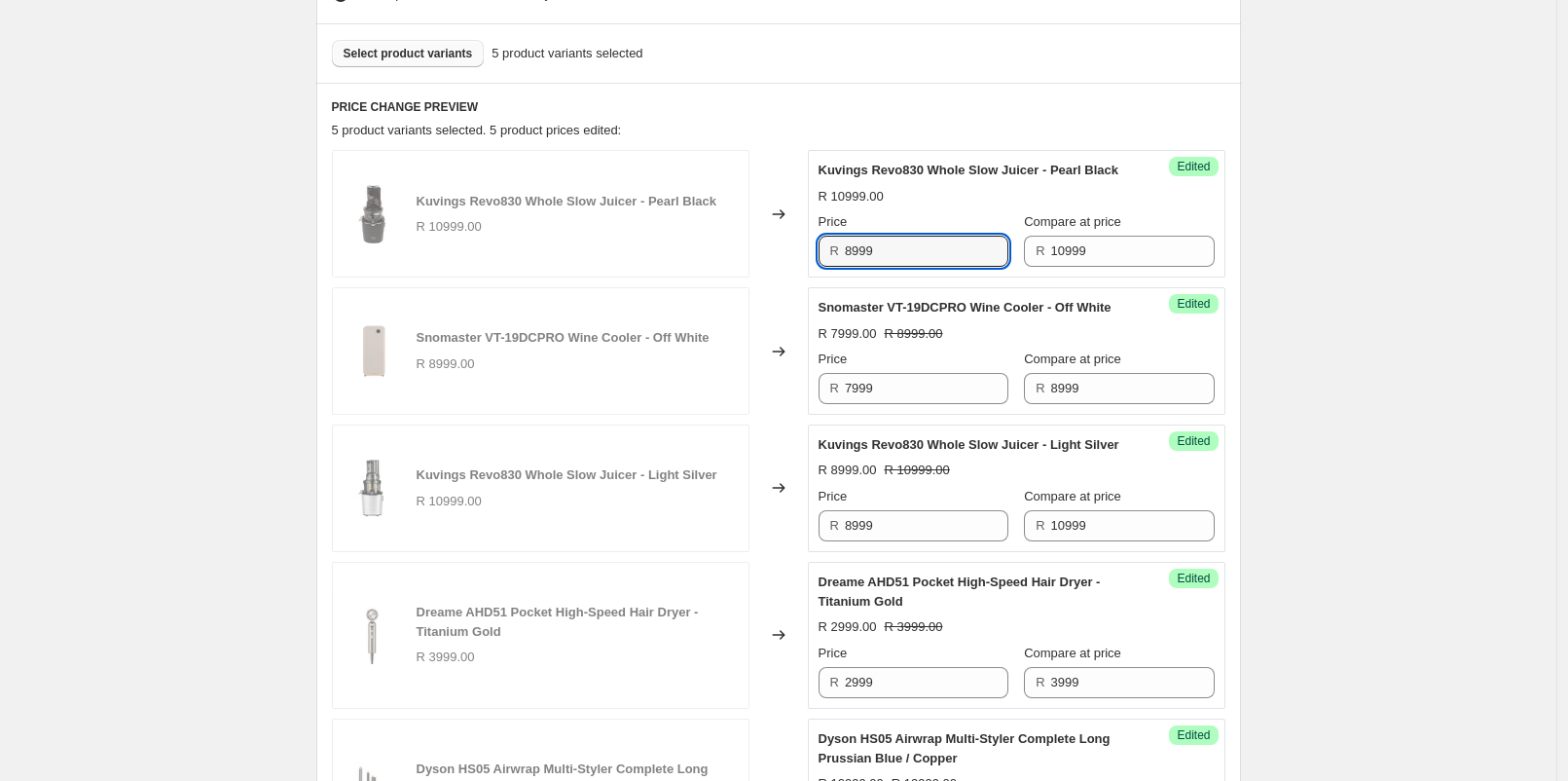 type on "8999" 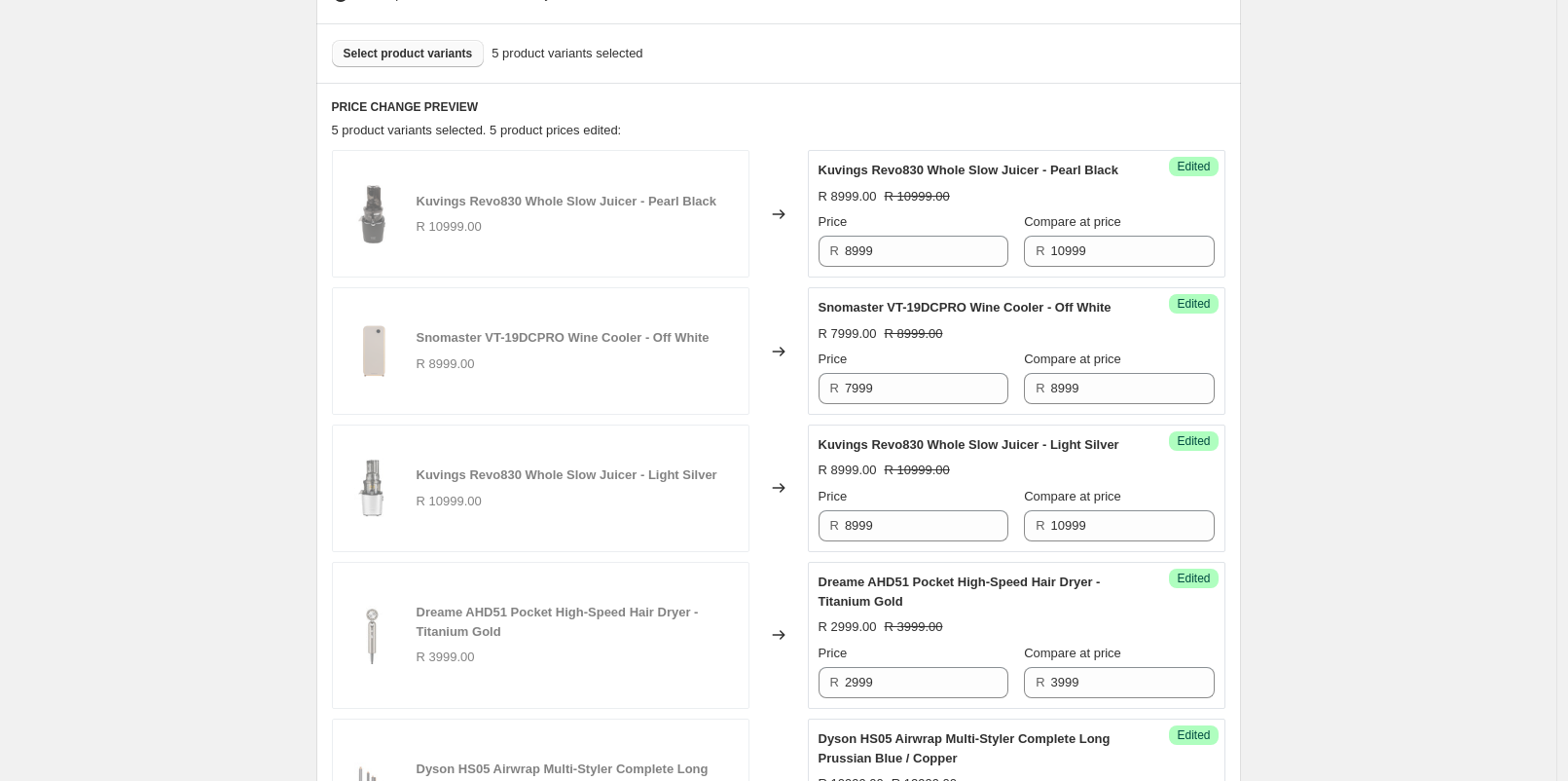 click on "PRICE CHANGE PREVIEW 5 product variants selected. 5 product prices edited: Kuvings Revo830 Whole Slow Juicer - Pearl Black R 10999.00 Changed to Success Edited Kuvings Revo830 Whole Slow Juicer - Pearl Black R 8999.00 R 10999.00 Price R 8999 Compare at price R 10999 Snomaster VT-19DCPRO Wine Cooler - Off White R 8999.00 Changed to Success Edited Snomaster VT-19DCPRO Wine Cooler - Off White R 7999.00 R 8999.00 Price R 7999 Compare at price R 8999 Kuvings Revo830 Whole Slow Juicer - Light Silver R 10999.00 Changed to Success Edited Kuvings Revo830 Whole Slow Juicer - Light Silver R 8999.00 R 10999.00 Price R 8999 Compare at price R 10999 Dreame AHD51 Pocket High-Speed Hair Dryer - Titanium Gold R 3999.00 Changed to Success Edited Dreame AHD51 Pocket High-Speed Hair Dryer - Titanium Gold R 2999.00 R 3999.00 Price R 2999 Compare at price R 3999 Dyson HS05 Airwrap Multi-Styler Complete Long Prussian Blue / Copper R 10999.00 Changed to Success Edited R 10999.00 R 12999.00 Price R 10999 Compare at price R 12999" at bounding box center [779, 502] 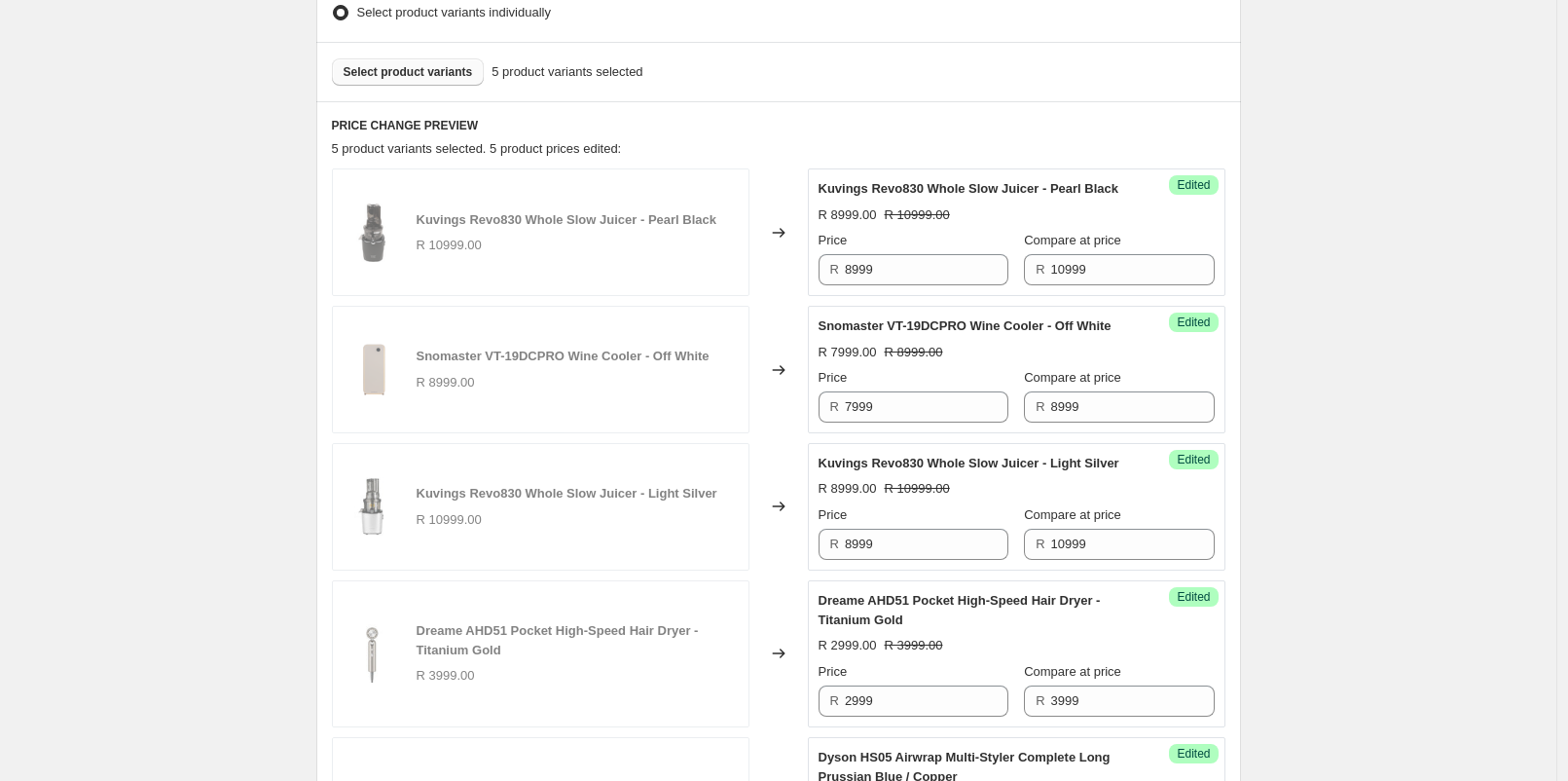 scroll, scrollTop: 349, scrollLeft: 0, axis: vertical 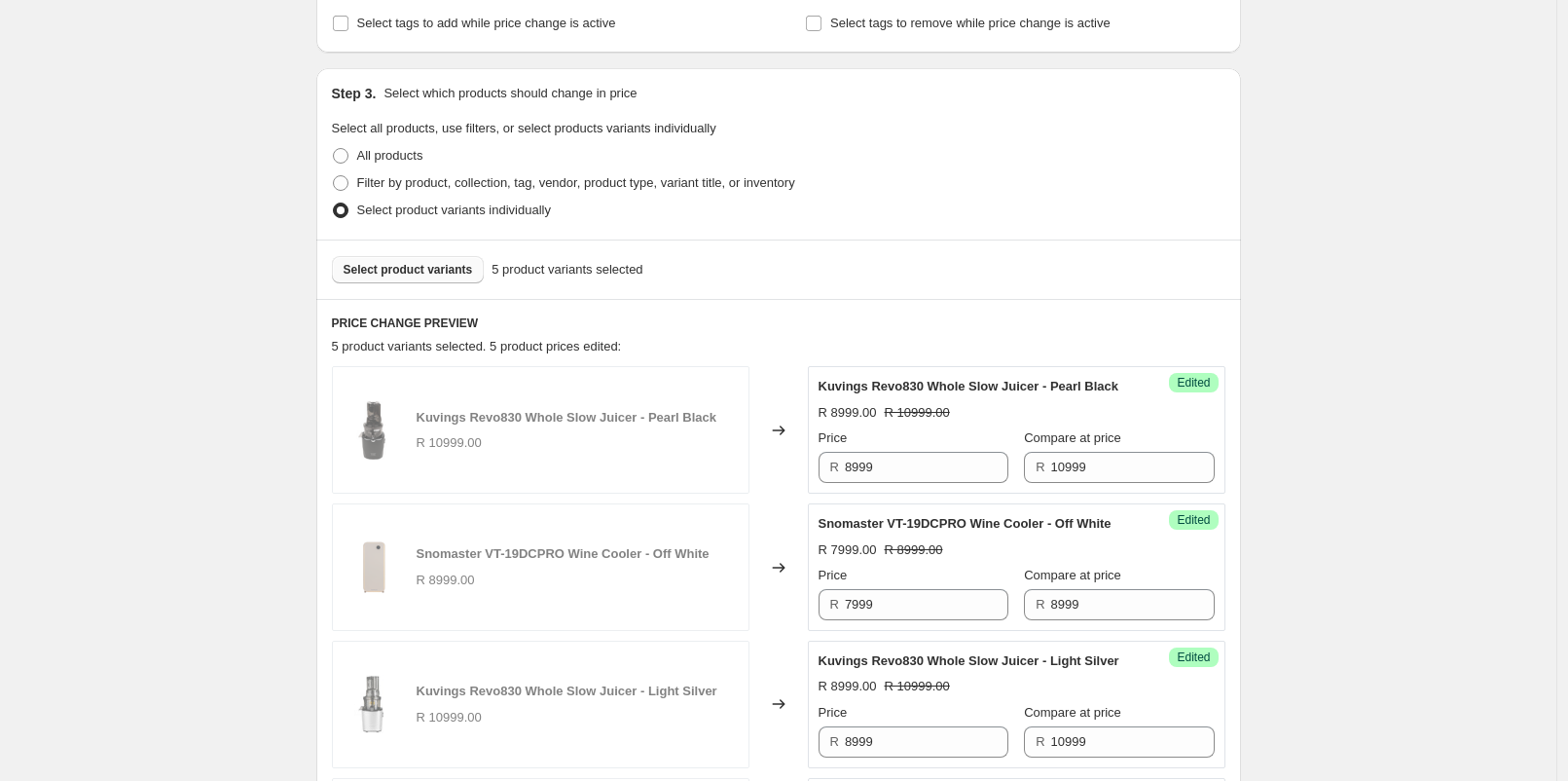 click on "Select product variants" at bounding box center [408, 270] 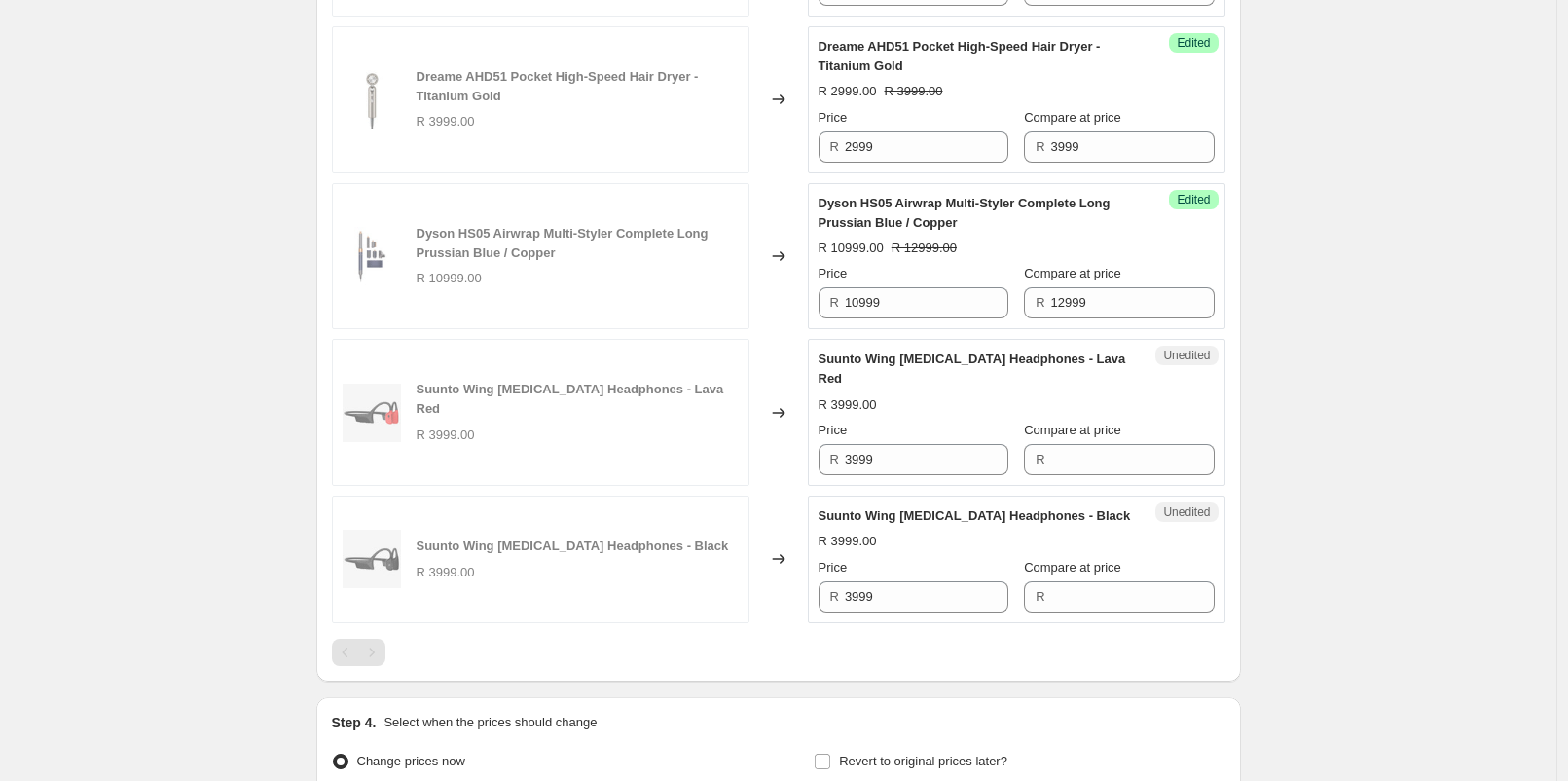 scroll, scrollTop: 1105, scrollLeft: 0, axis: vertical 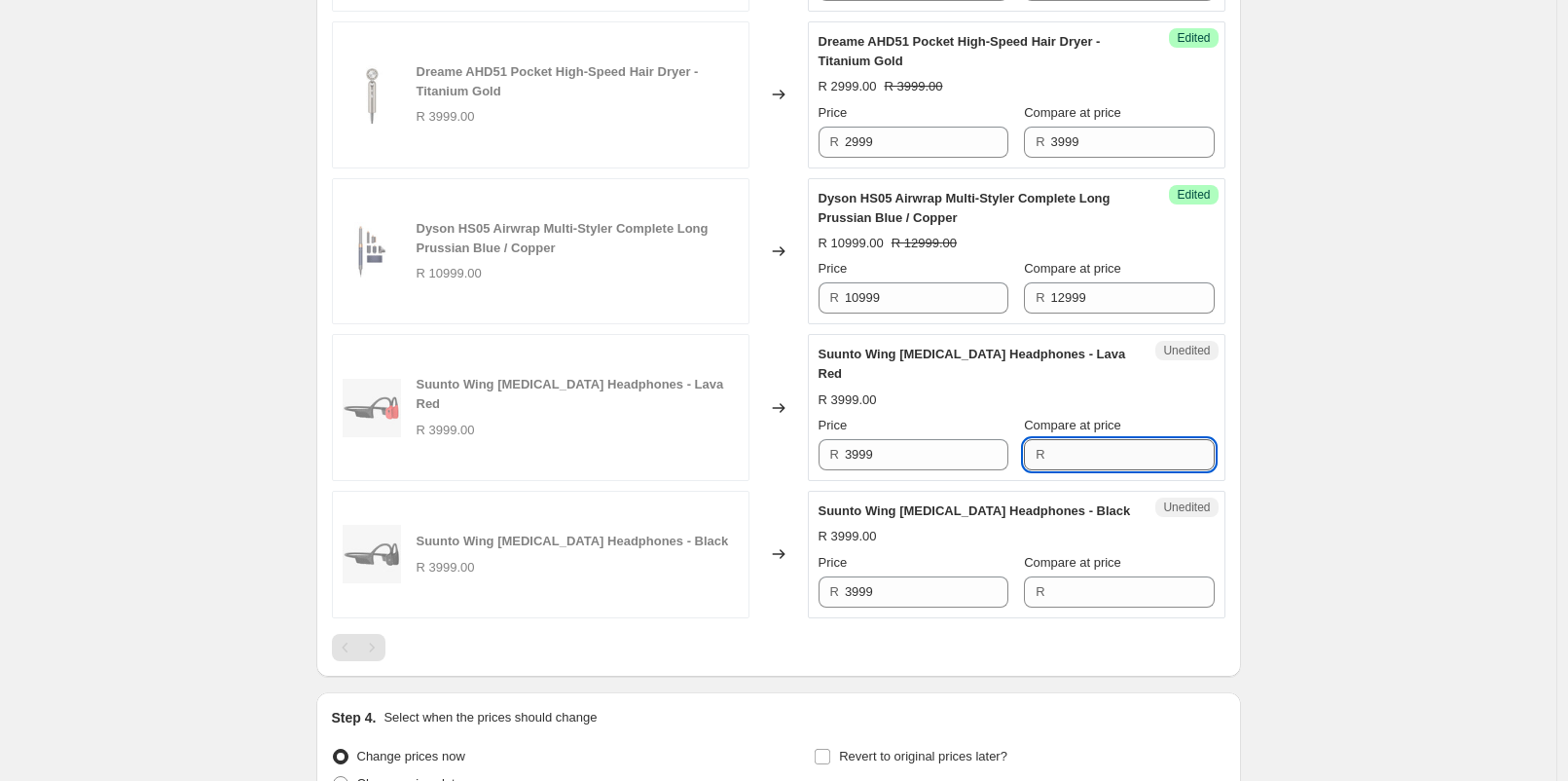 click on "Compare at price" at bounding box center [1133, 455] 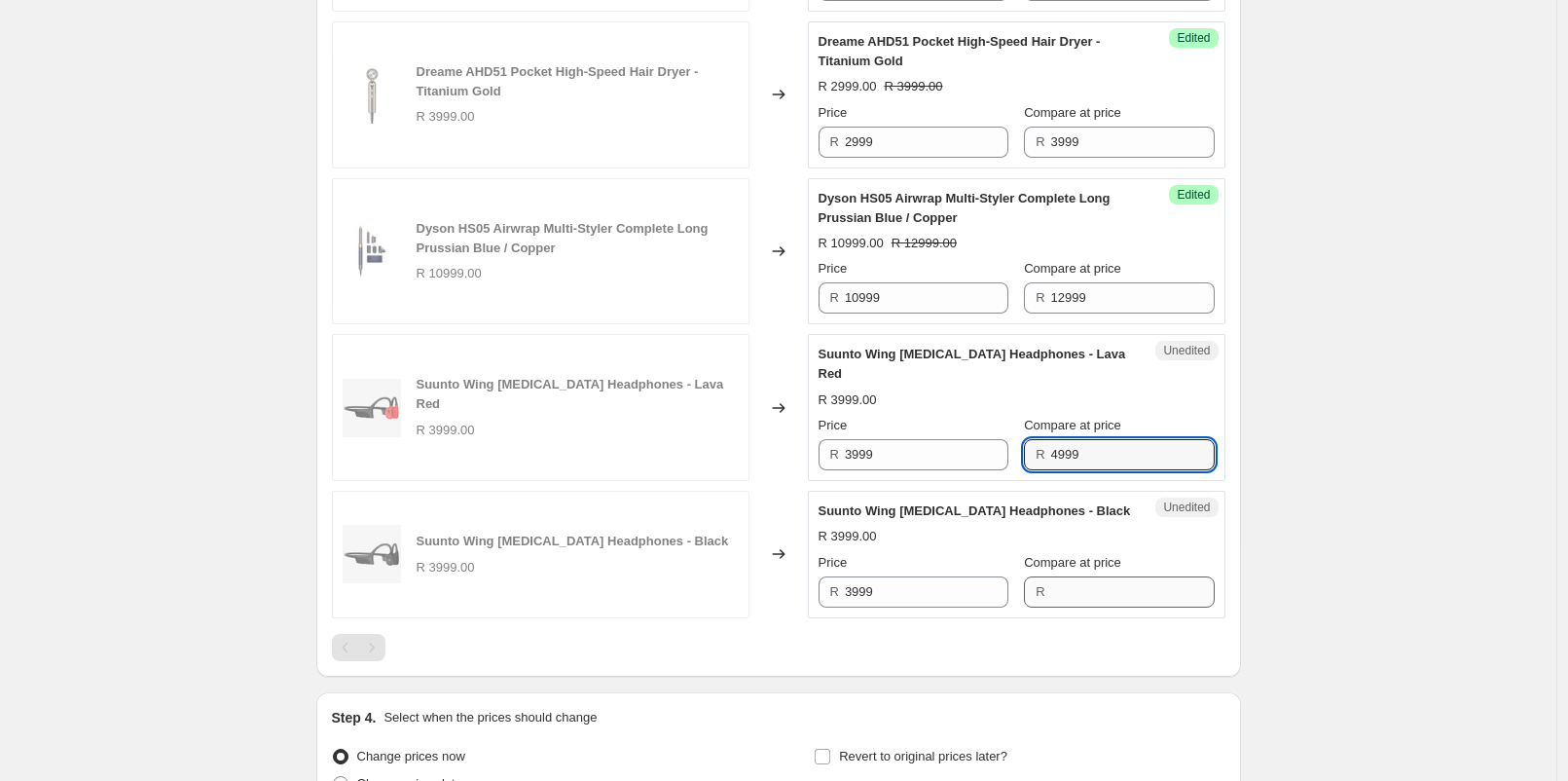 type on "4999" 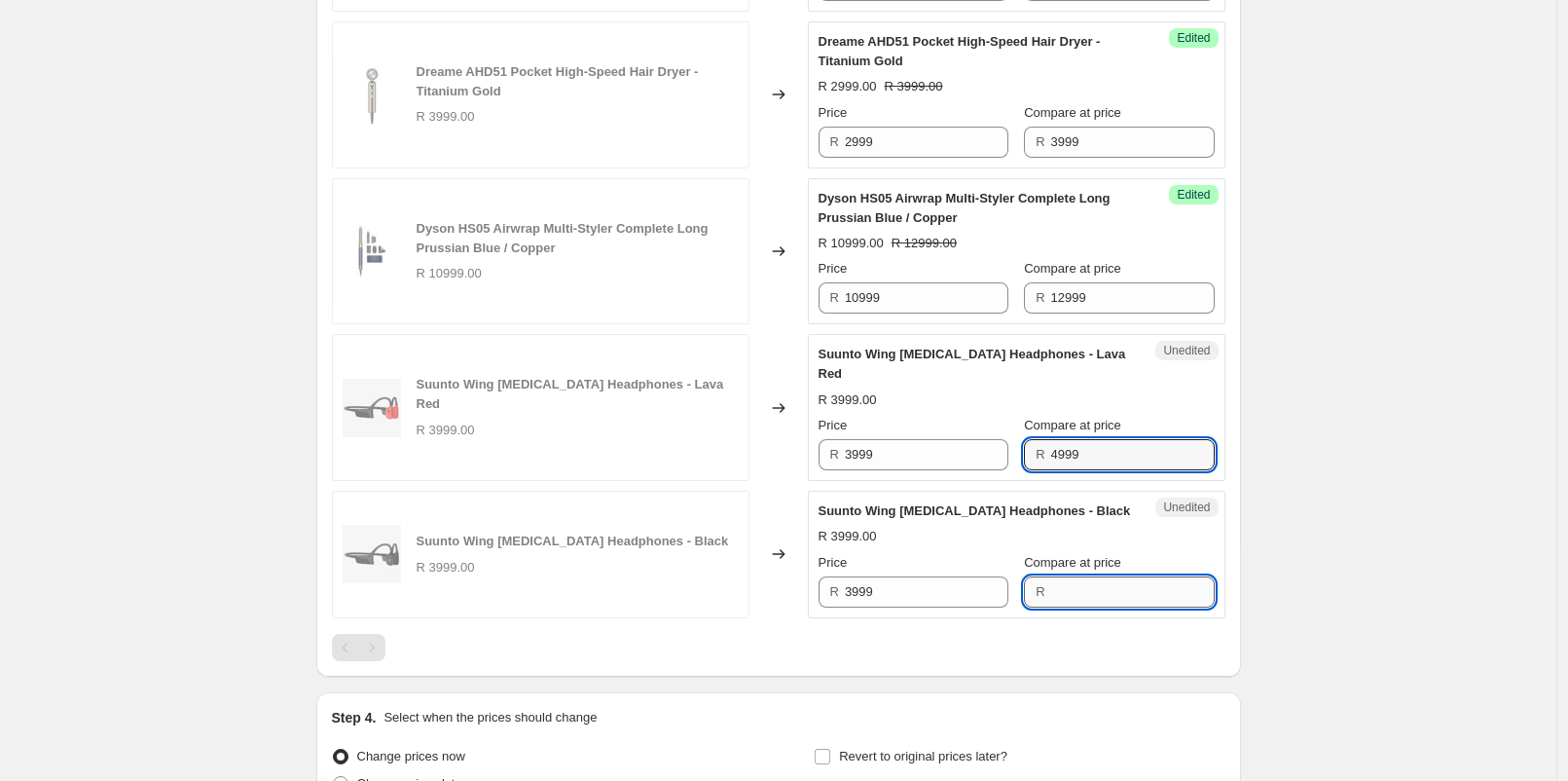 click on "Compare at price" at bounding box center [1133, 592] 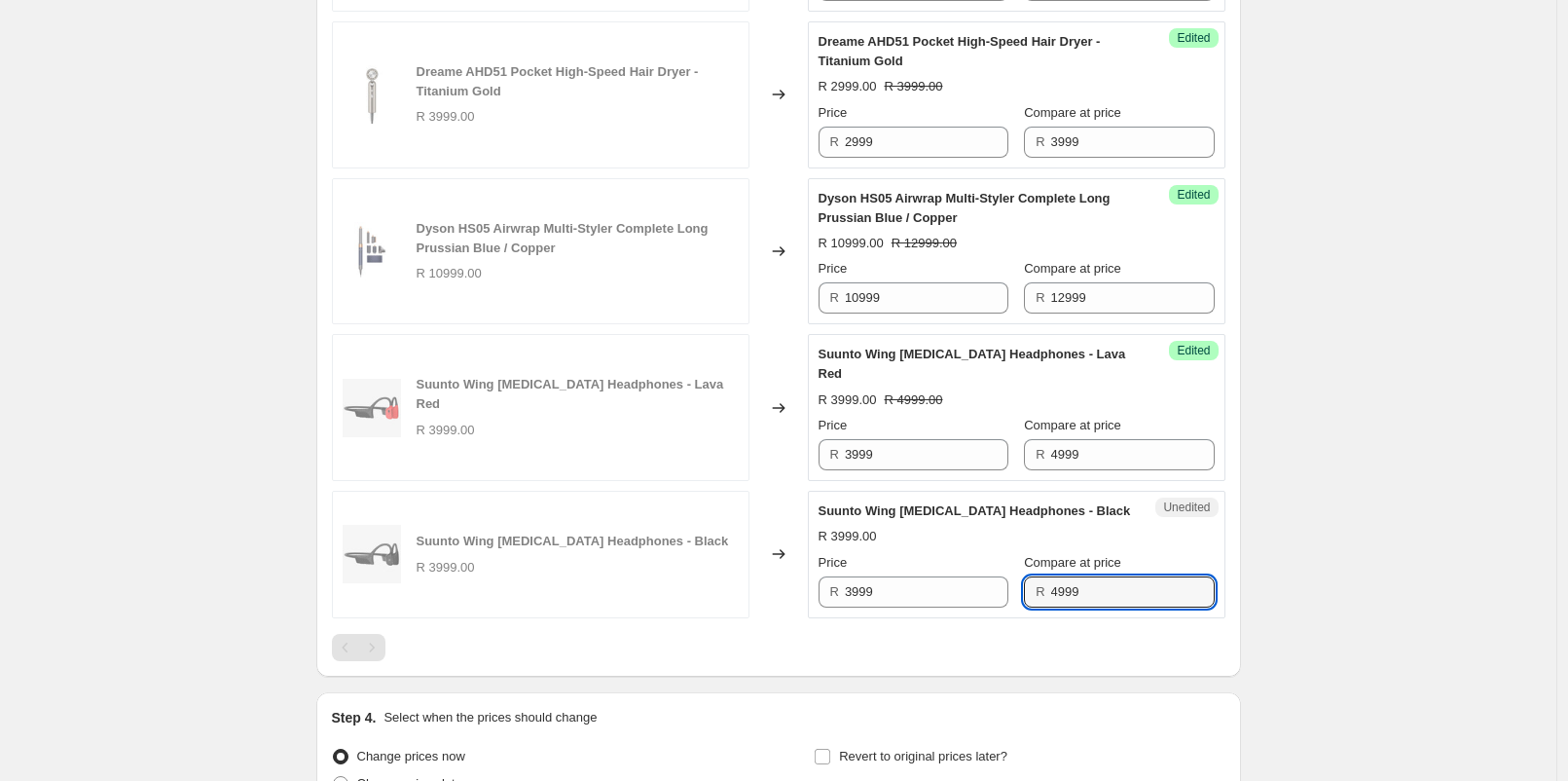 type on "4999" 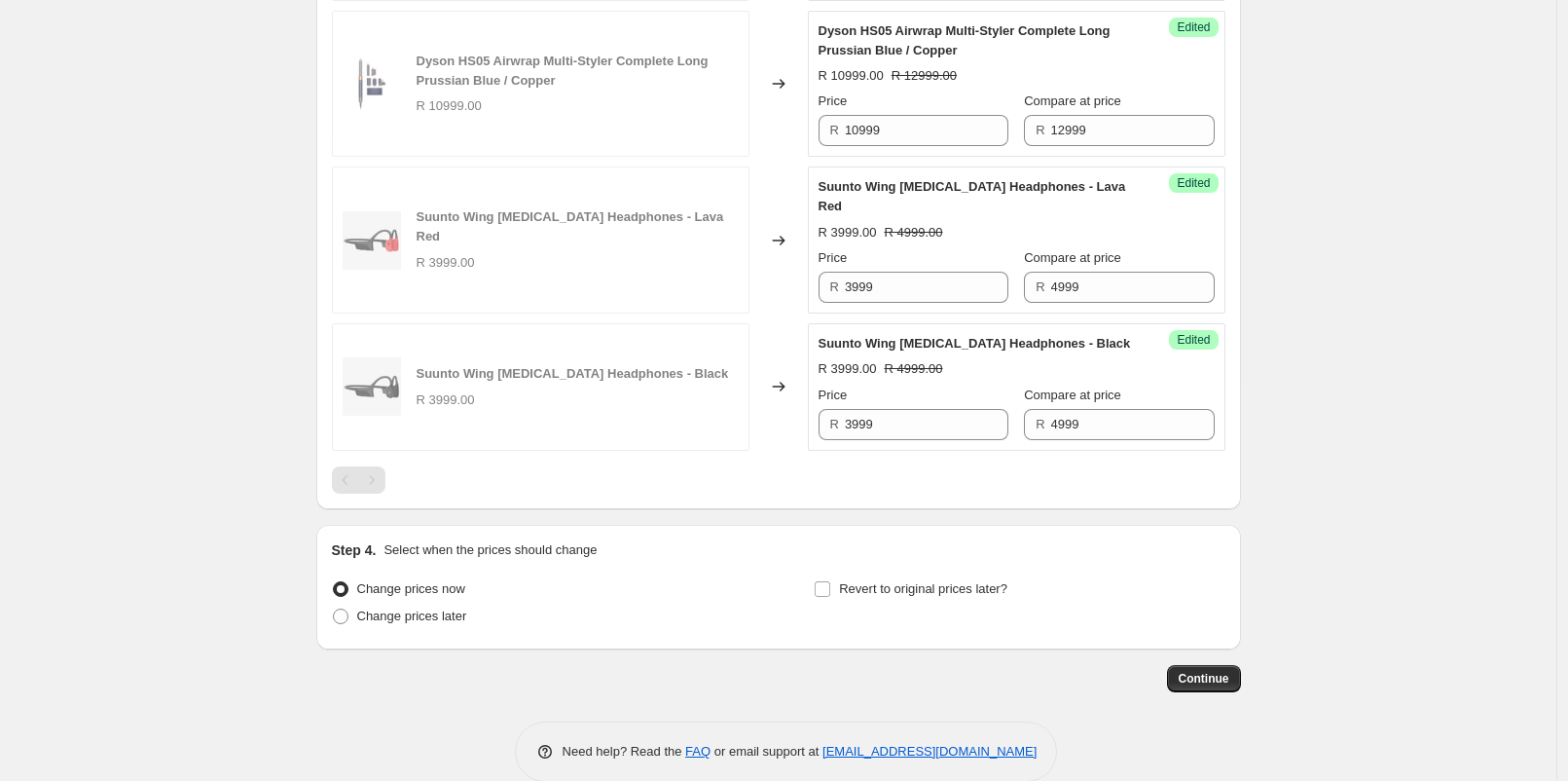 scroll, scrollTop: 1375, scrollLeft: 0, axis: vertical 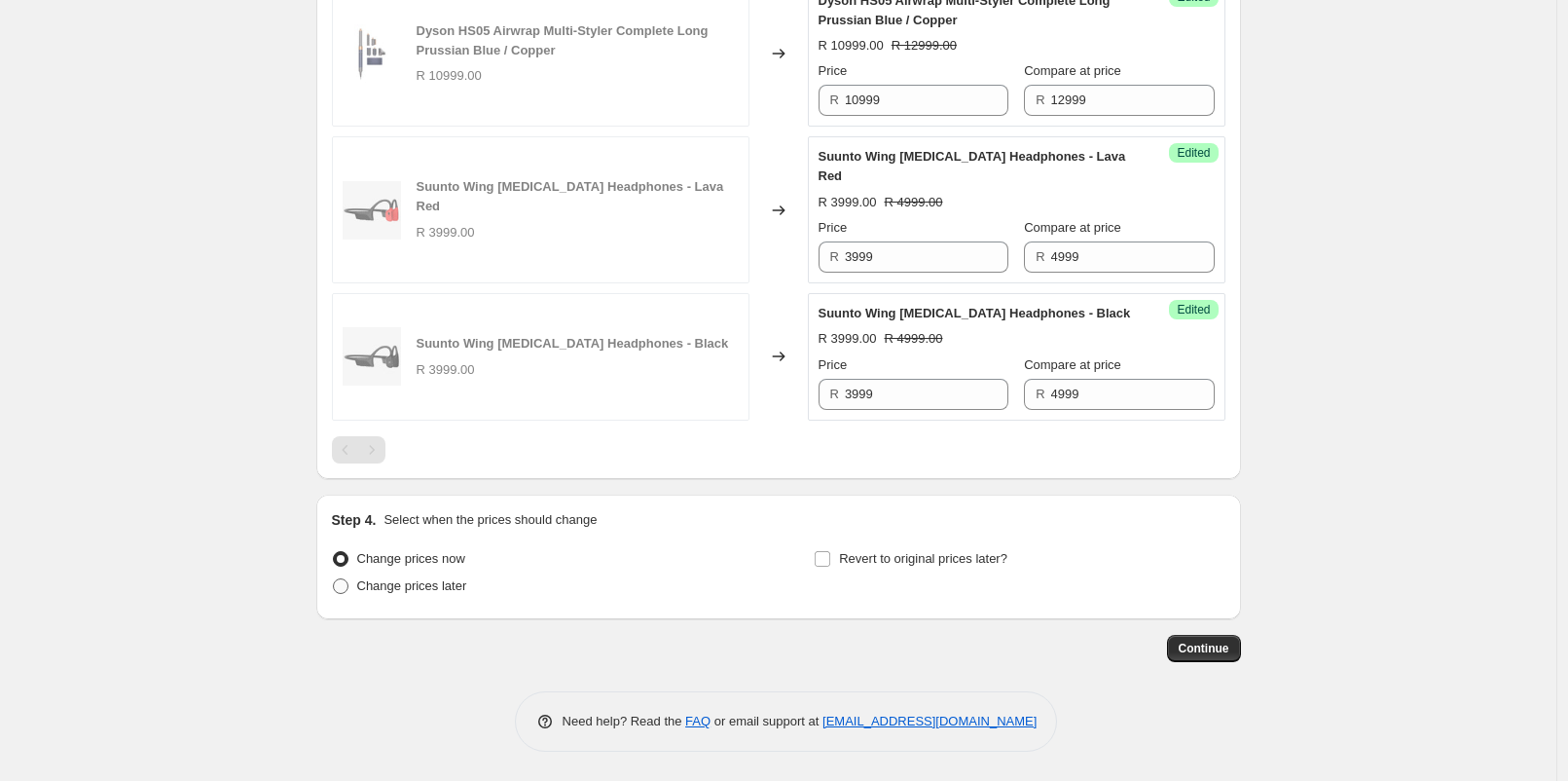 click on "Change prices later" at bounding box center (412, 585) 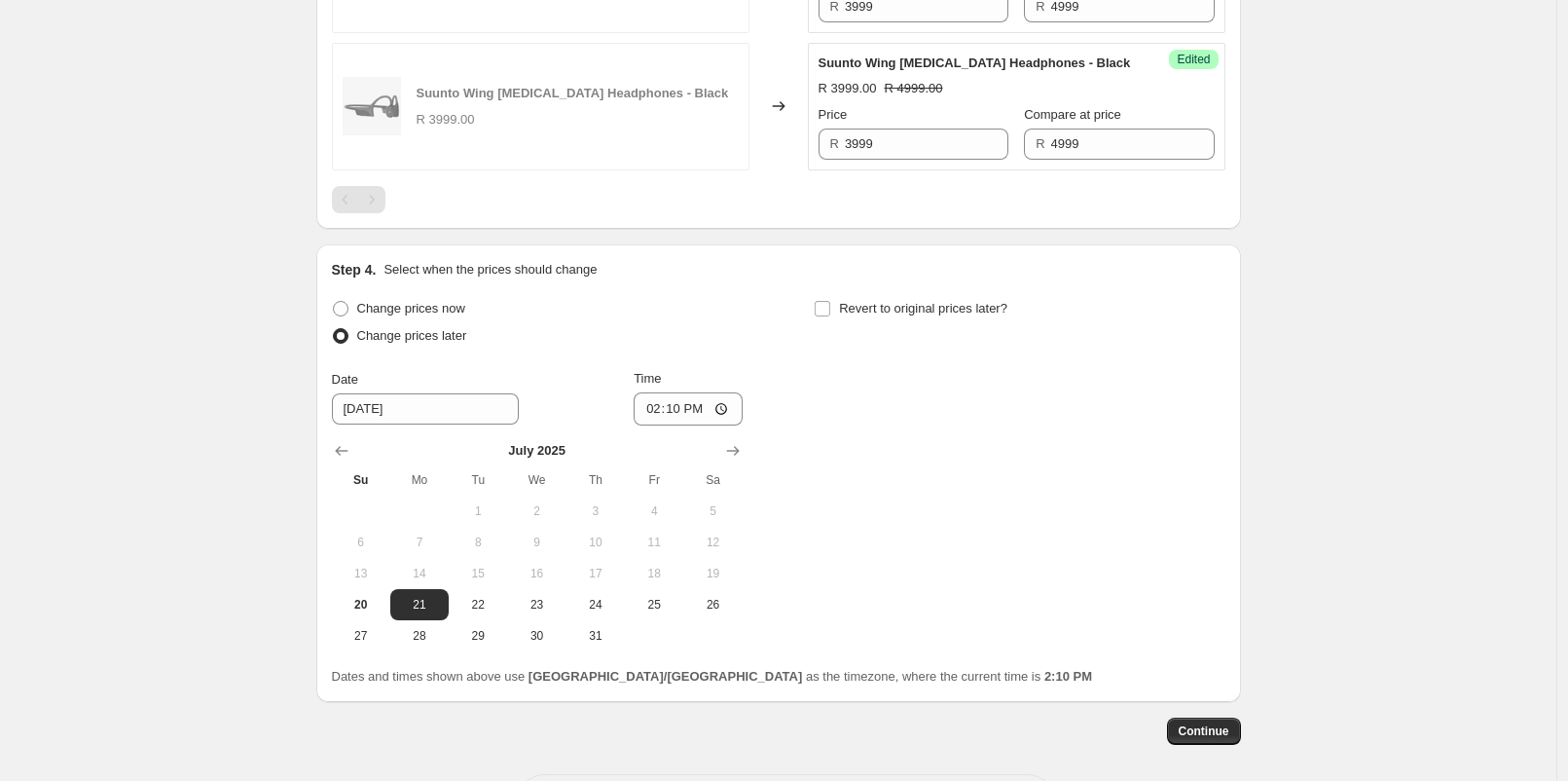 scroll, scrollTop: 1591, scrollLeft: 0, axis: vertical 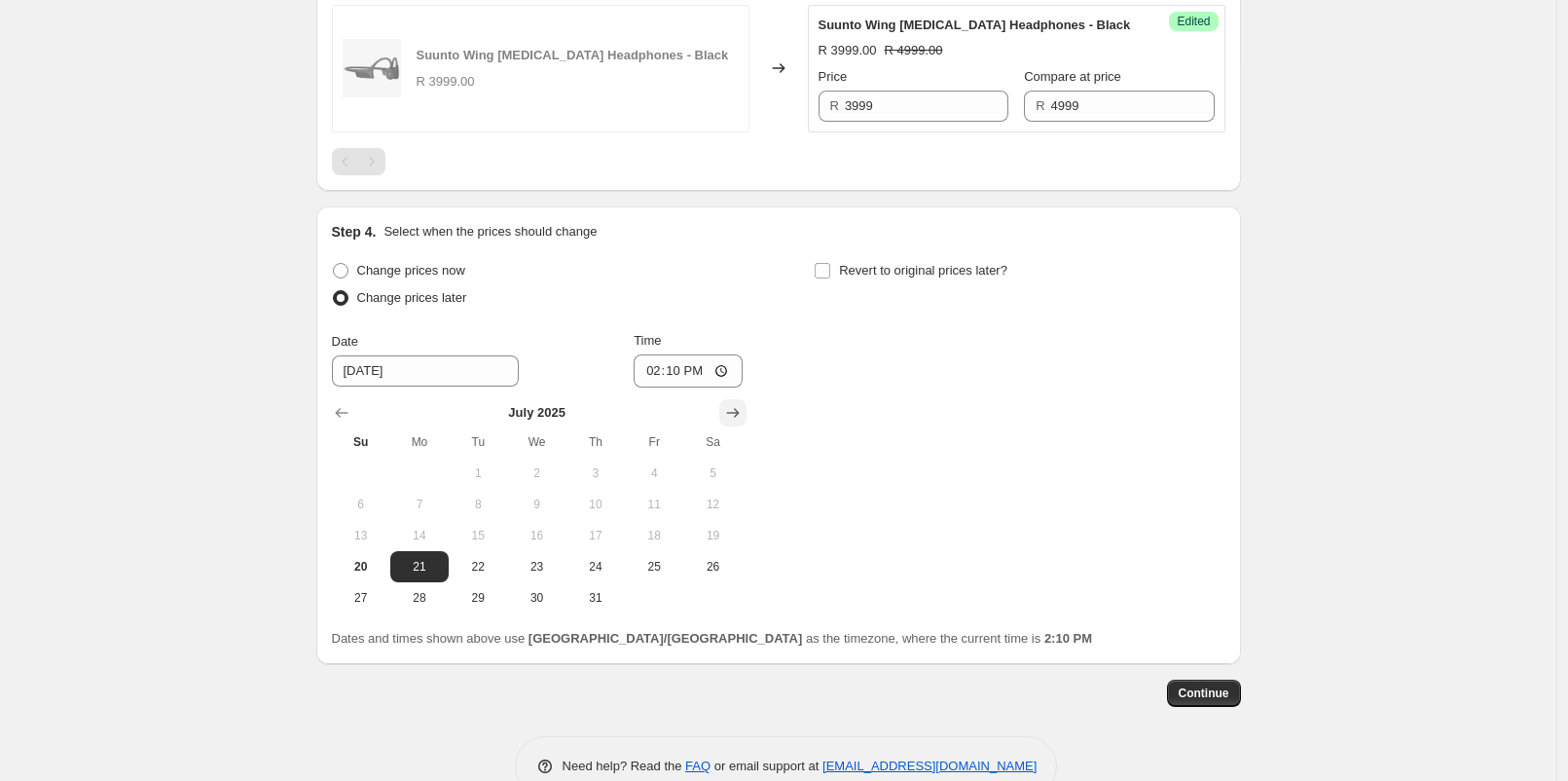 click 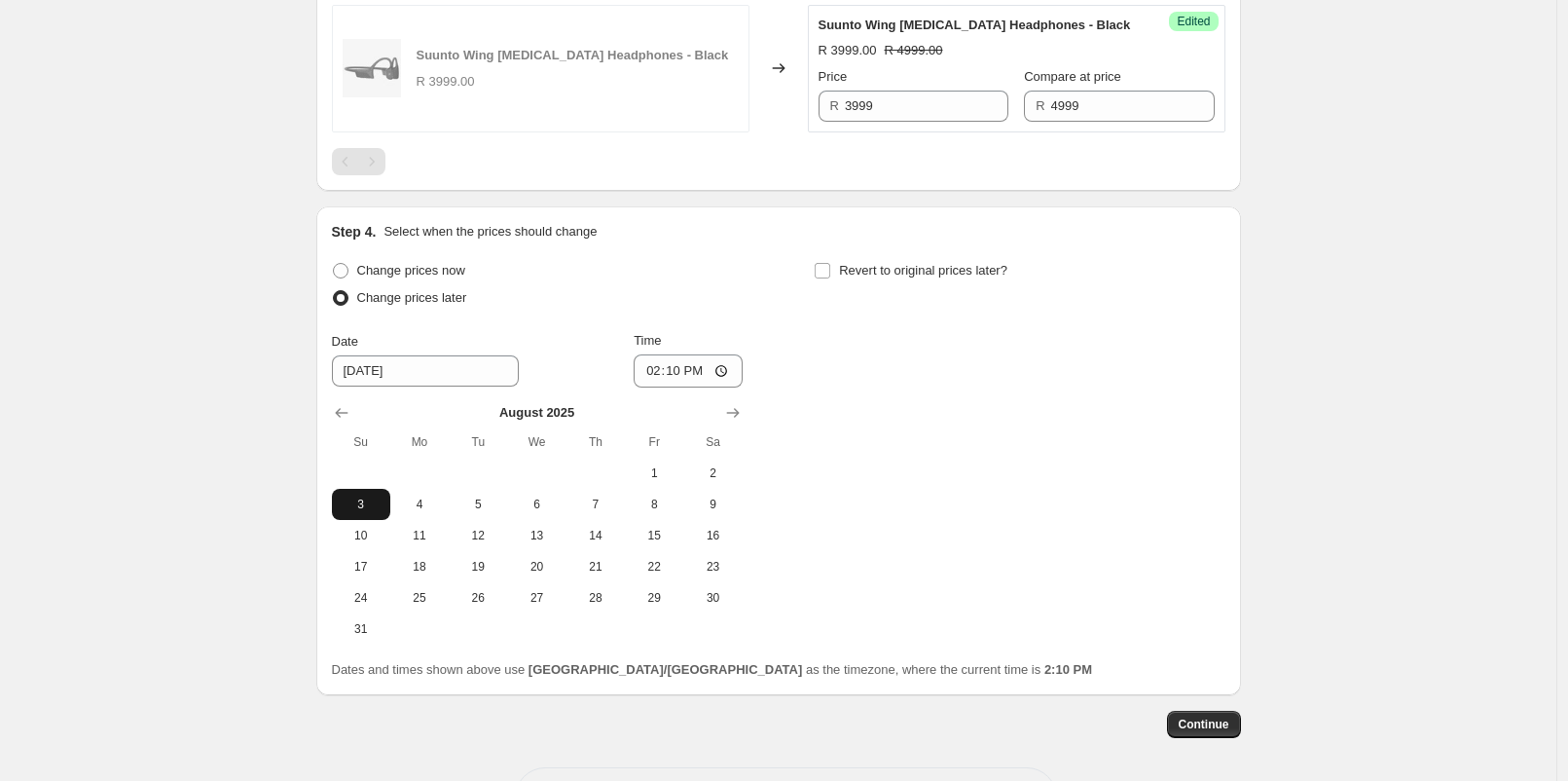 click on "3" at bounding box center [361, 504] 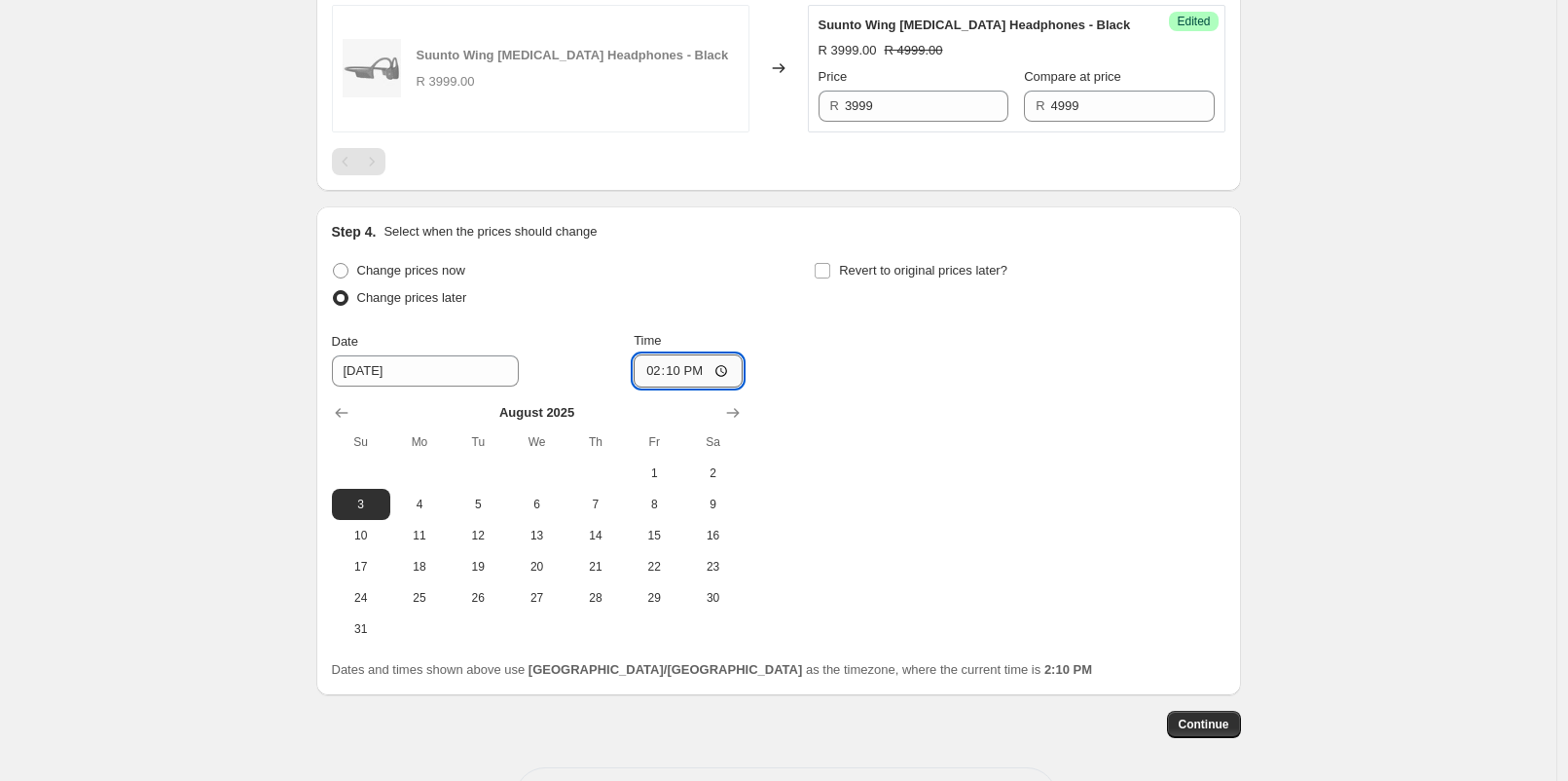 click on "14:10" at bounding box center [688, 371] 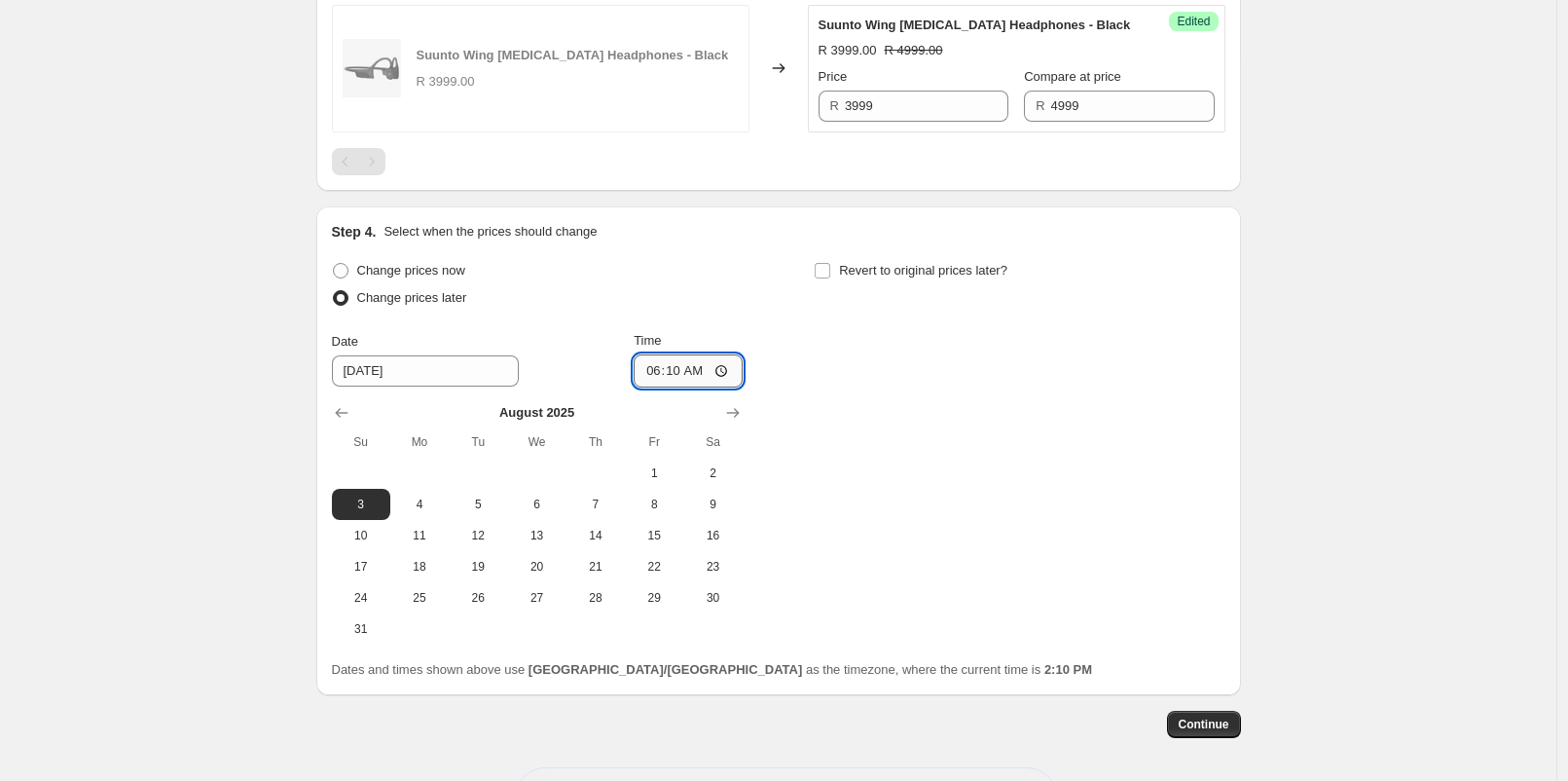 type on "06:00" 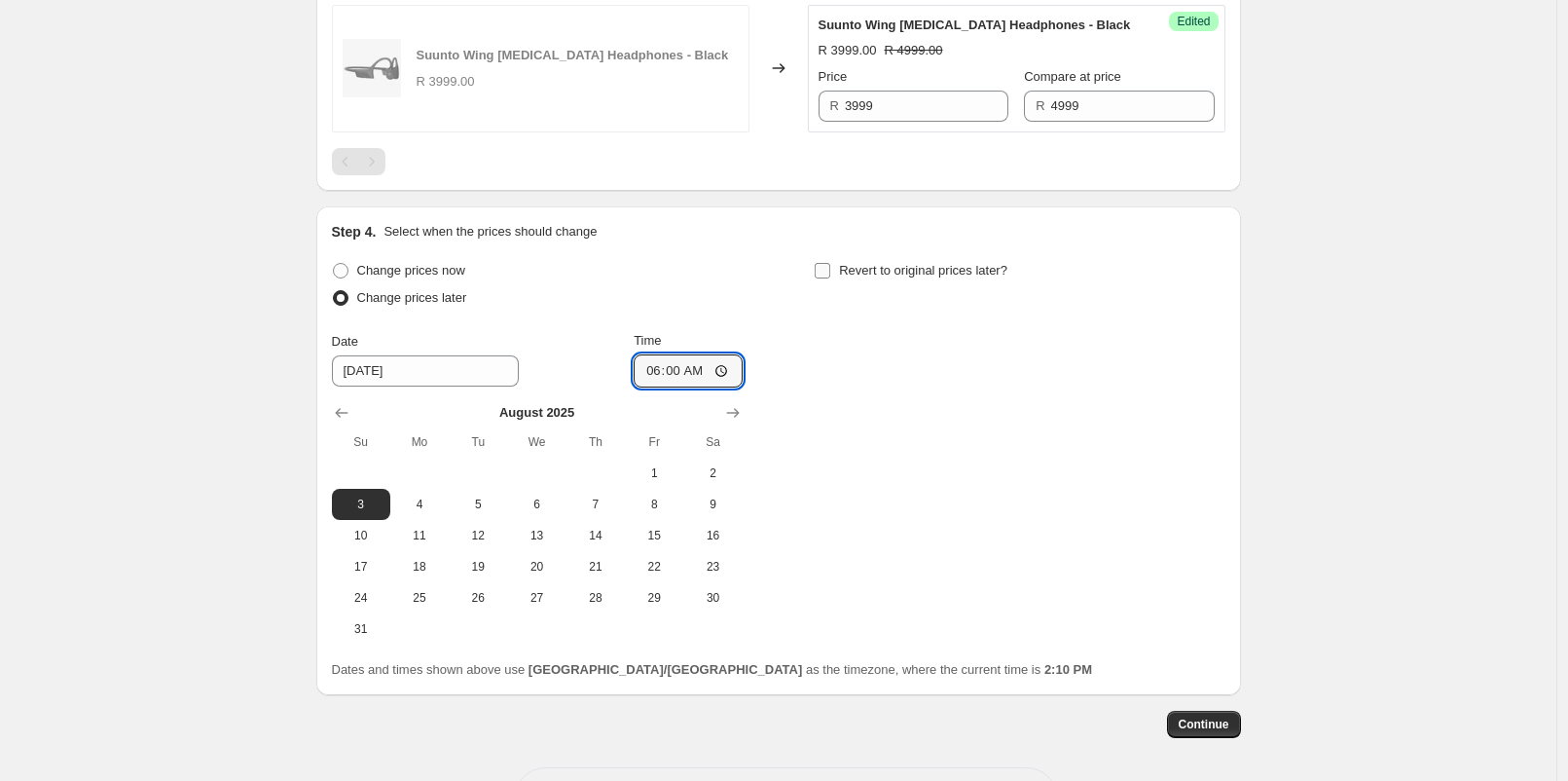 click on "Revert to original prices later?" at bounding box center (923, 270) 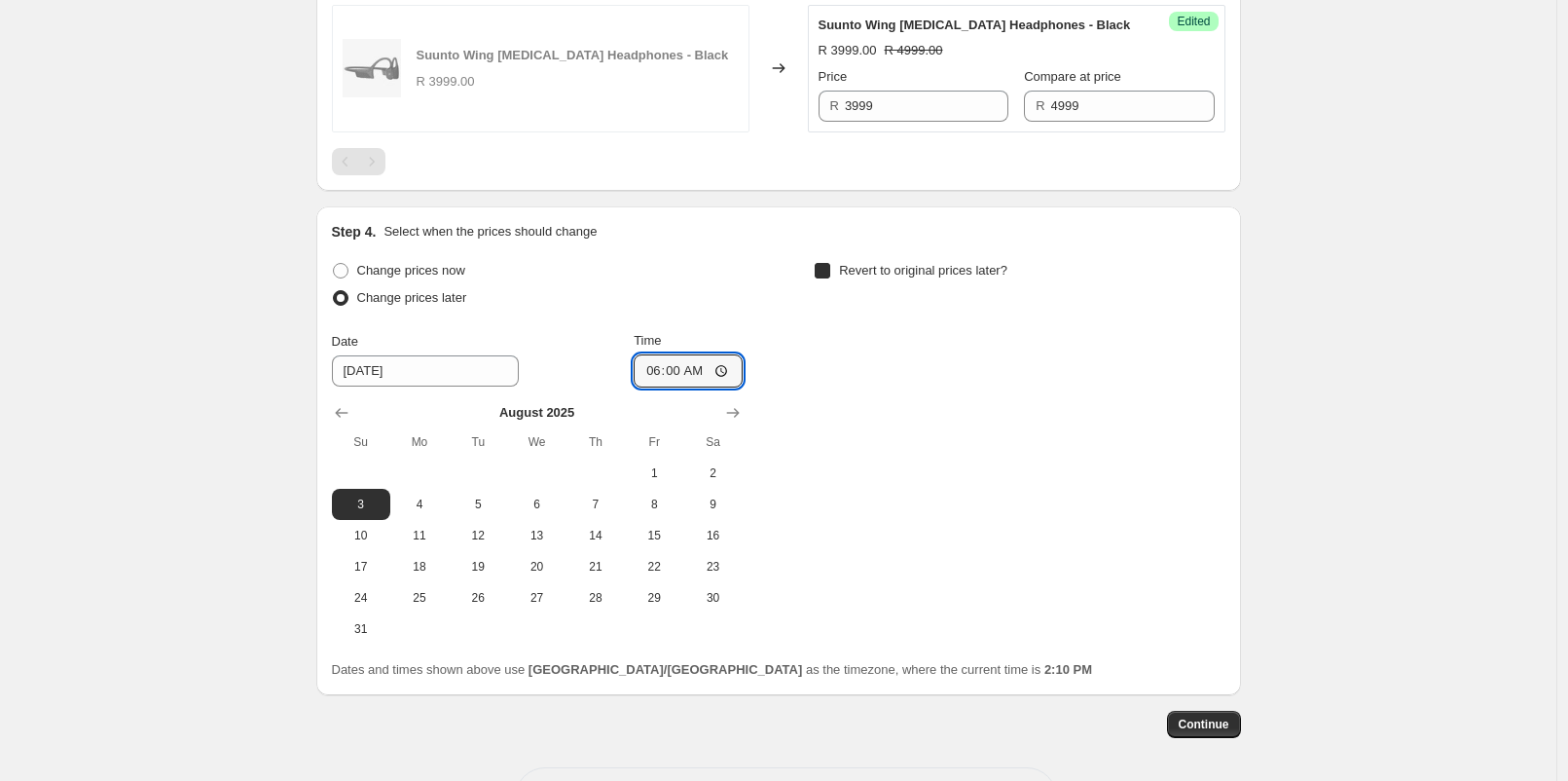 checkbox on "true" 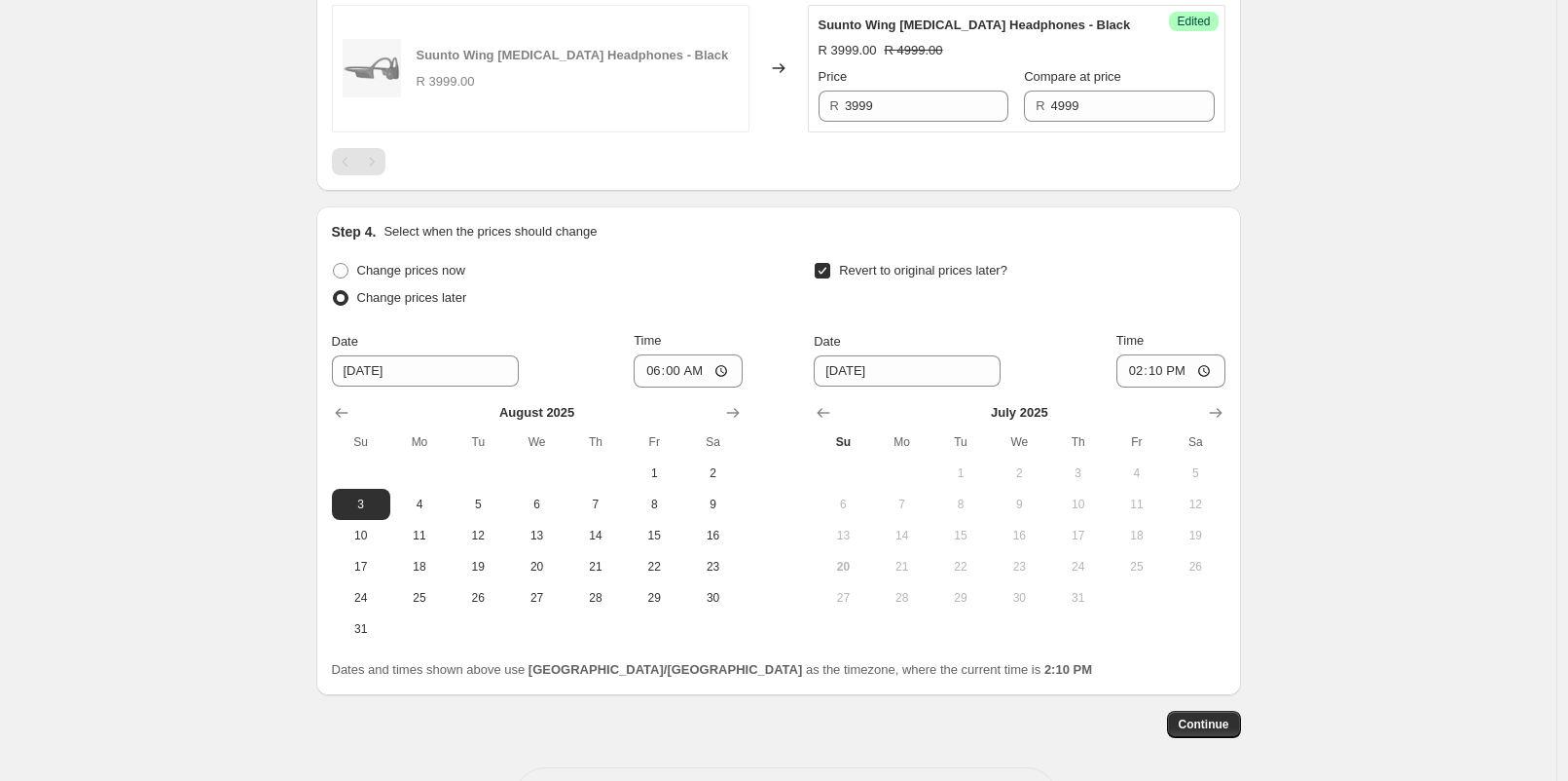 click on "Sa" at bounding box center [1195, 442] 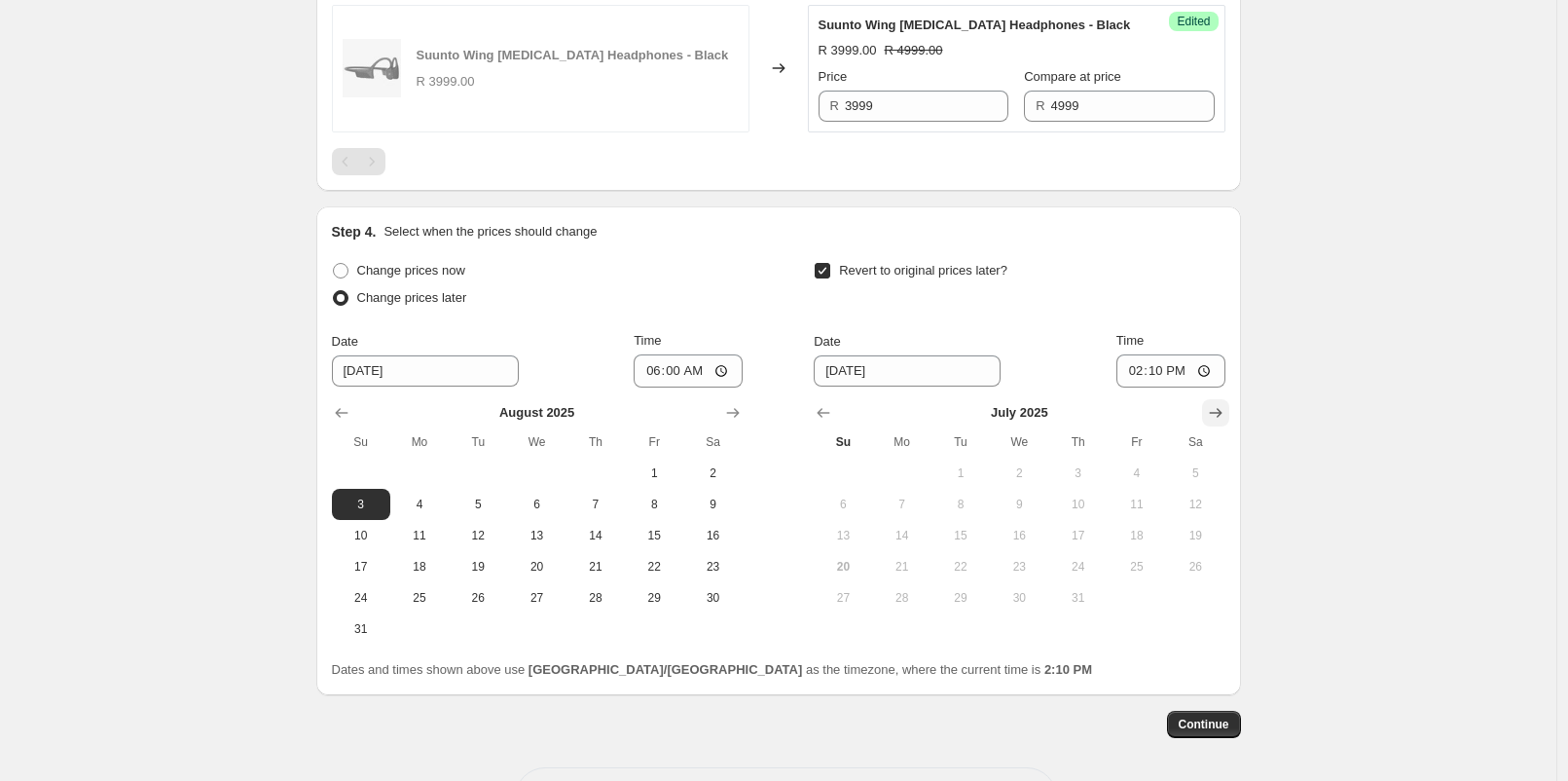 click 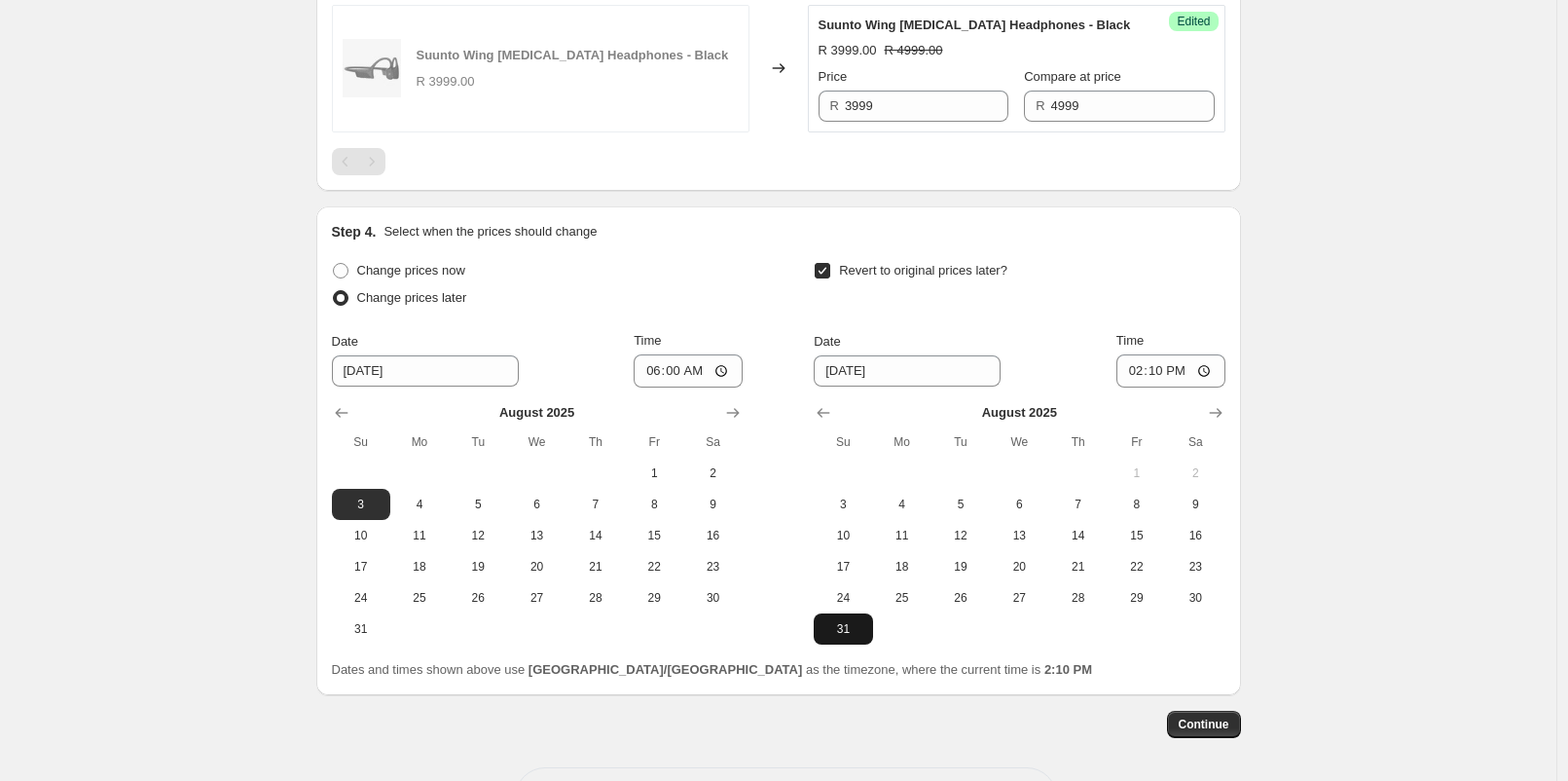 click on "31" at bounding box center (843, 629) 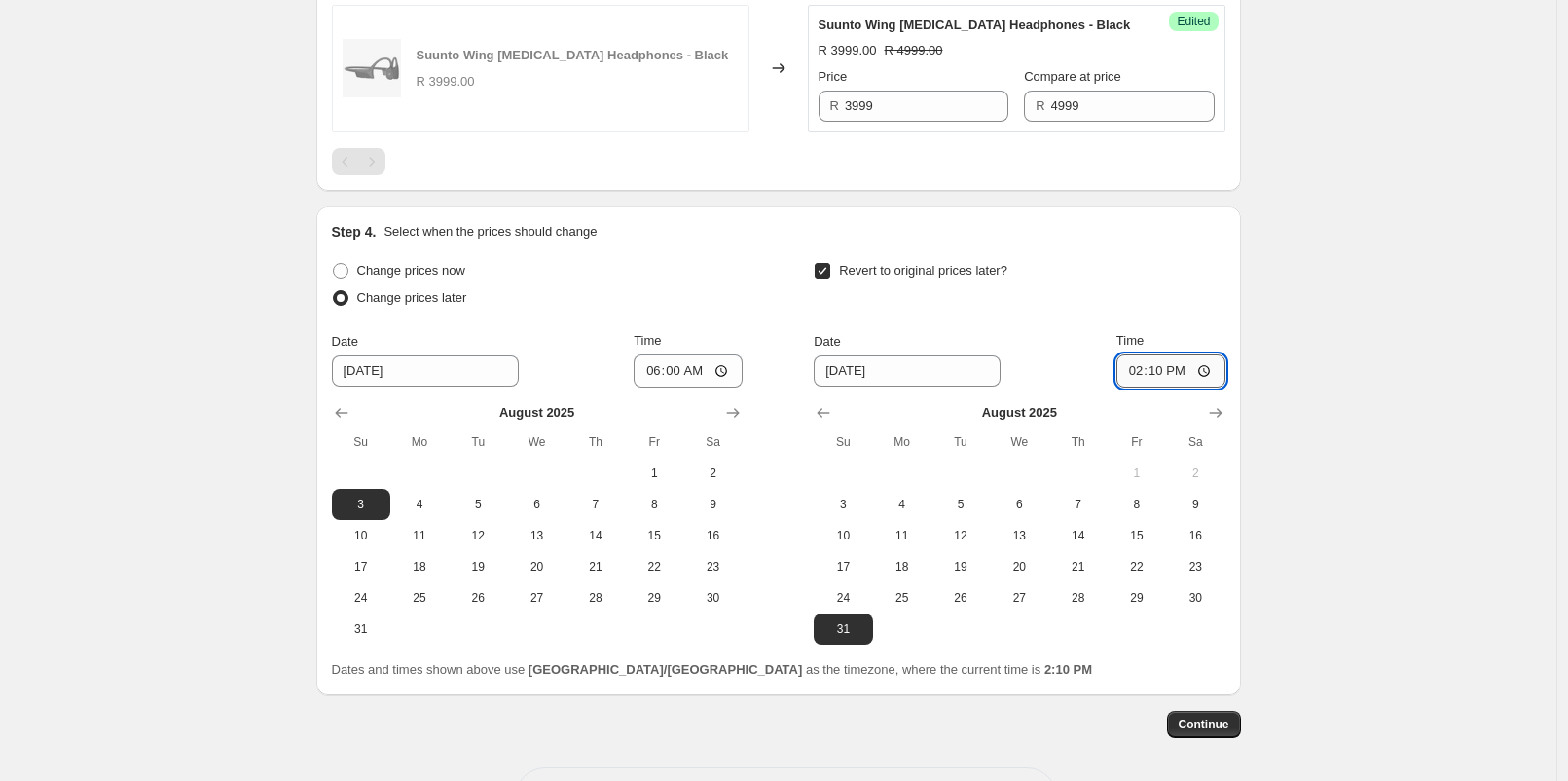 click on "14:10" at bounding box center (1171, 371) 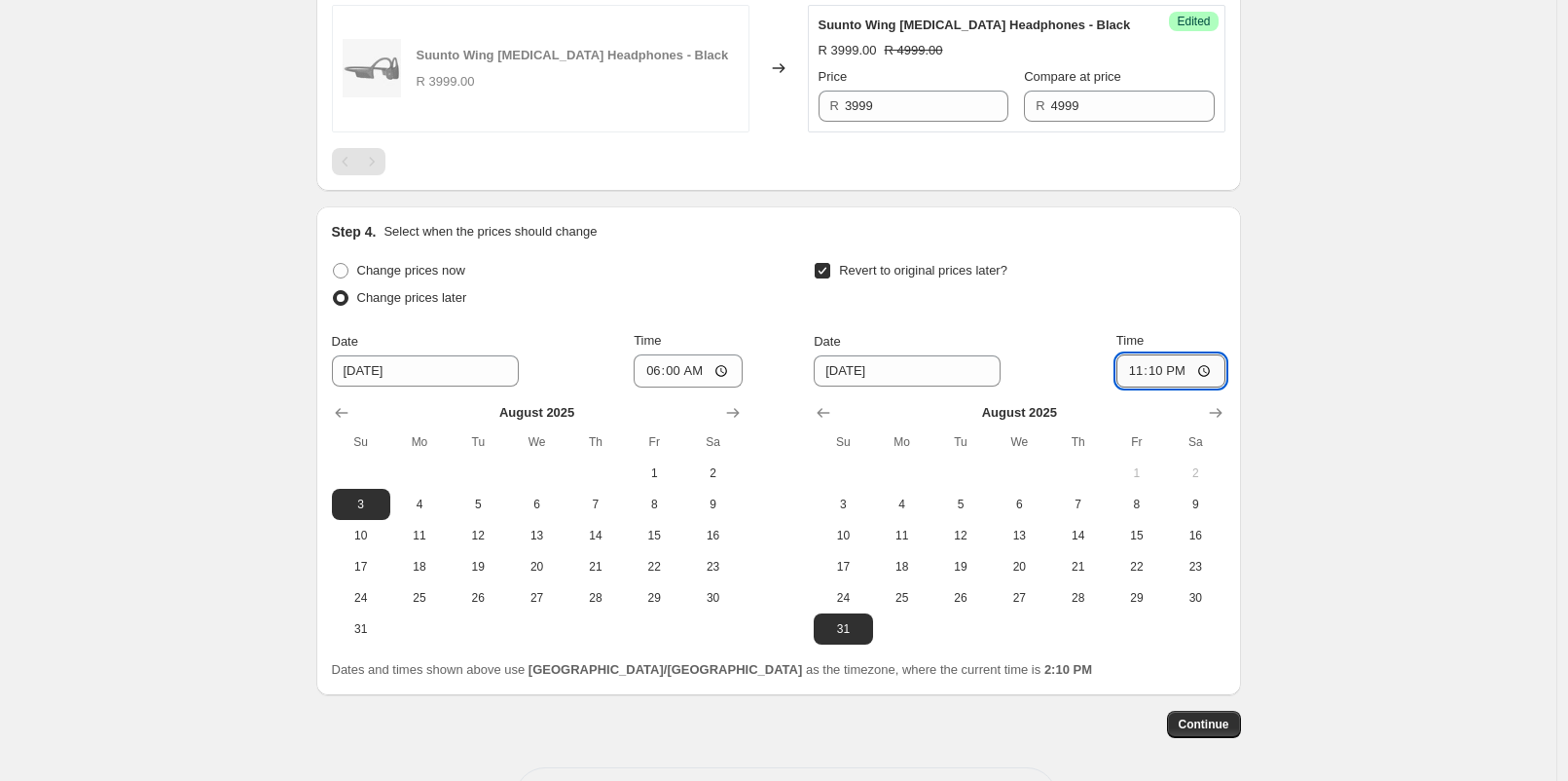 type on "23:00" 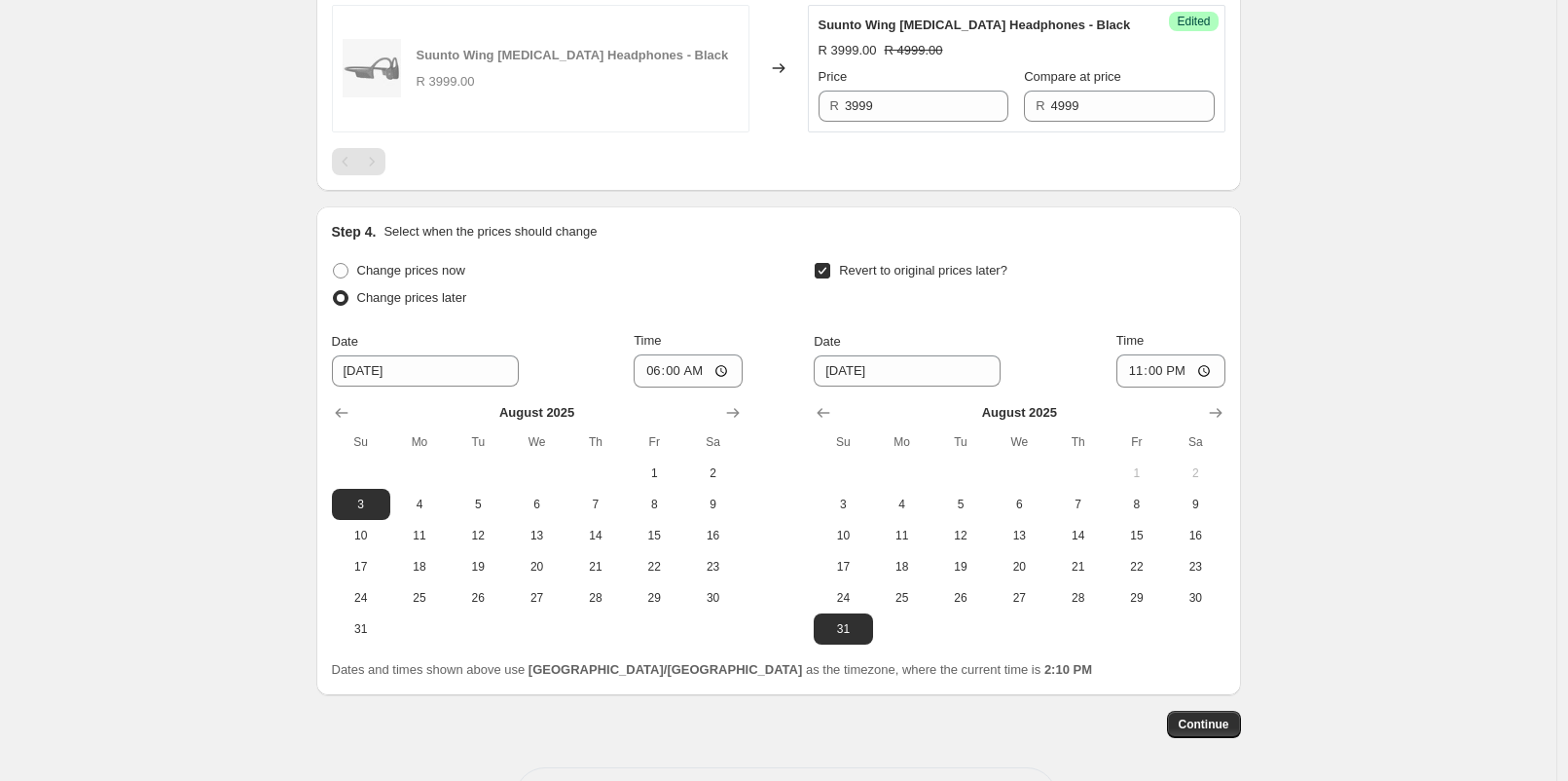 click on "Create new price [MEDICAL_DATA]. This page is ready Create new price [MEDICAL_DATA] Draft Step 1. Optionally give your price [MEDICAL_DATA] a title (eg "March 30% off sale on boots") Ruan Planner [DATE] - [DATE] This title is just for internal use, customers won't see it Step 2. Select how the prices should change Use bulk price change rules Set product prices individually Use CSV upload Select tags to add while price change is active Select tags to remove while price change is active Step 3. Select which products should change in price Select all products, use filters, or select products variants individually All products Filter by product, collection, tag, vendor, product type, variant title, or inventory Select product variants individually Select product variants 7   product variants selected PRICE CHANGE PREVIEW 7 product variants selected. 7 product prices edited: Kuvings Revo830 Whole Slow Juicer - Pearl Black R 10999.00 Changed to Success Edited Kuvings Revo830 Whole Slow Juicer - Pearl Black R 8999.00 R 10999.00" at bounding box center [778, -367] 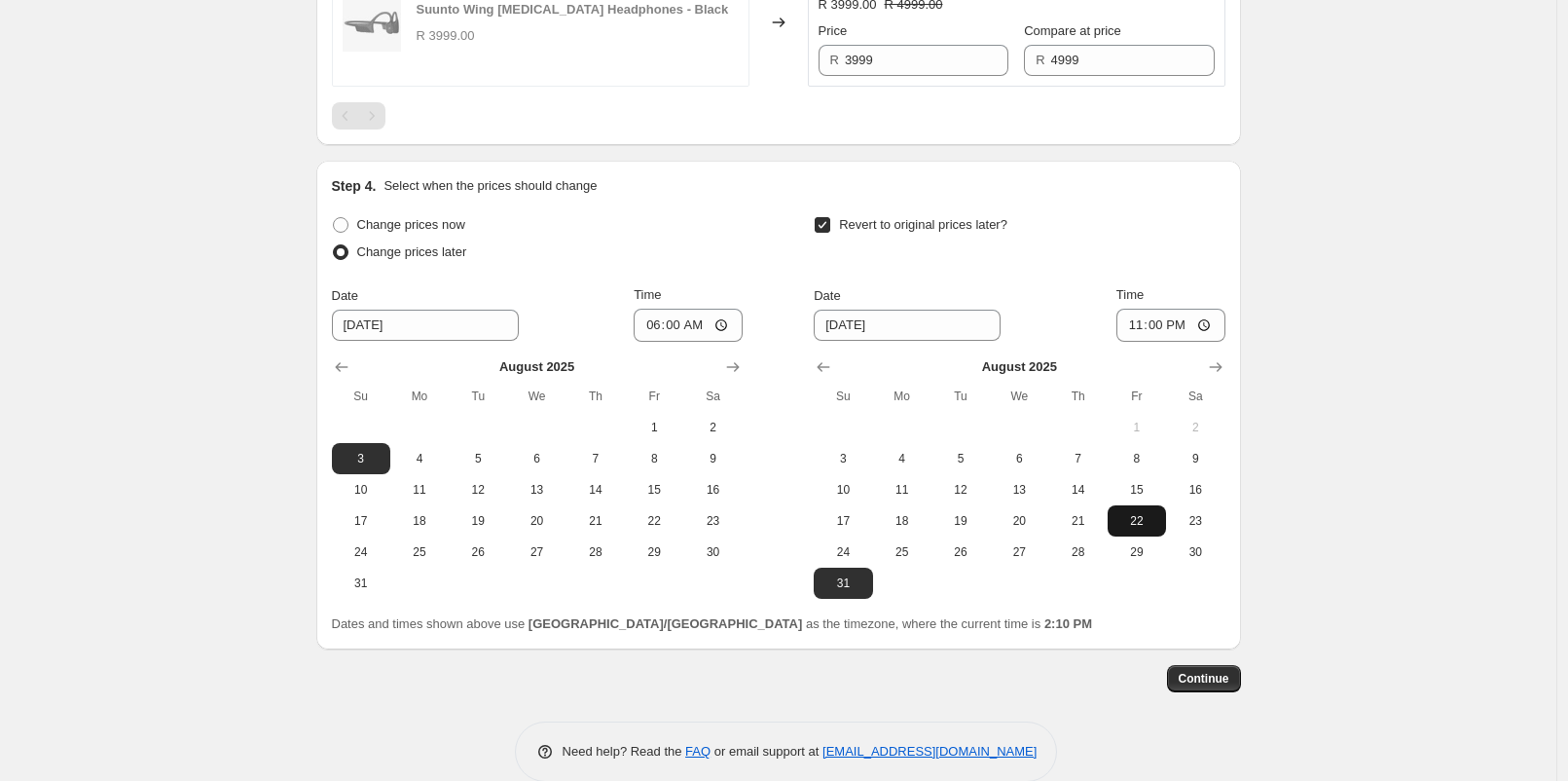 scroll, scrollTop: 1739, scrollLeft: 0, axis: vertical 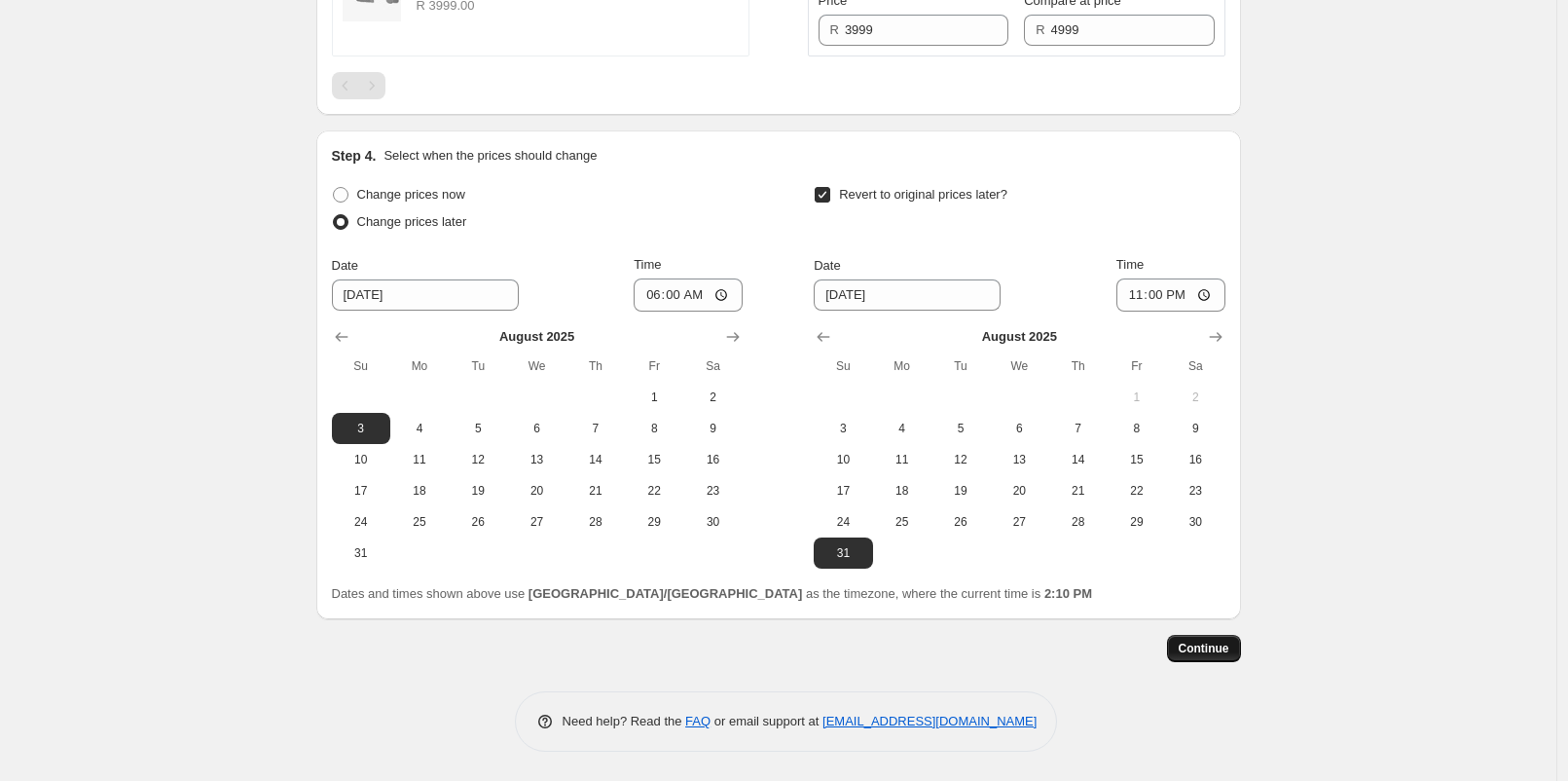 click on "Continue" at bounding box center [1204, 649] 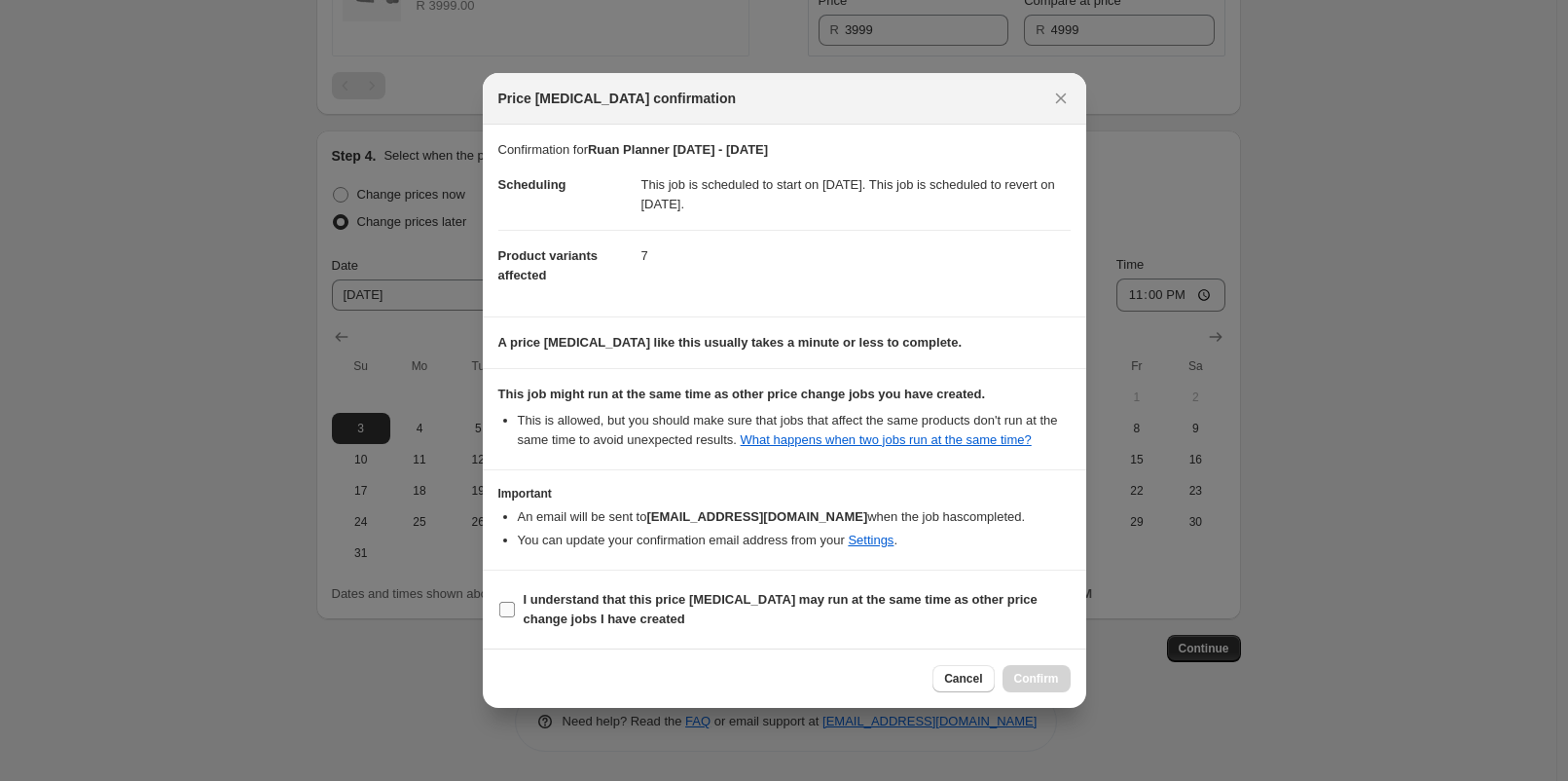 click on "I understand that this price [MEDICAL_DATA] may run at the same time as other price change jobs I have created" at bounding box center [797, 610] 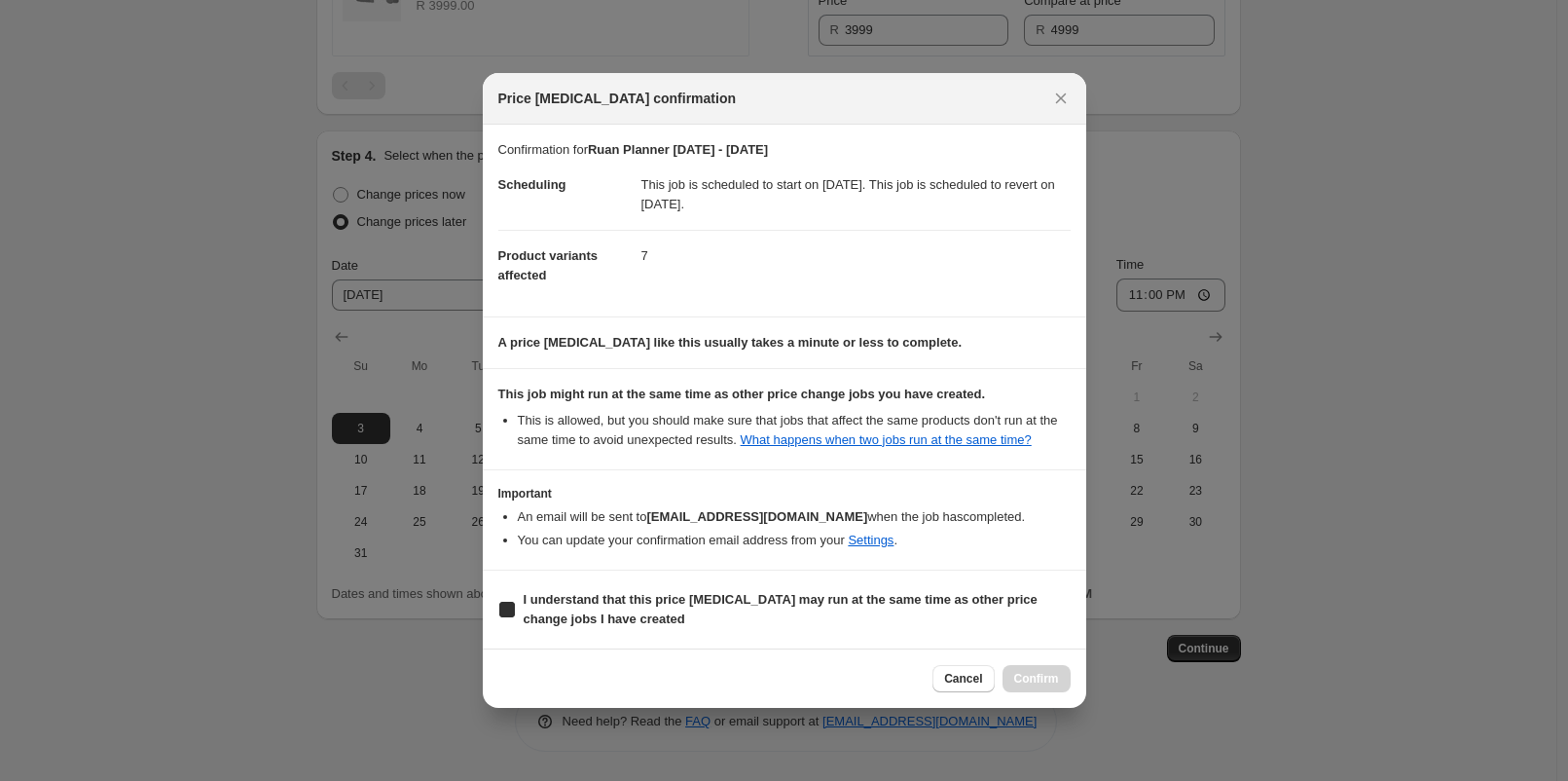 checkbox on "true" 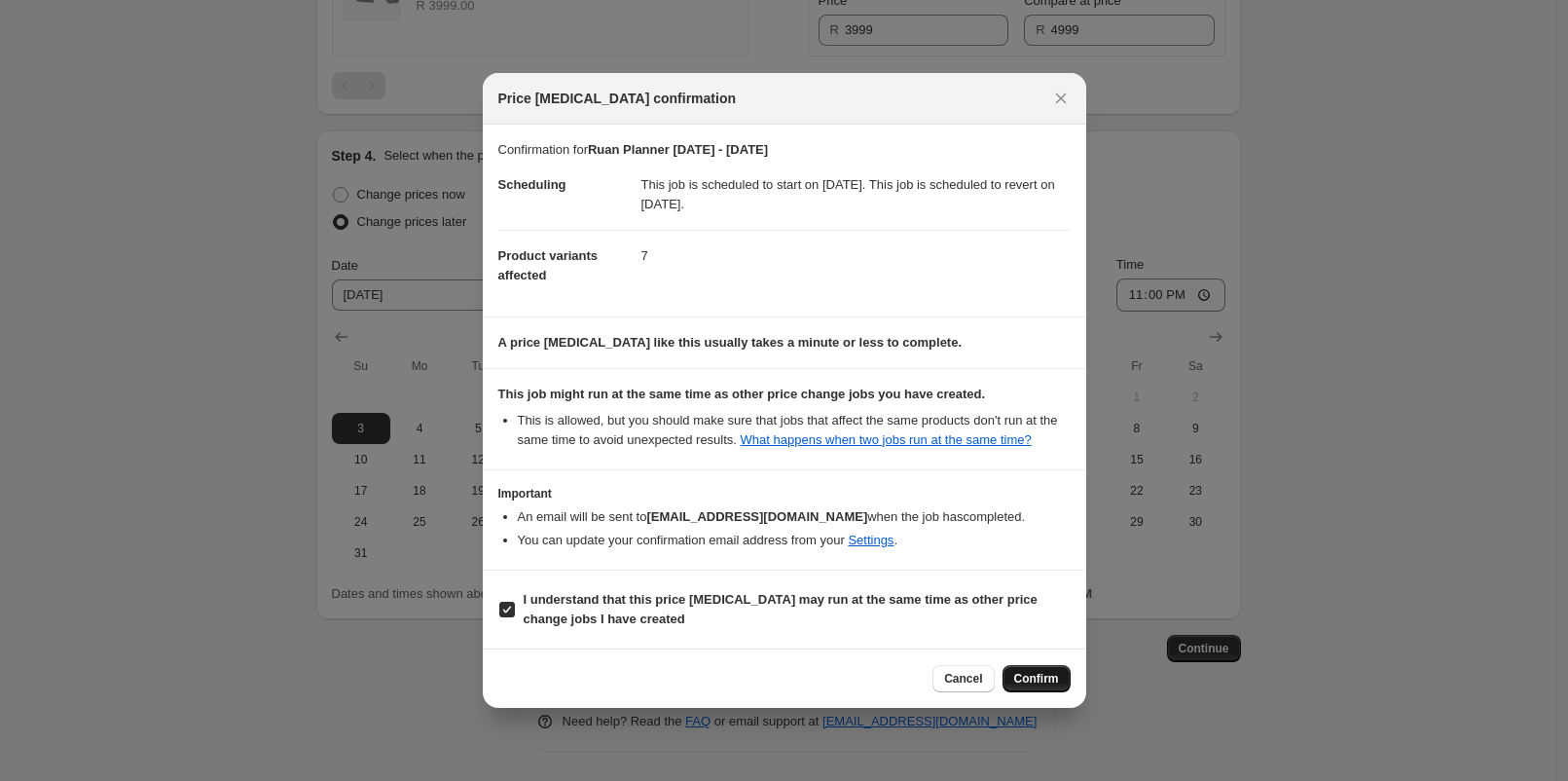 click on "Confirm" at bounding box center [1037, 679] 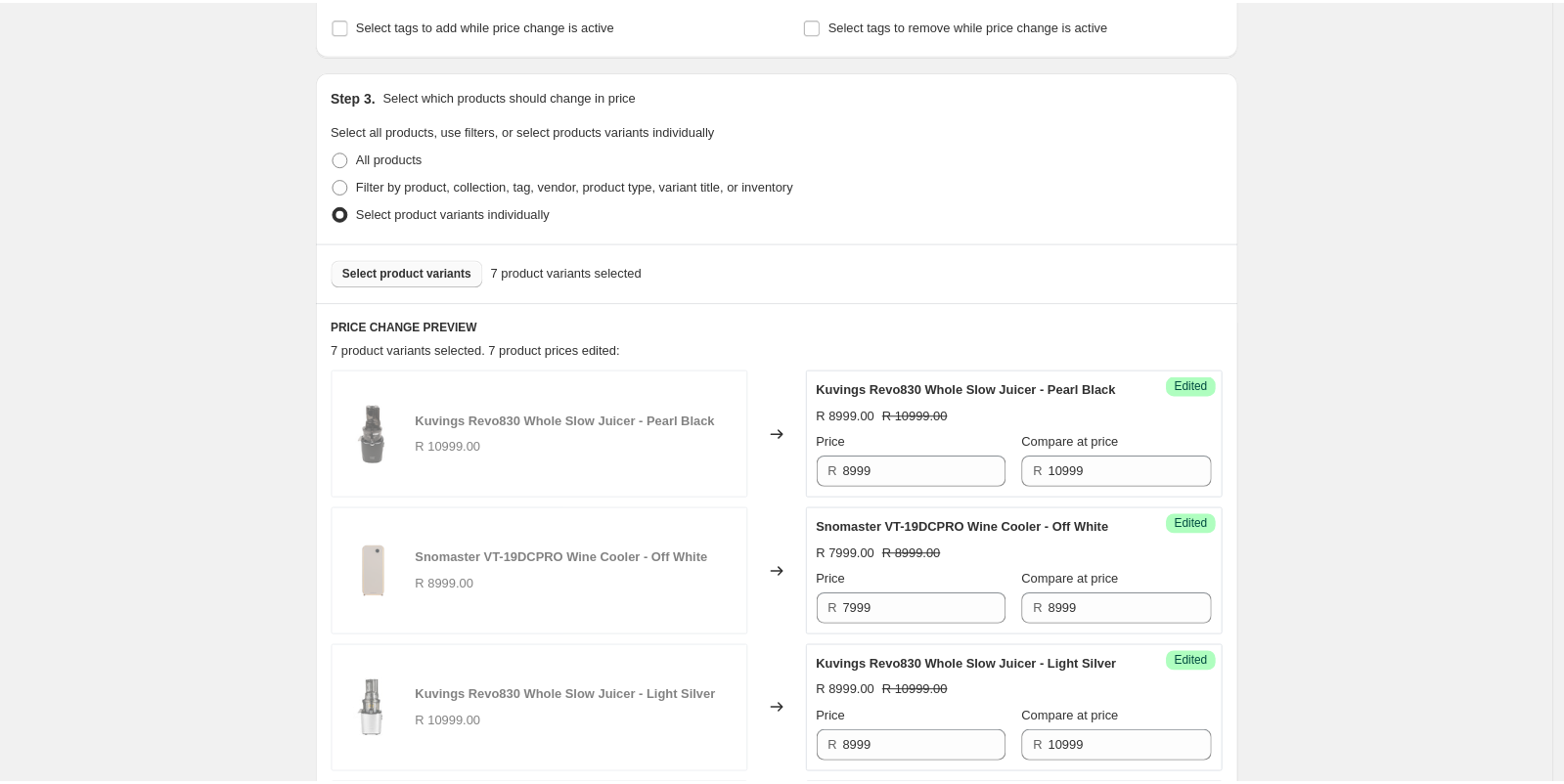scroll, scrollTop: 434, scrollLeft: 0, axis: vertical 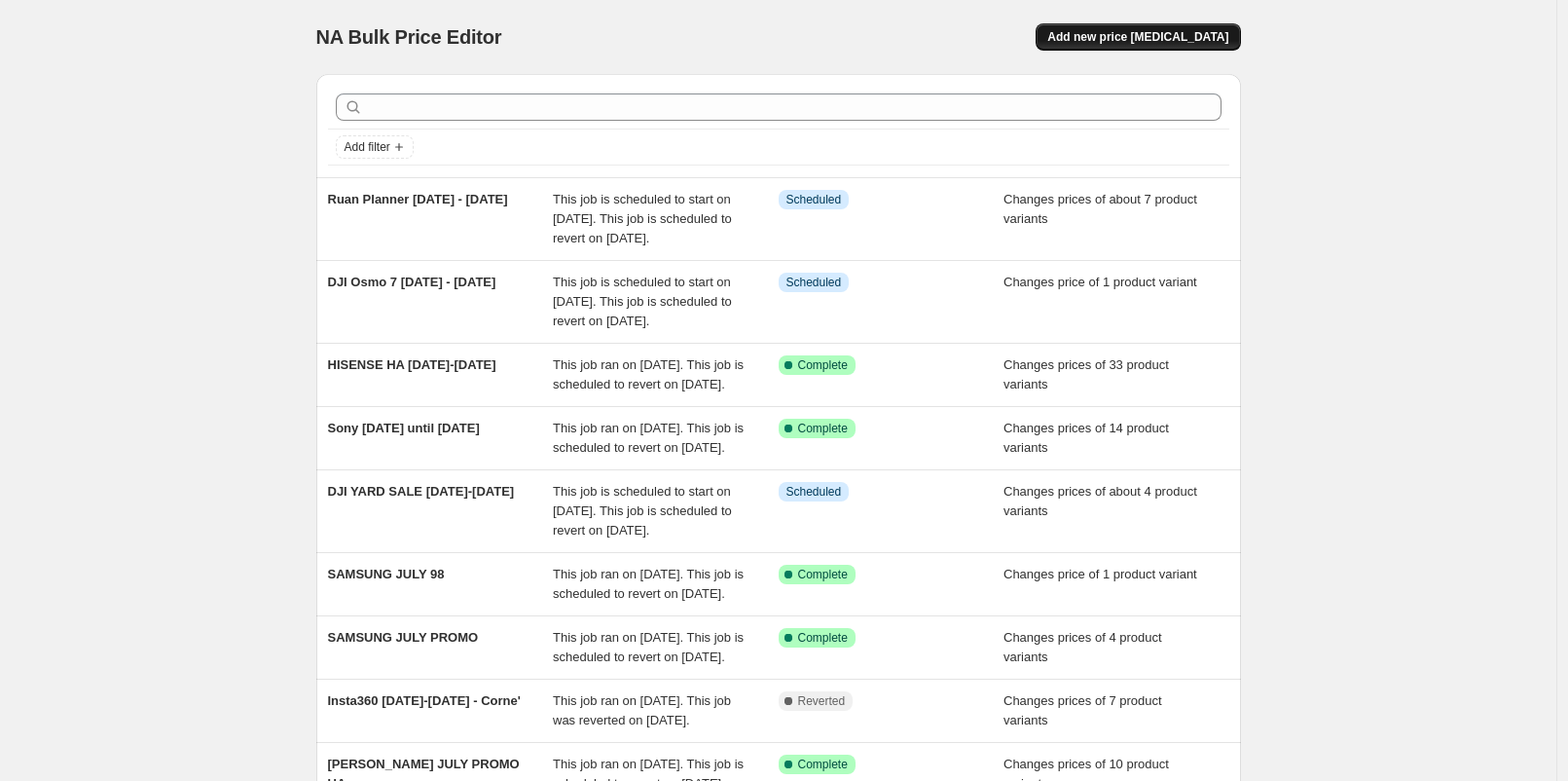 click on "Add new price [MEDICAL_DATA]" at bounding box center [1138, 37] 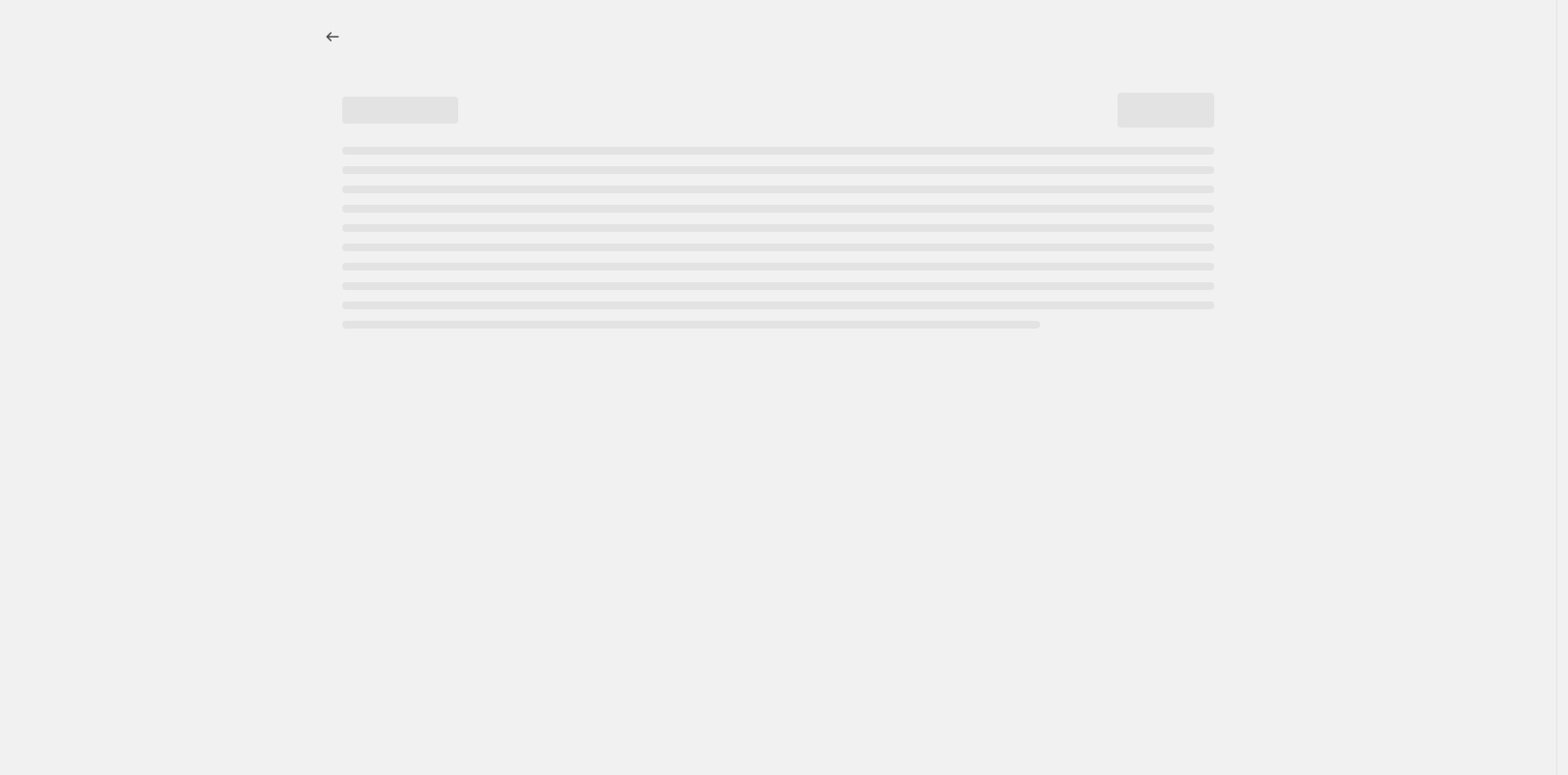 select on "percentage" 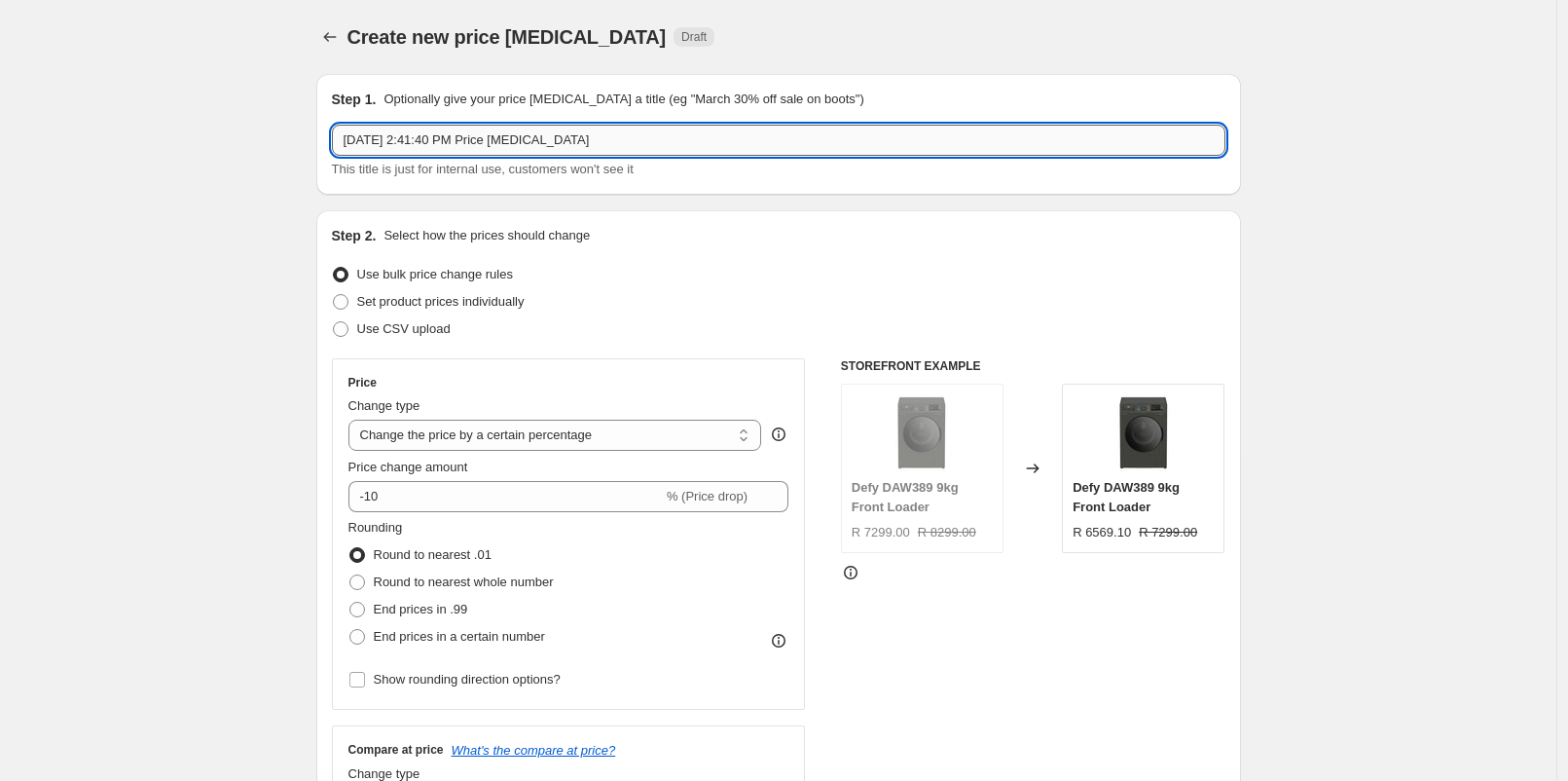 click on "Jul 20, 2025, 2:41:40 PM Price change job" at bounding box center [779, 140] 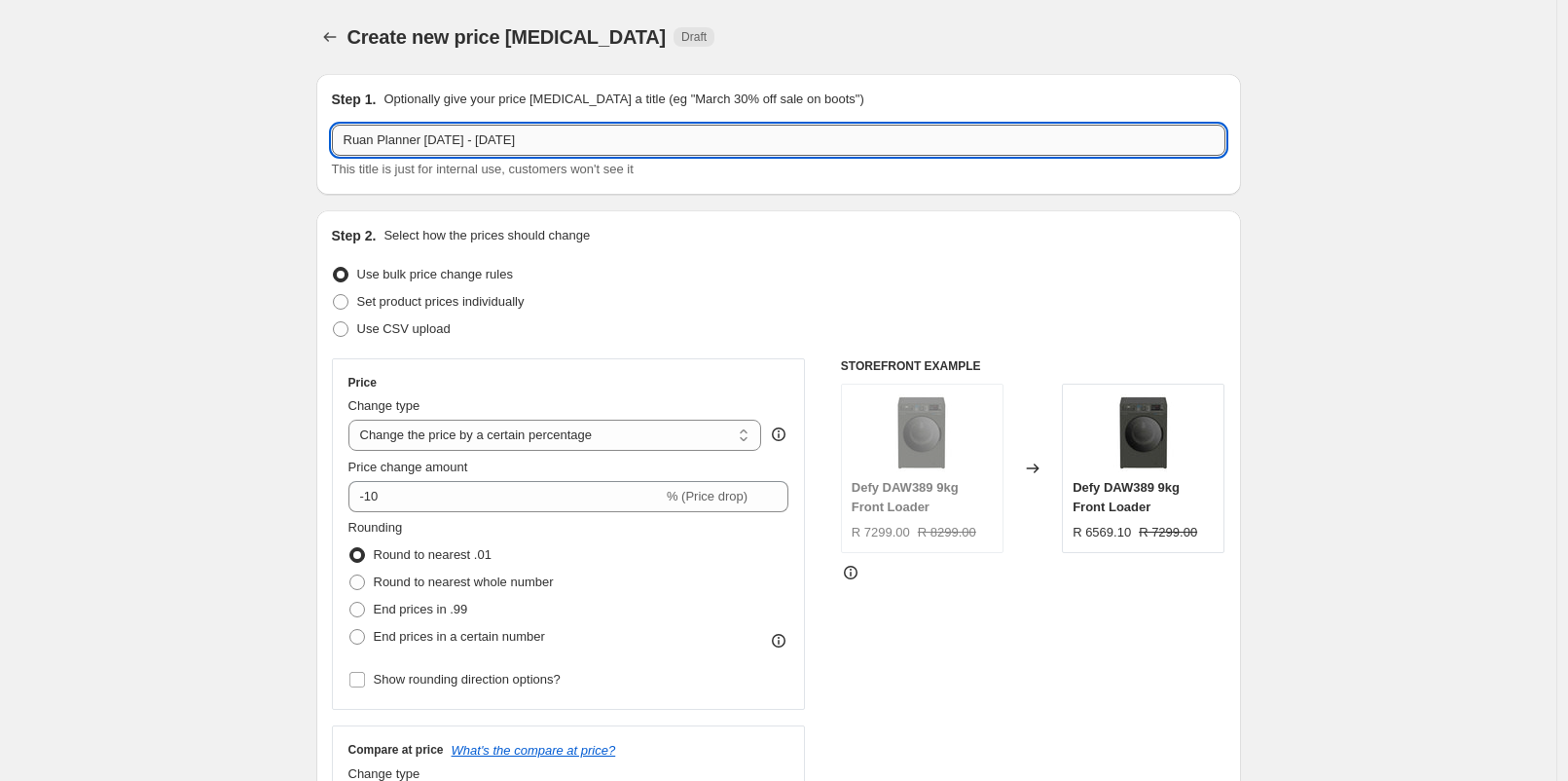 click on "Ruan Planner [DATE] - [DATE]" at bounding box center [779, 140] 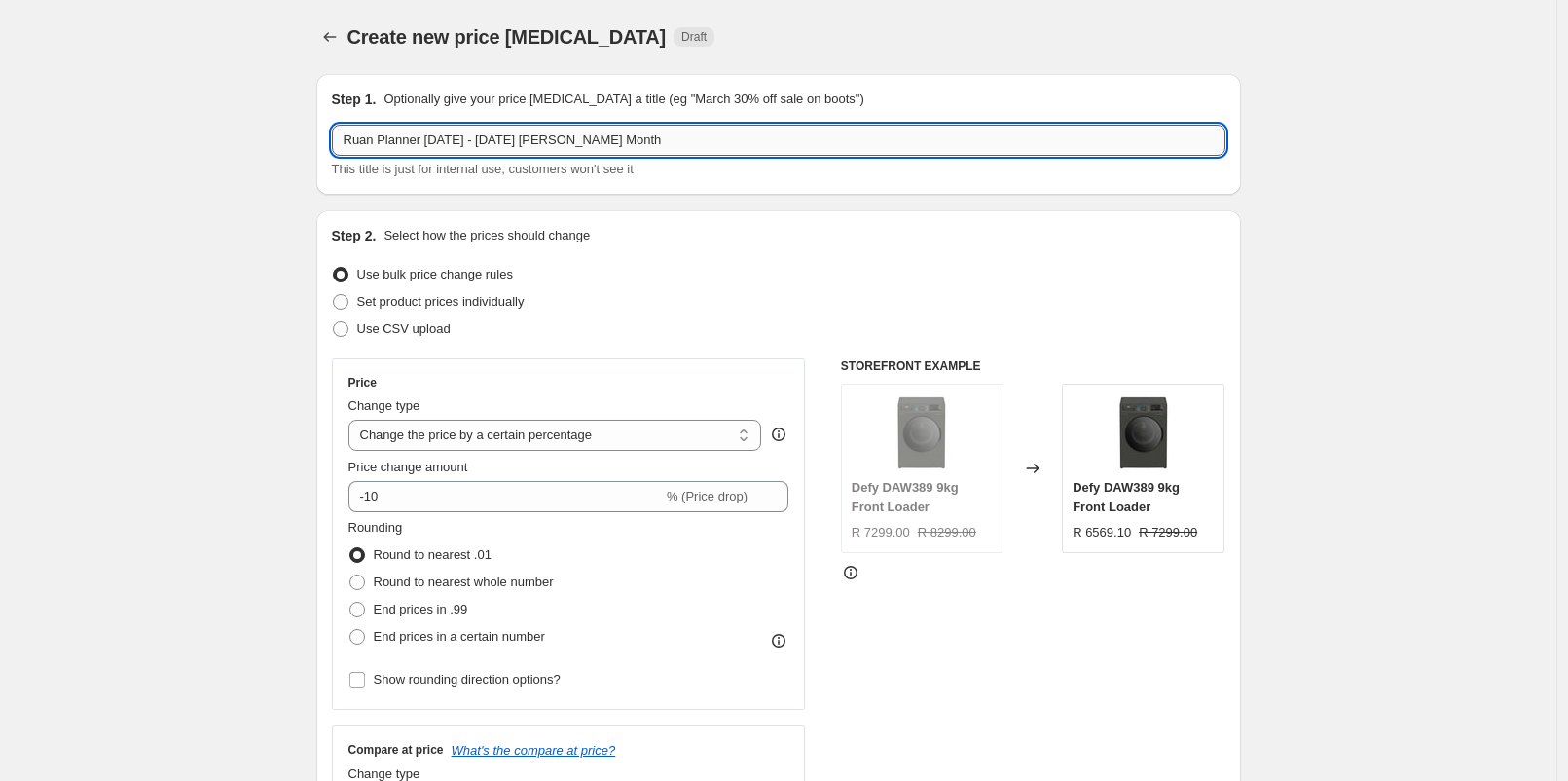 click on "Ruan Planner 3 Aug - 30 Aug Marshall Month" at bounding box center [779, 140] 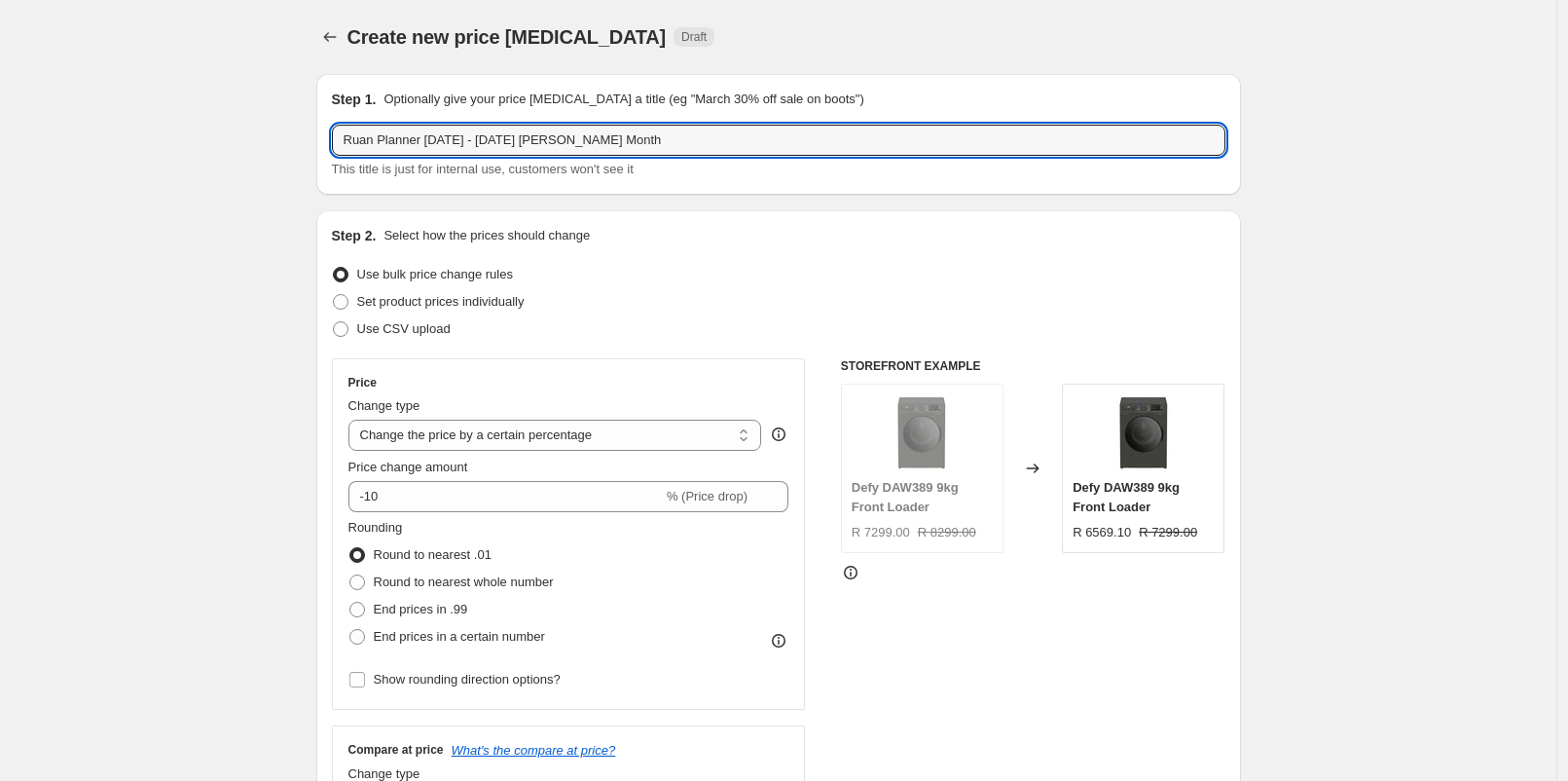 type on "Ruan Planner 22 Aug - 30 Aug Marshall Month" 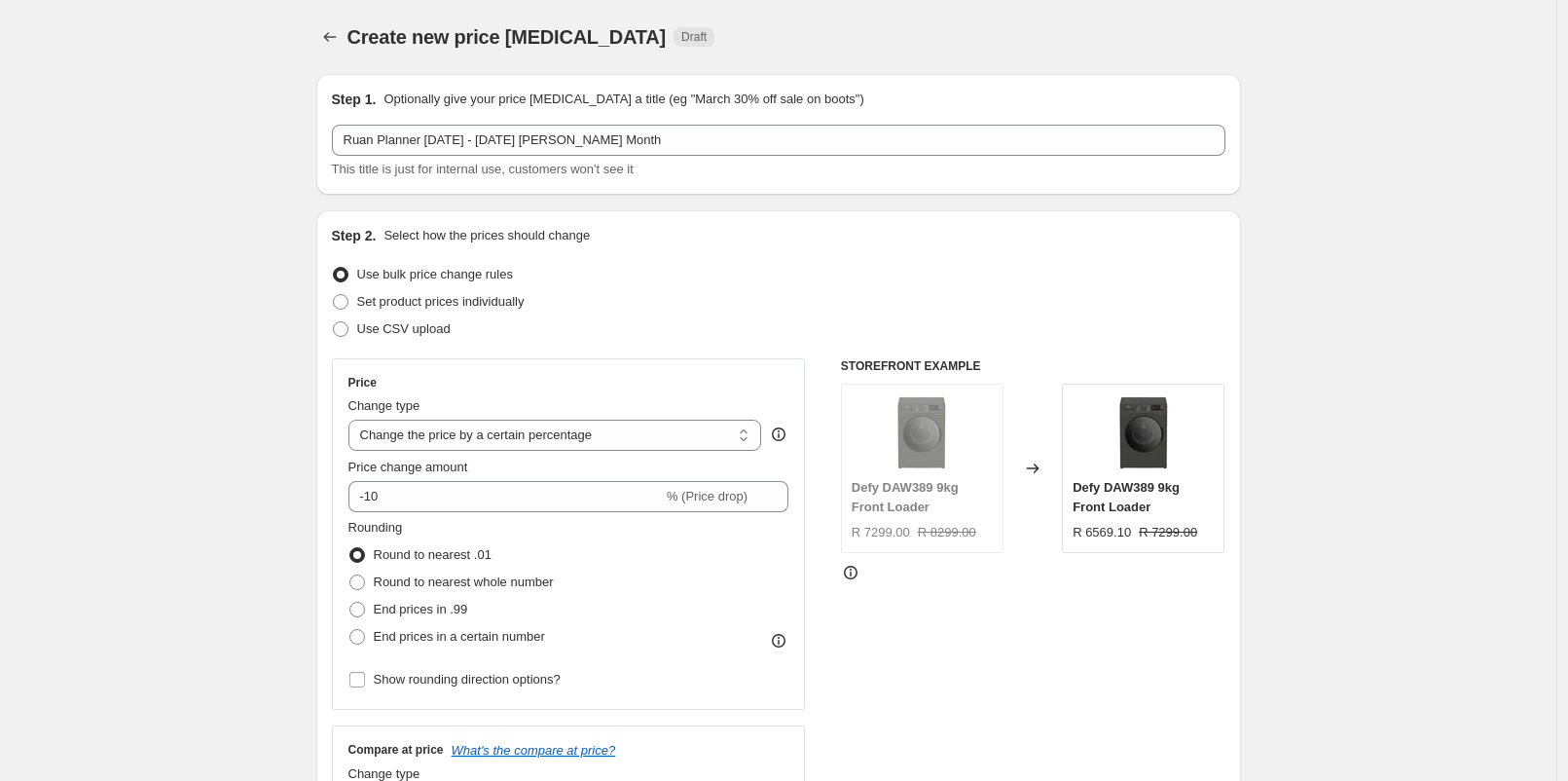 click on "Create new price change job. This page is ready Create new price change job Draft Step 1. Optionally give your price change job a title (eg "March 30% off sale on boots") Ruan Planner 22 Aug - 30 Aug Marshall Month This title is just for internal use, customers won't see it Step 2. Select how the prices should change Use bulk price change rules Set product prices individually Use CSV upload Price Change type Change the price to a certain amount Change the price by a certain amount Change the price by a certain percentage Change the price to the current compare at price (price before sale) Change the price by a certain amount relative to the compare at price Change the price by a certain percentage relative to the compare at price Don't change the price Change the price by a certain percentage relative to the cost per item Change price to certain cost margin Change the price by a certain percentage Price change amount -10 % (Price drop) Rounding Round to nearest .01 Round to nearest whole number Change type" at bounding box center (778, 983) 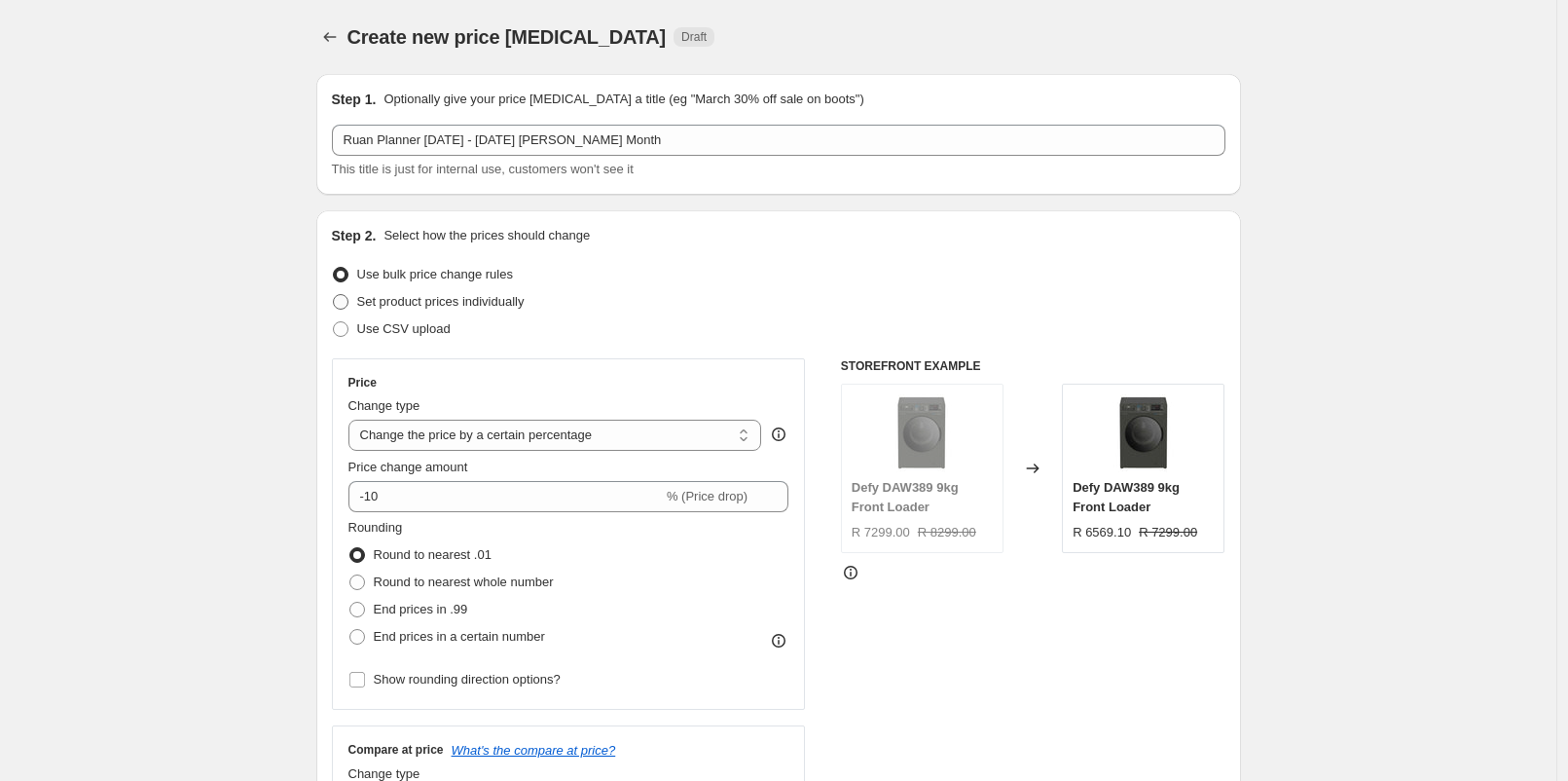 click on "Set product prices individually" at bounding box center (441, 301) 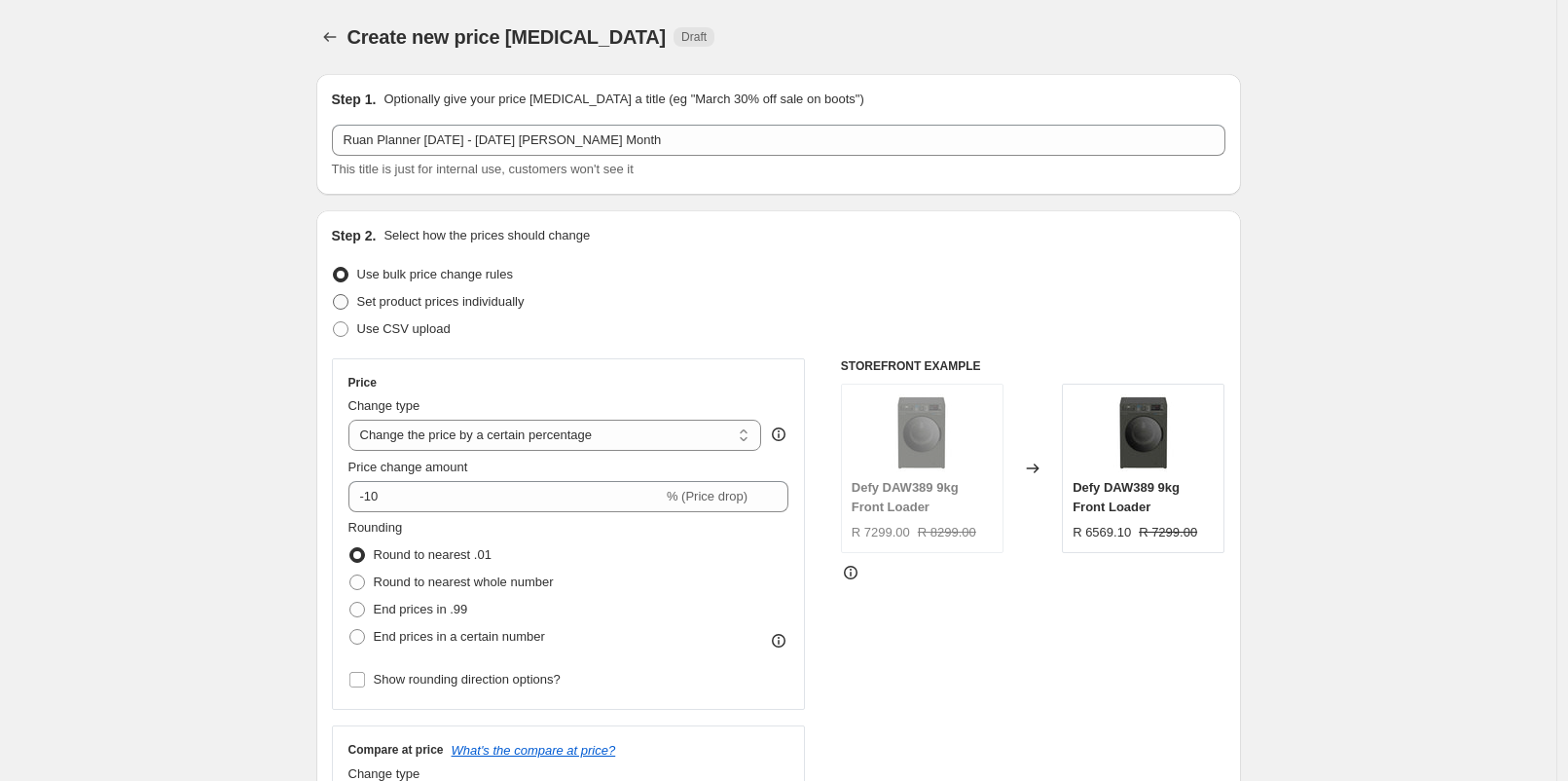 radio on "true" 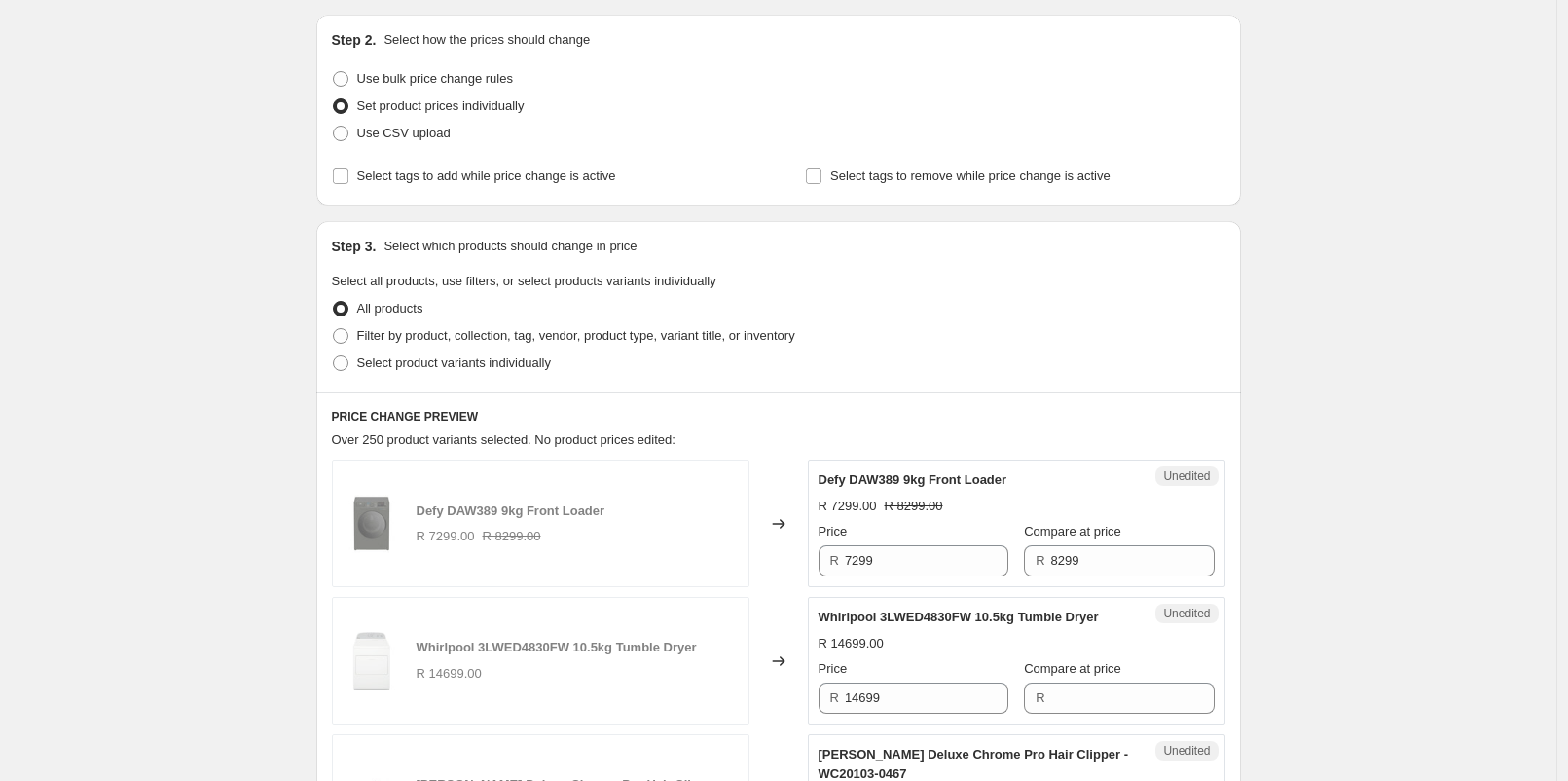 scroll, scrollTop: 216, scrollLeft: 0, axis: vertical 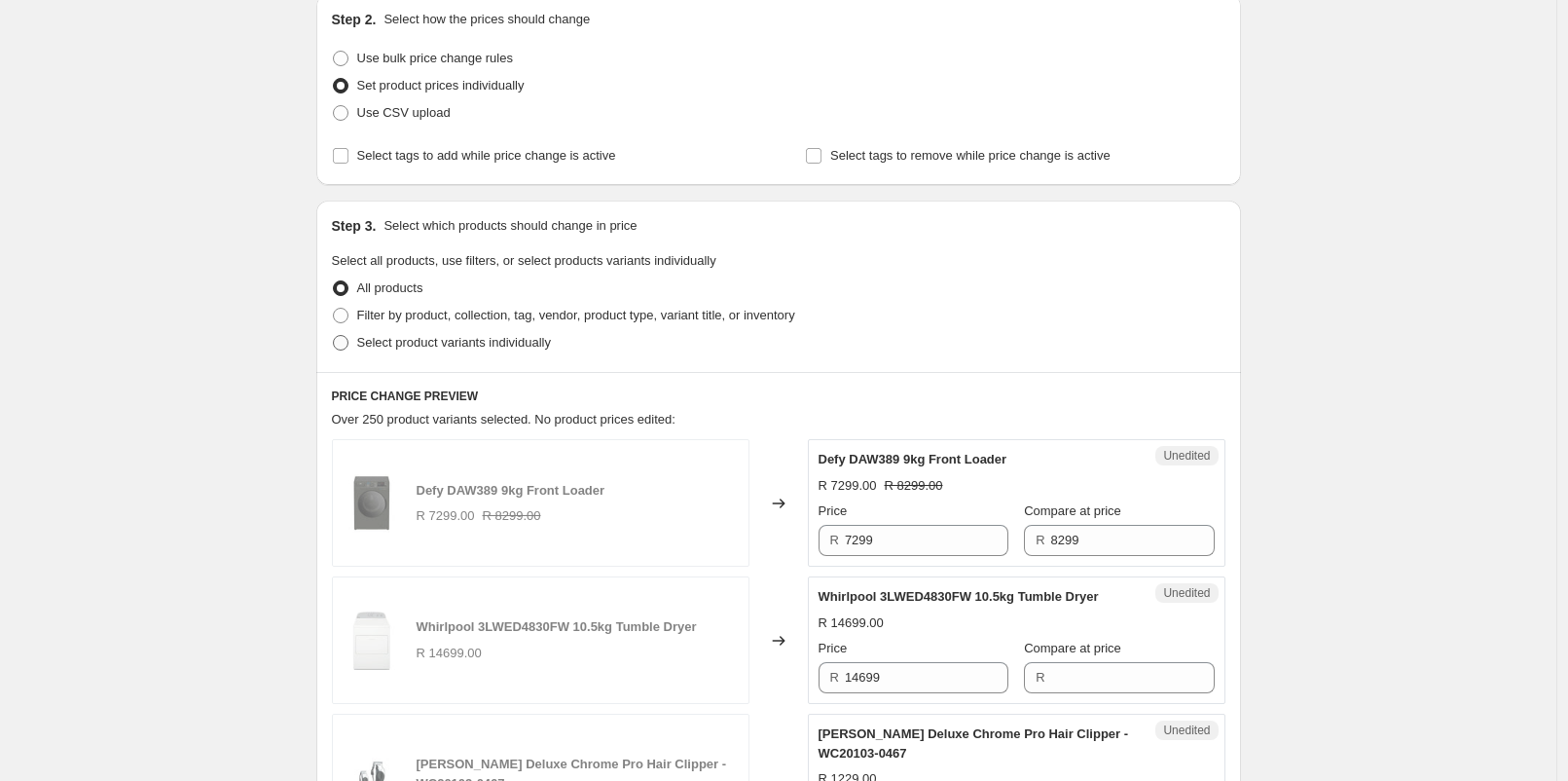 click on "Select product variants individually" at bounding box center (454, 342) 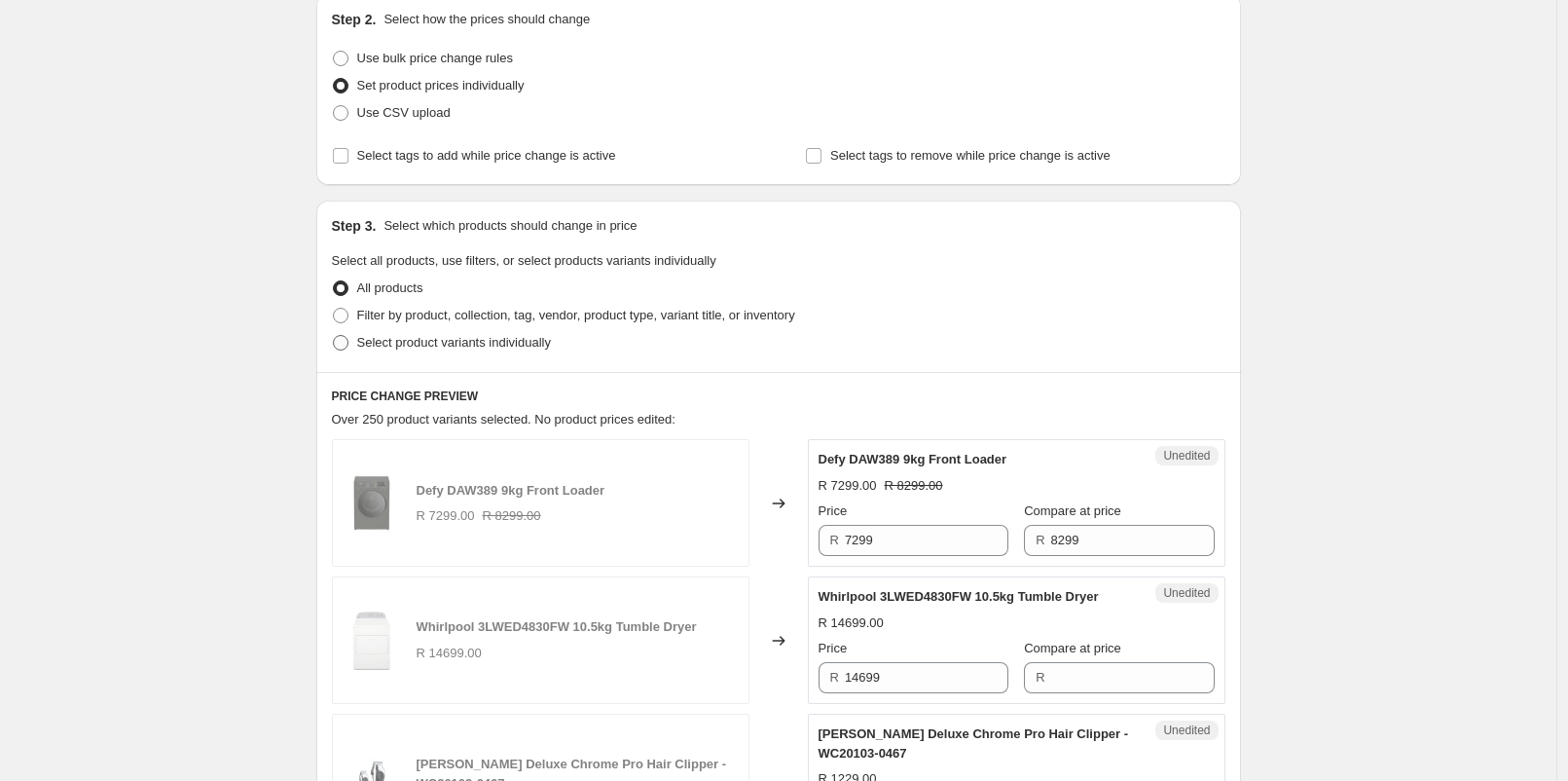 radio on "true" 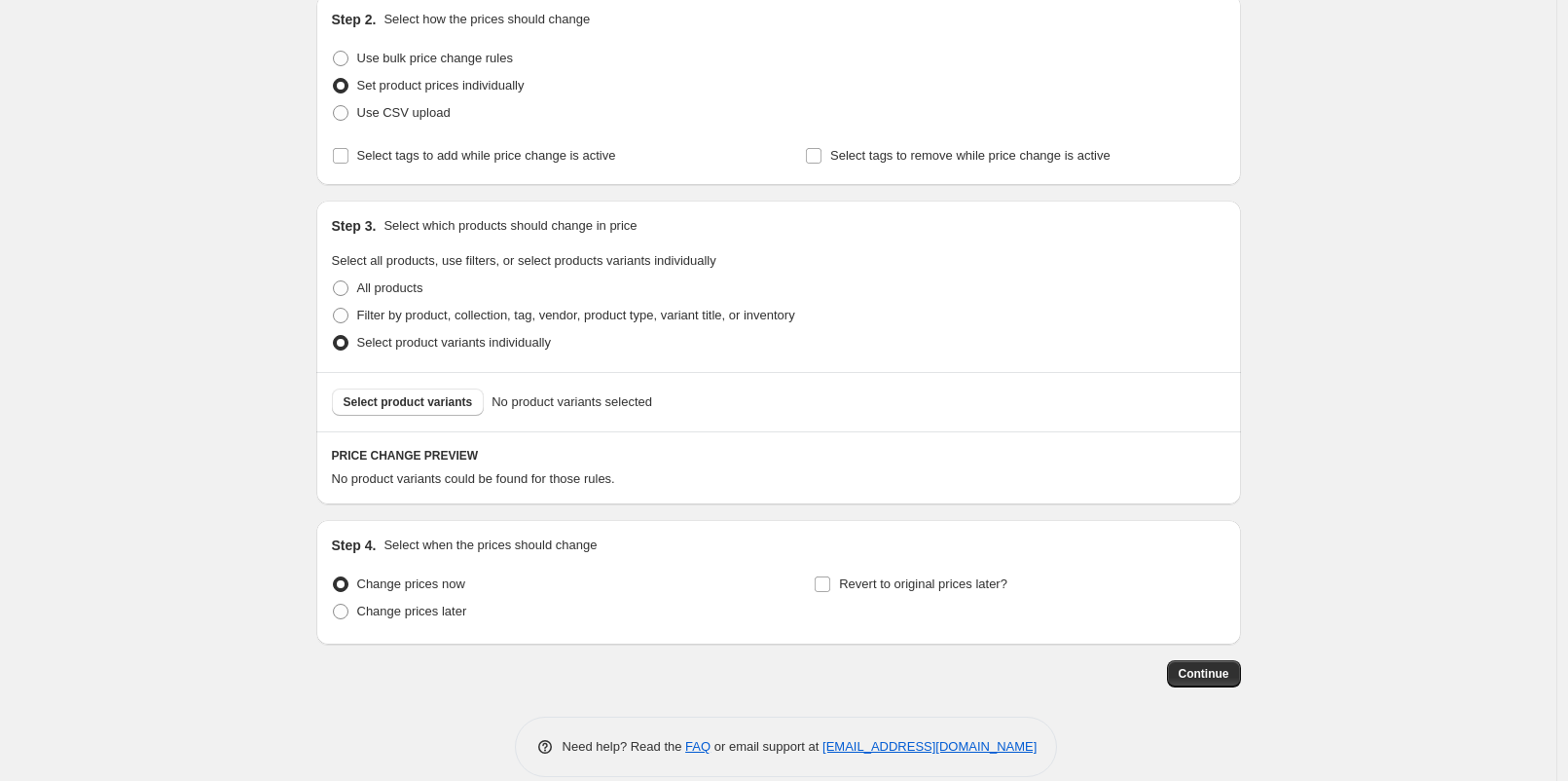 scroll, scrollTop: 240, scrollLeft: 0, axis: vertical 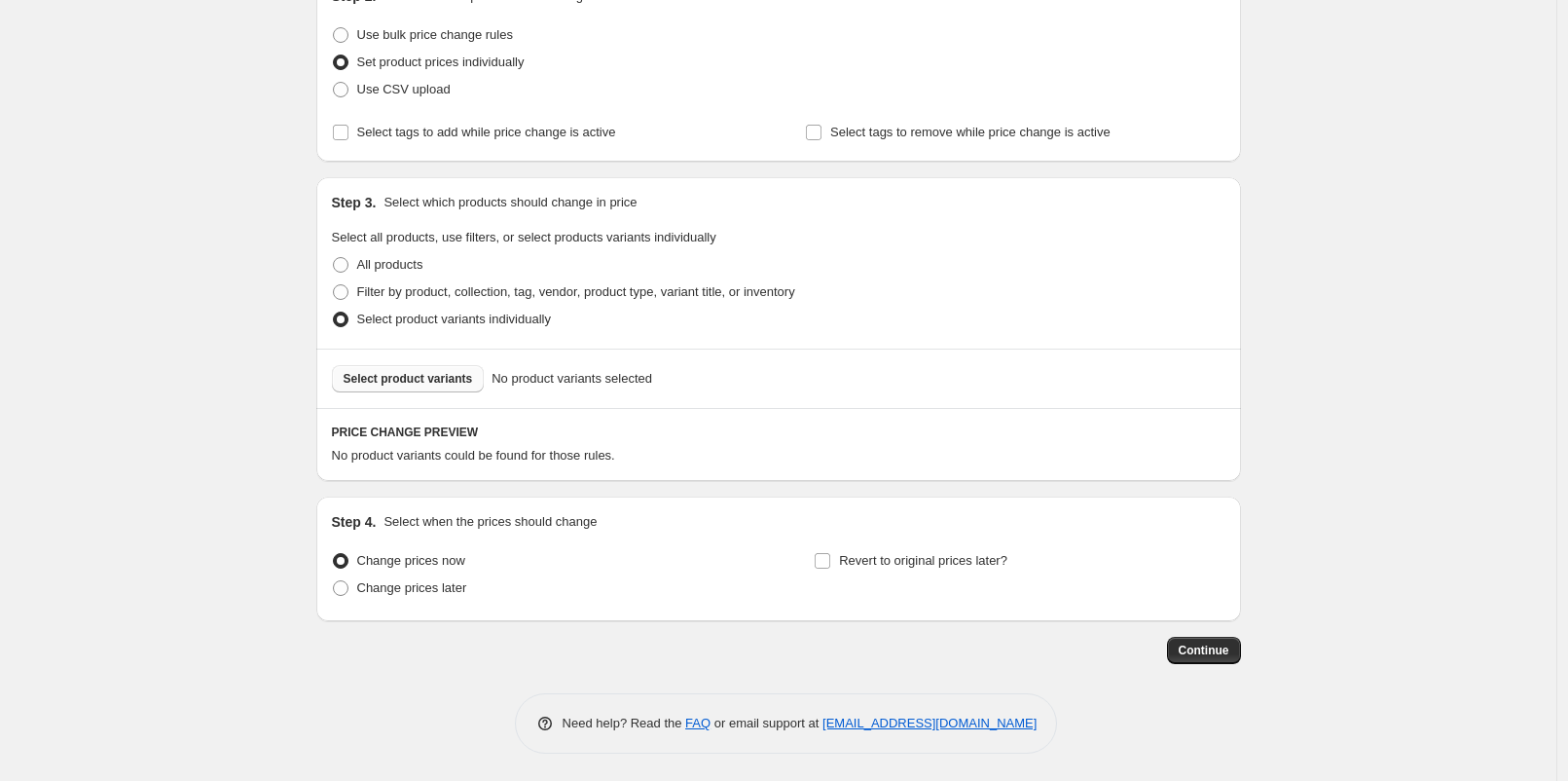 click on "Select product variants" at bounding box center (408, 379) 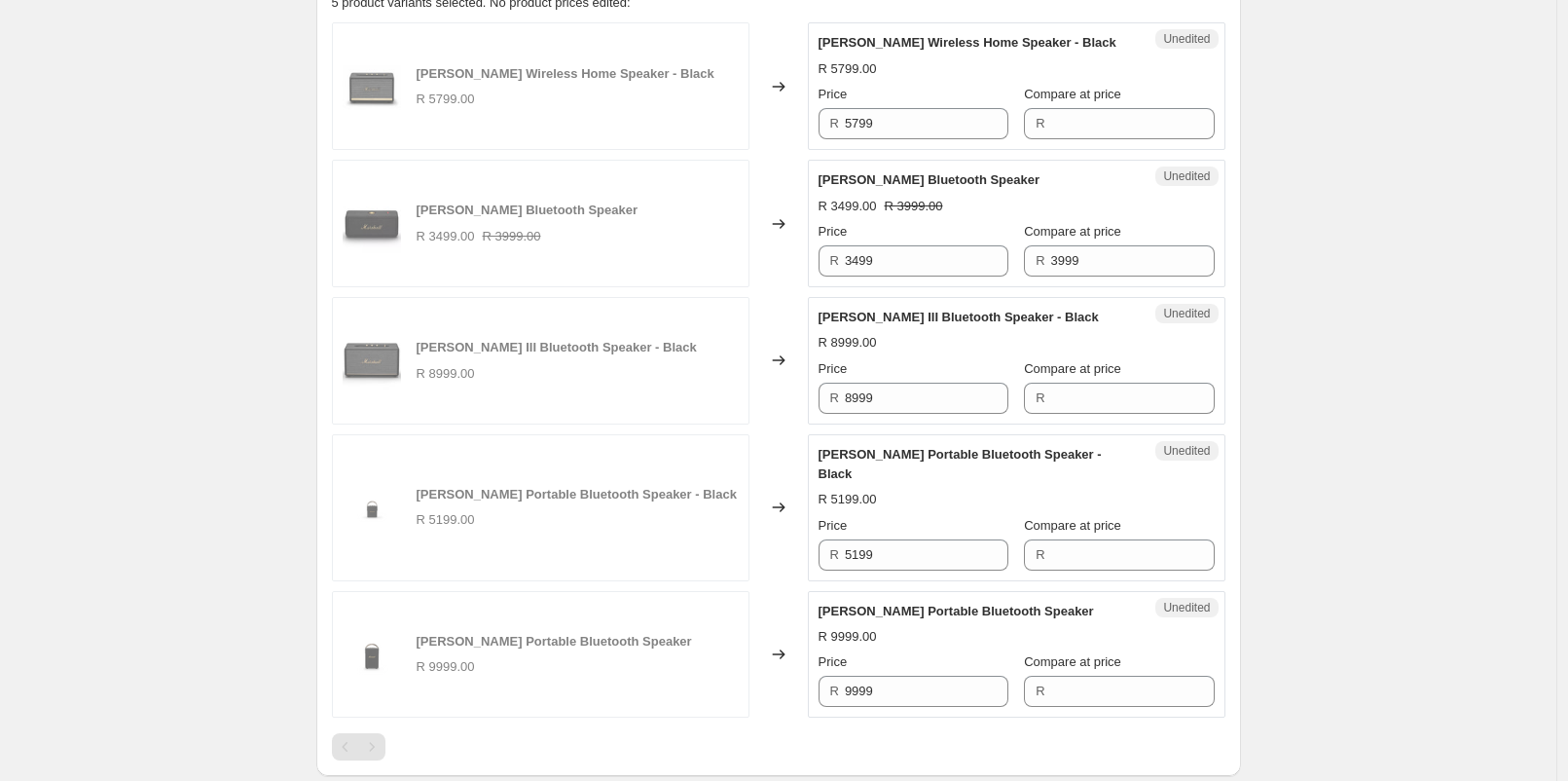 scroll, scrollTop: 673, scrollLeft: 0, axis: vertical 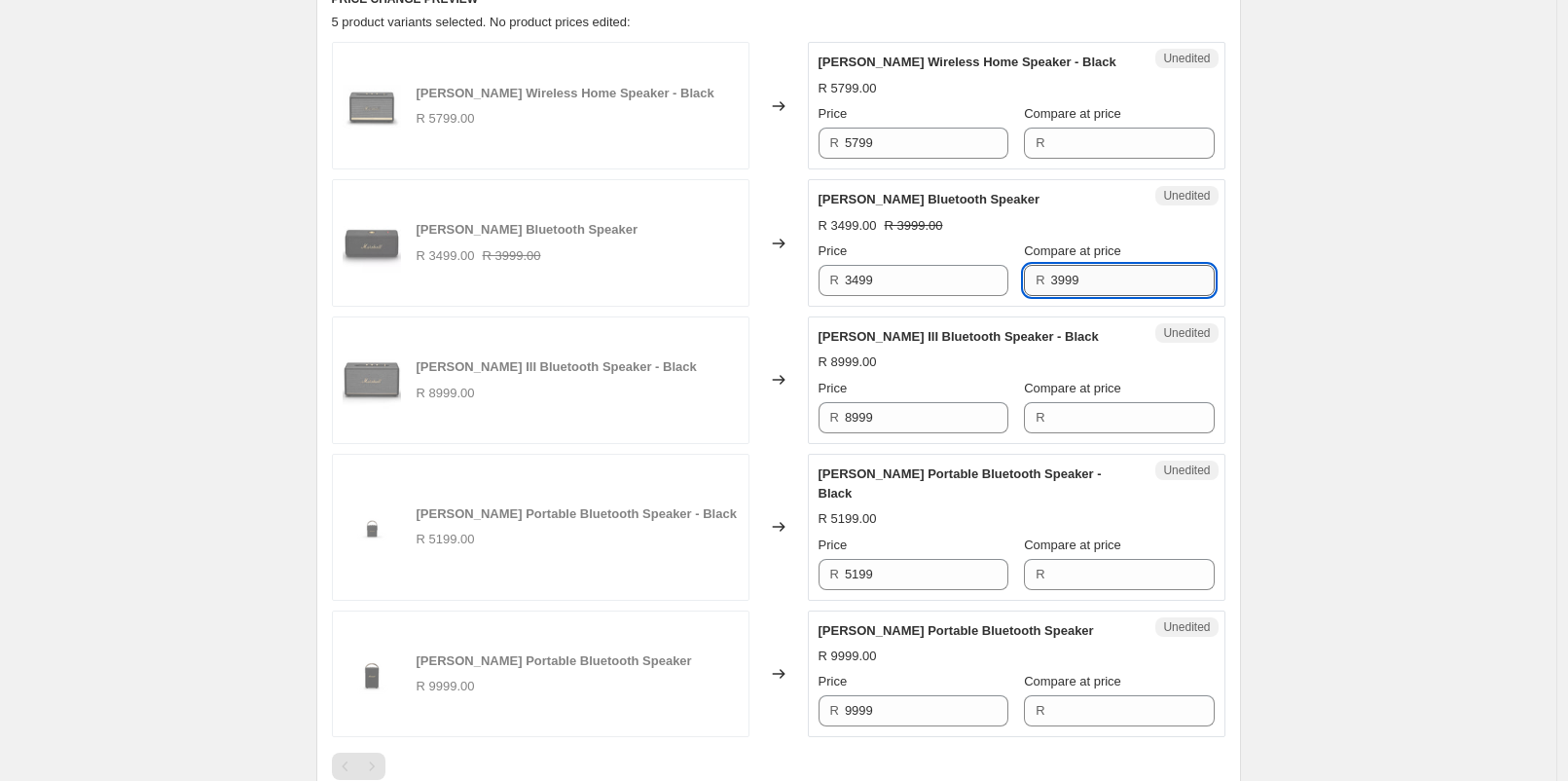 click on "3999" at bounding box center (1133, 280) 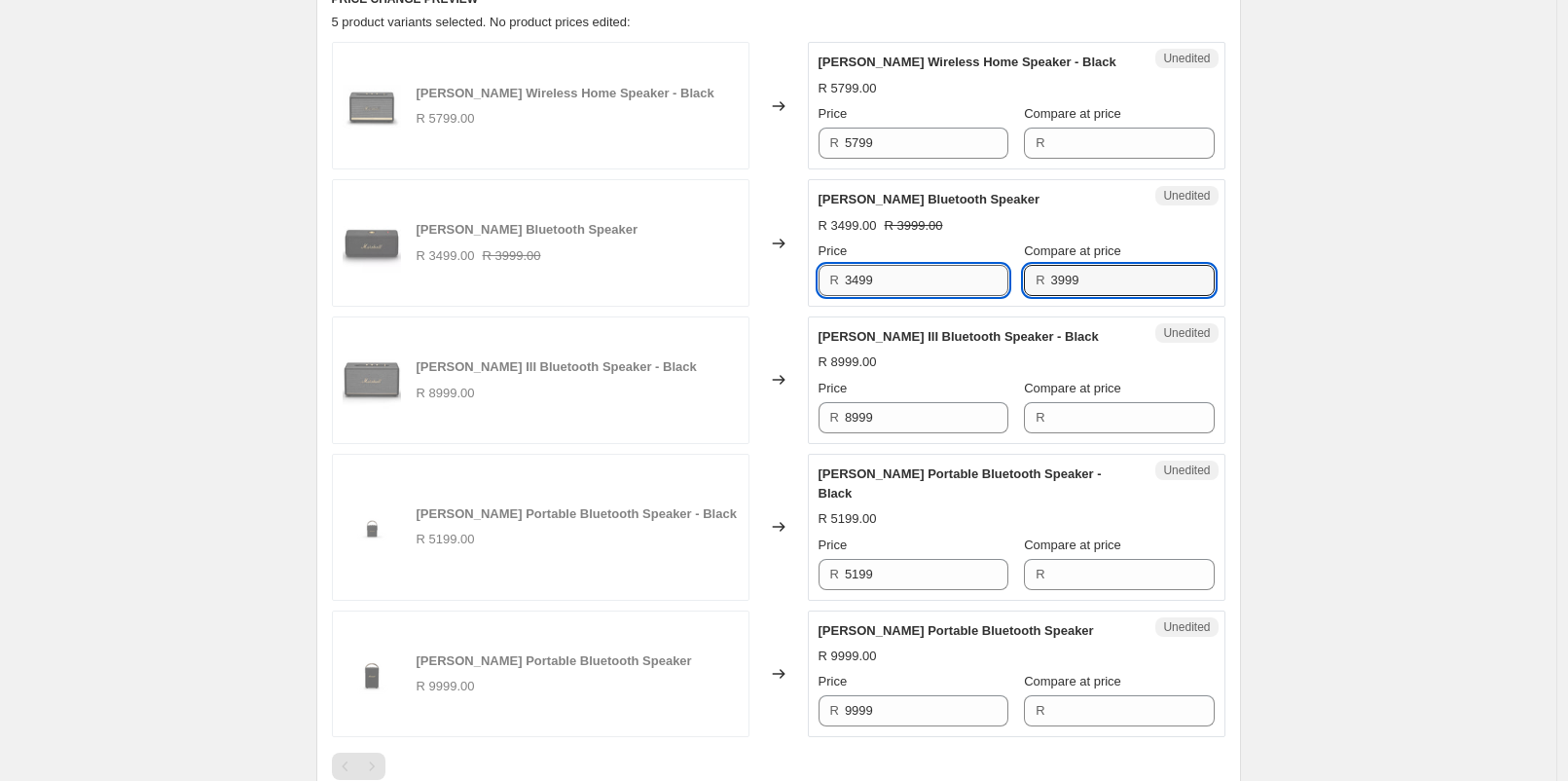 click on "3499" at bounding box center (927, 280) 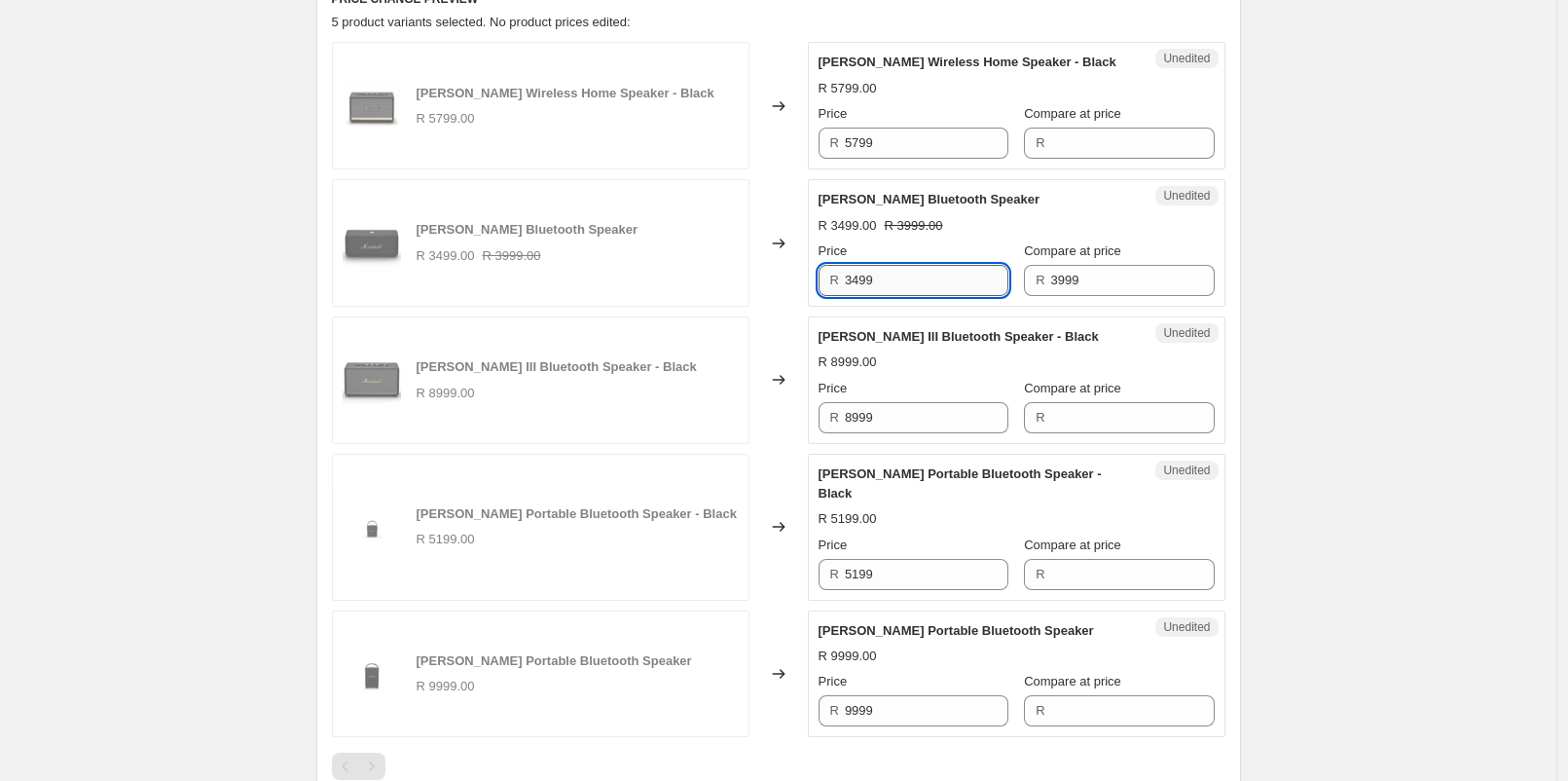 click on "3499" at bounding box center [927, 280] 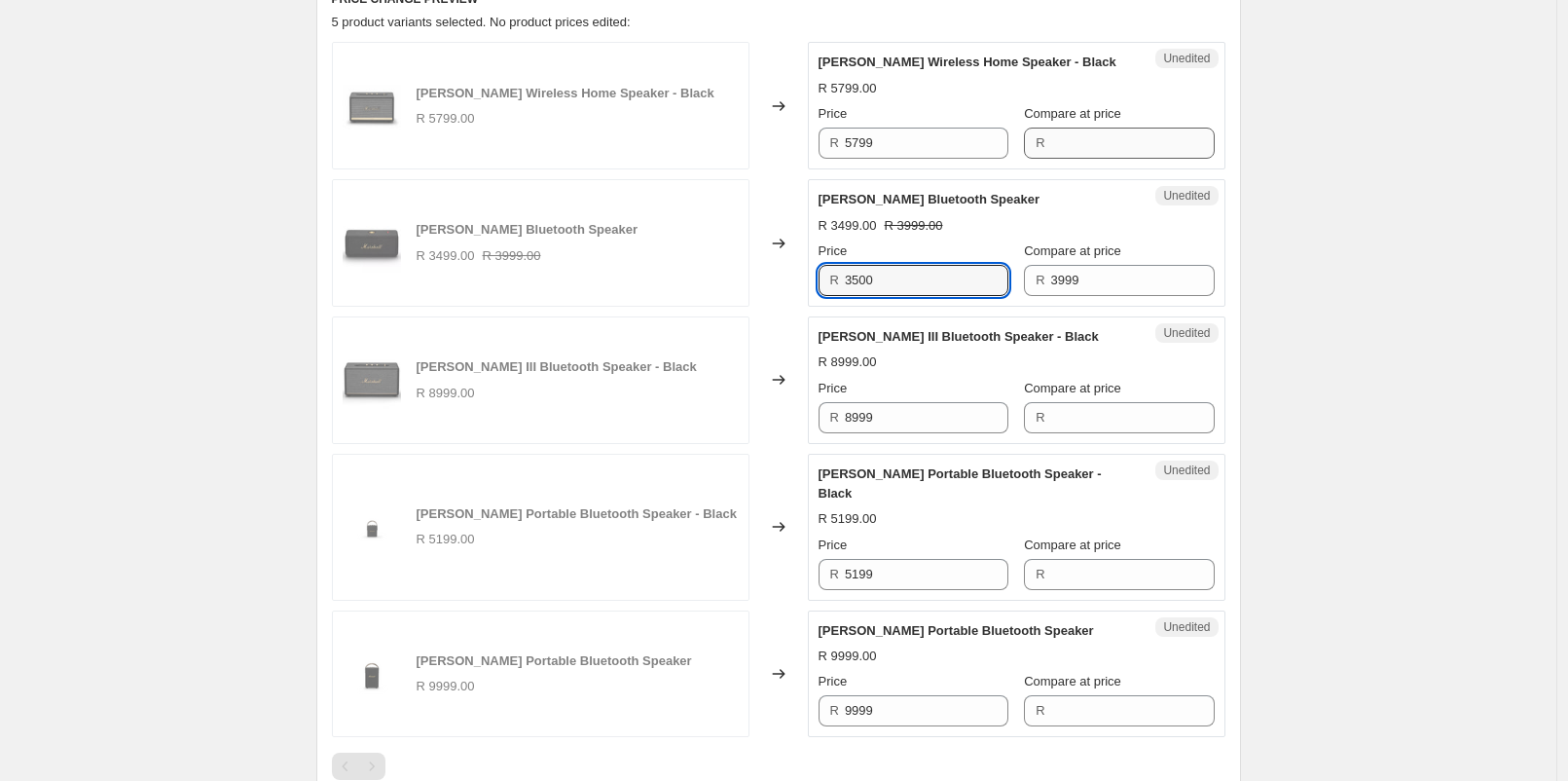 type on "3500" 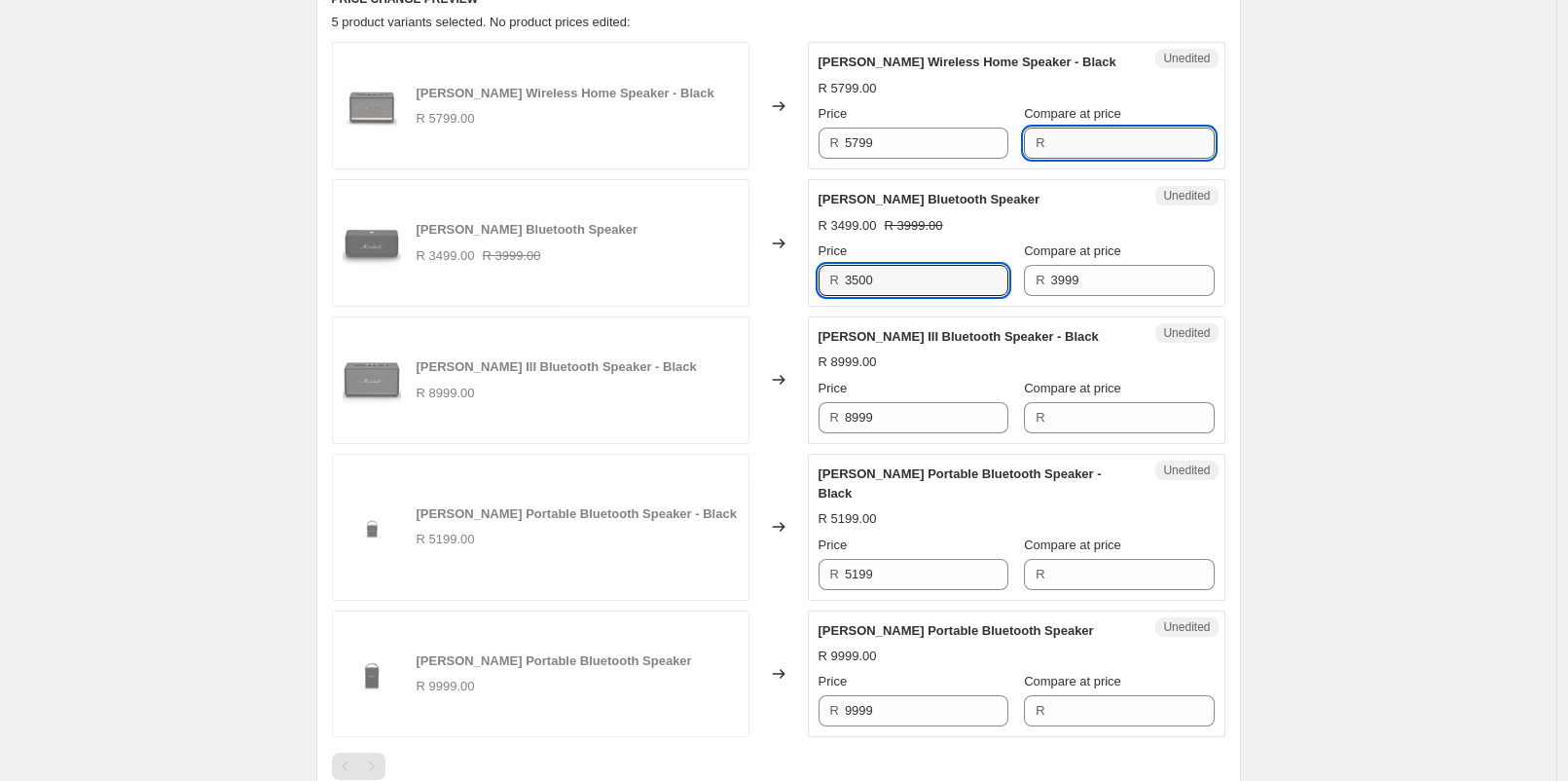click on "Compare at price" at bounding box center (1133, 143) 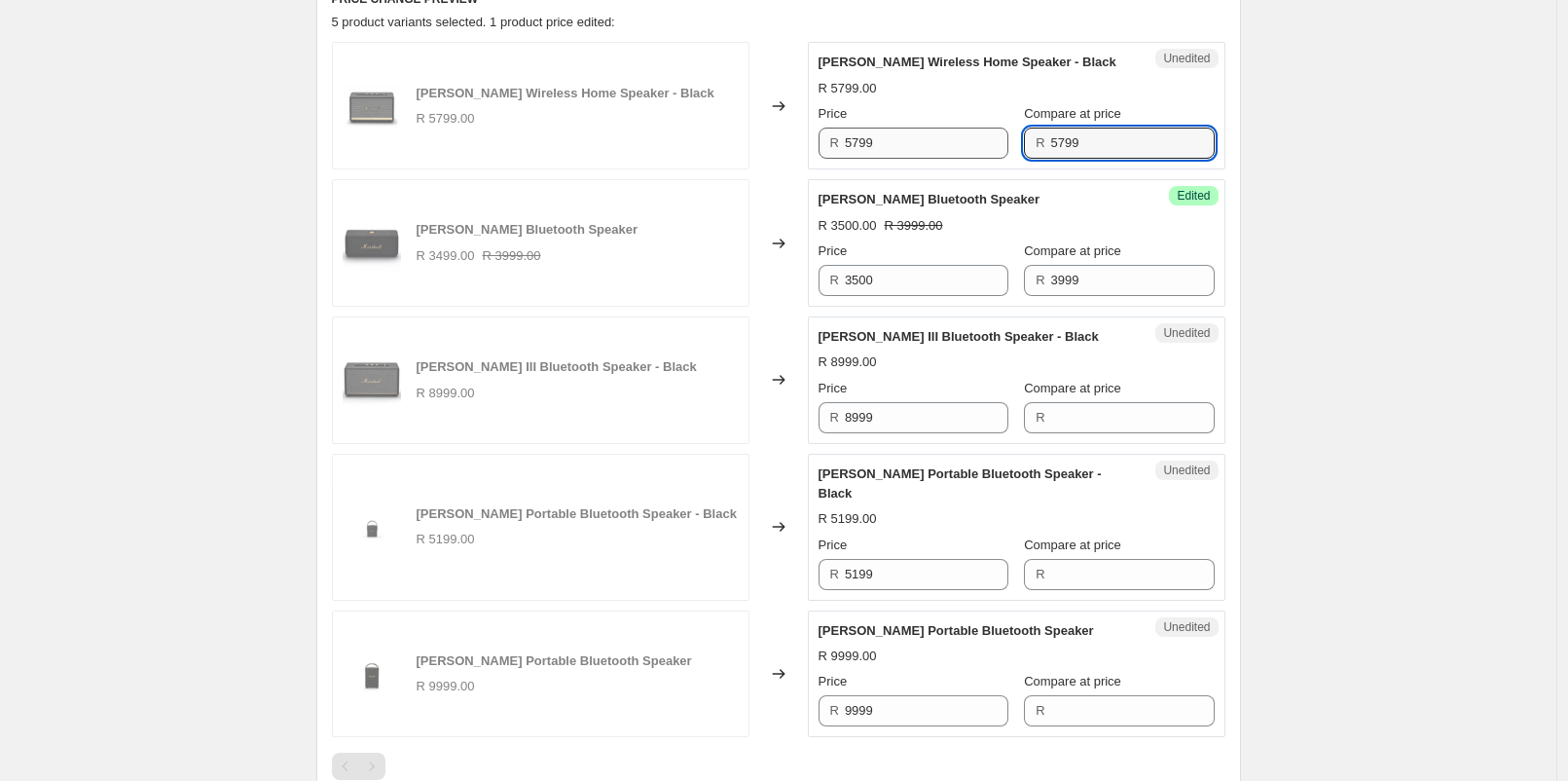 type on "5799" 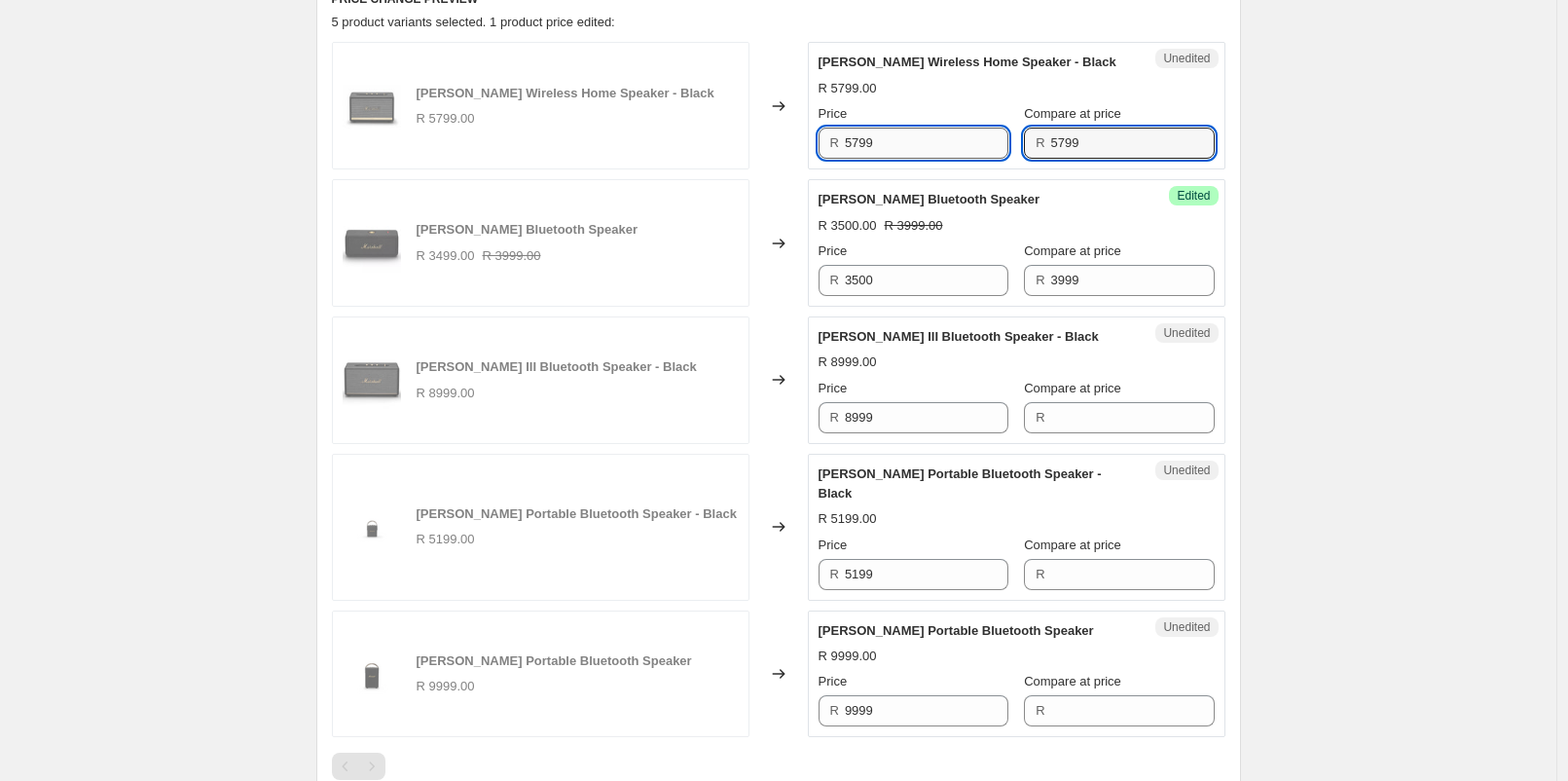 click on "5799" at bounding box center (927, 143) 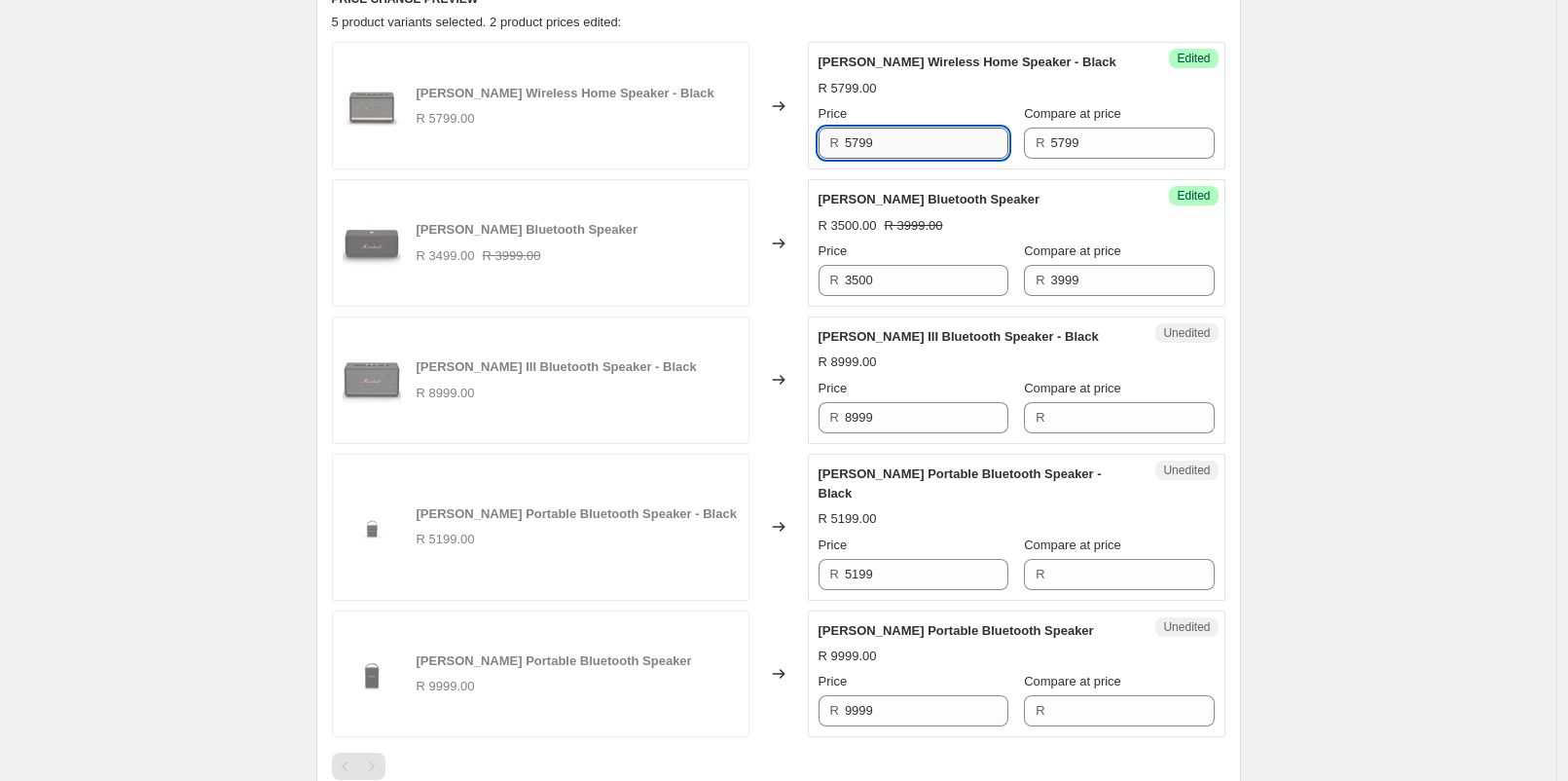 click on "5799" at bounding box center [927, 143] 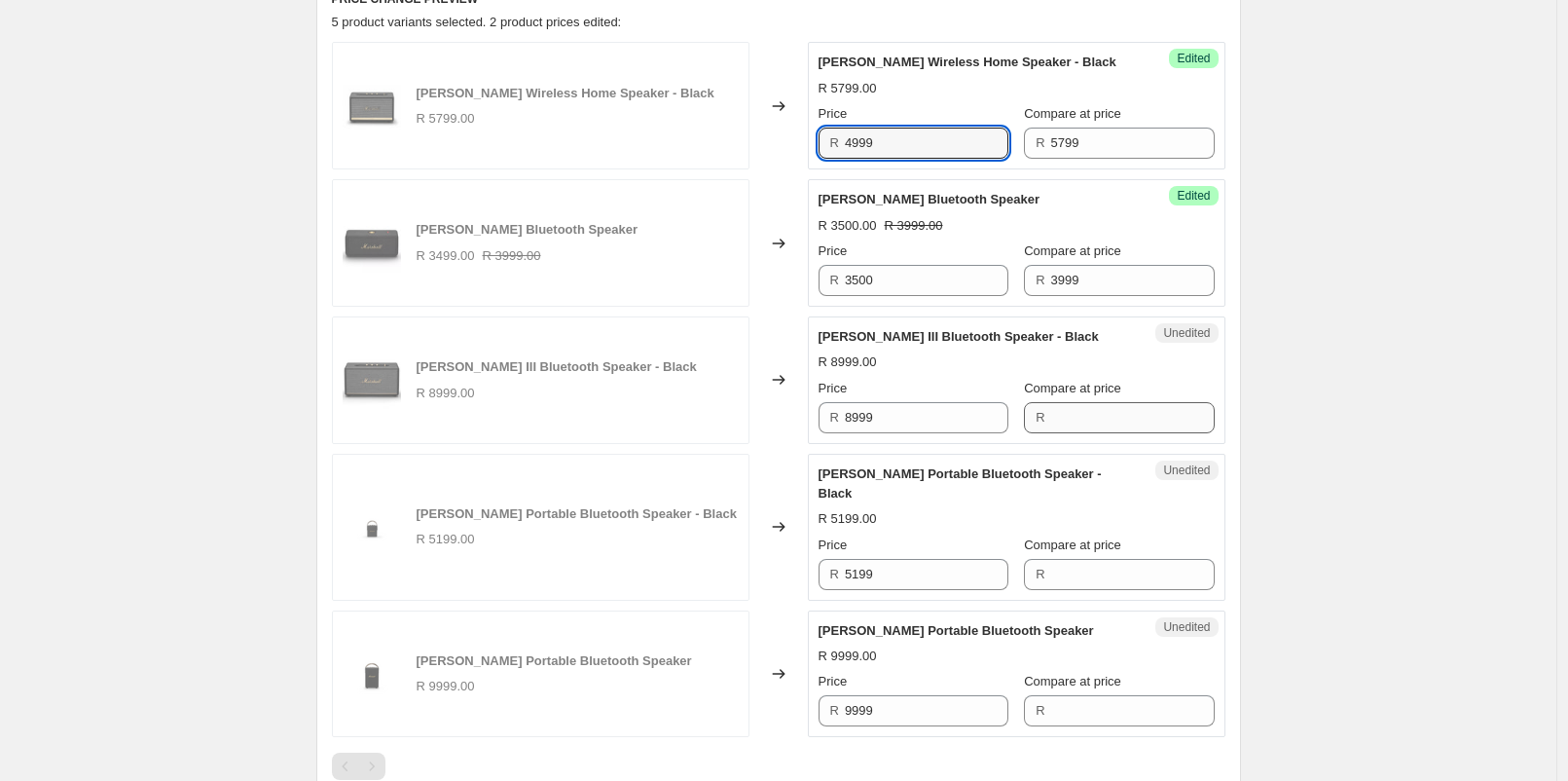 type on "4999" 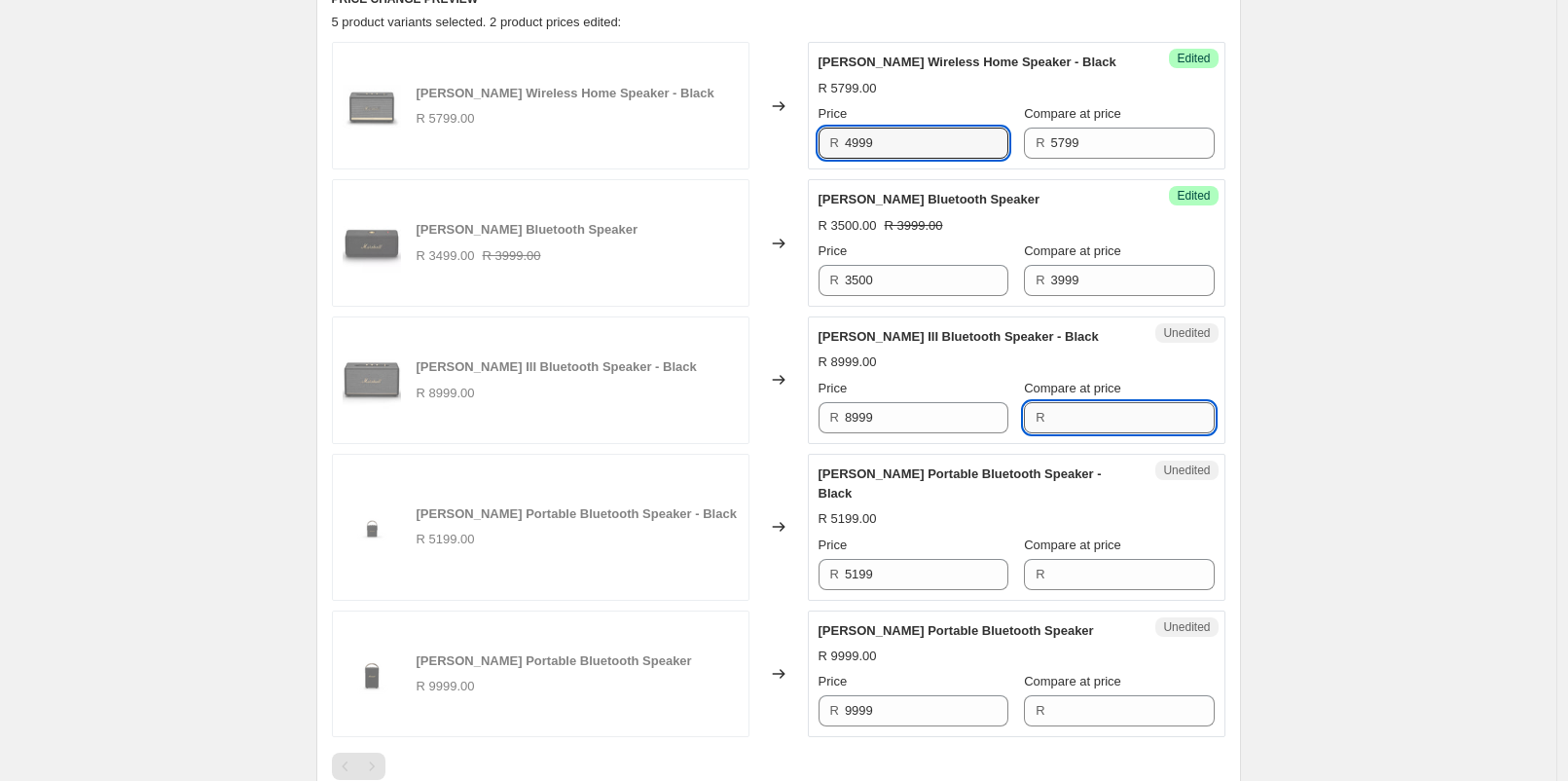 click on "Compare at price" at bounding box center [1133, 418] 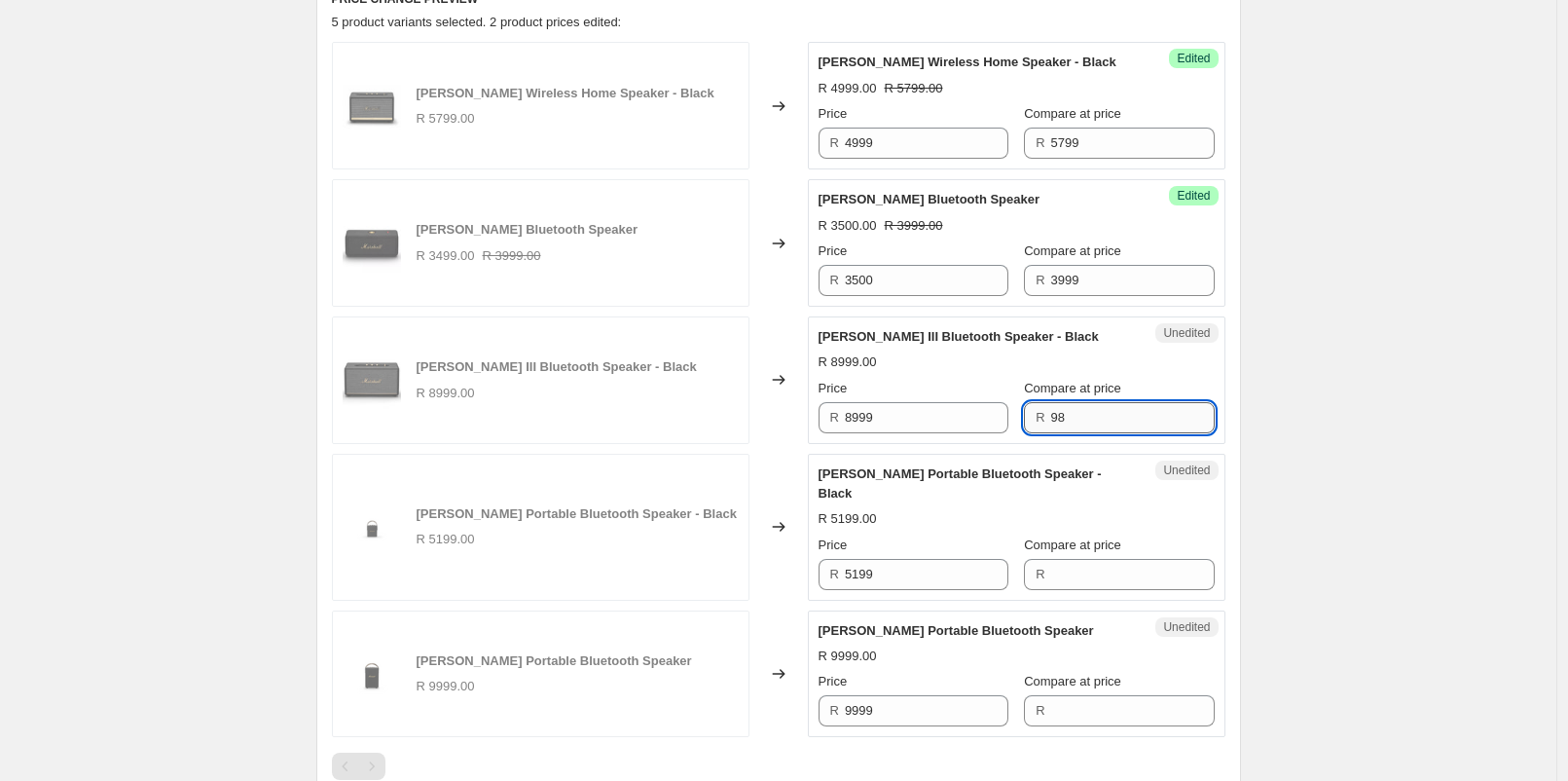 type on "9" 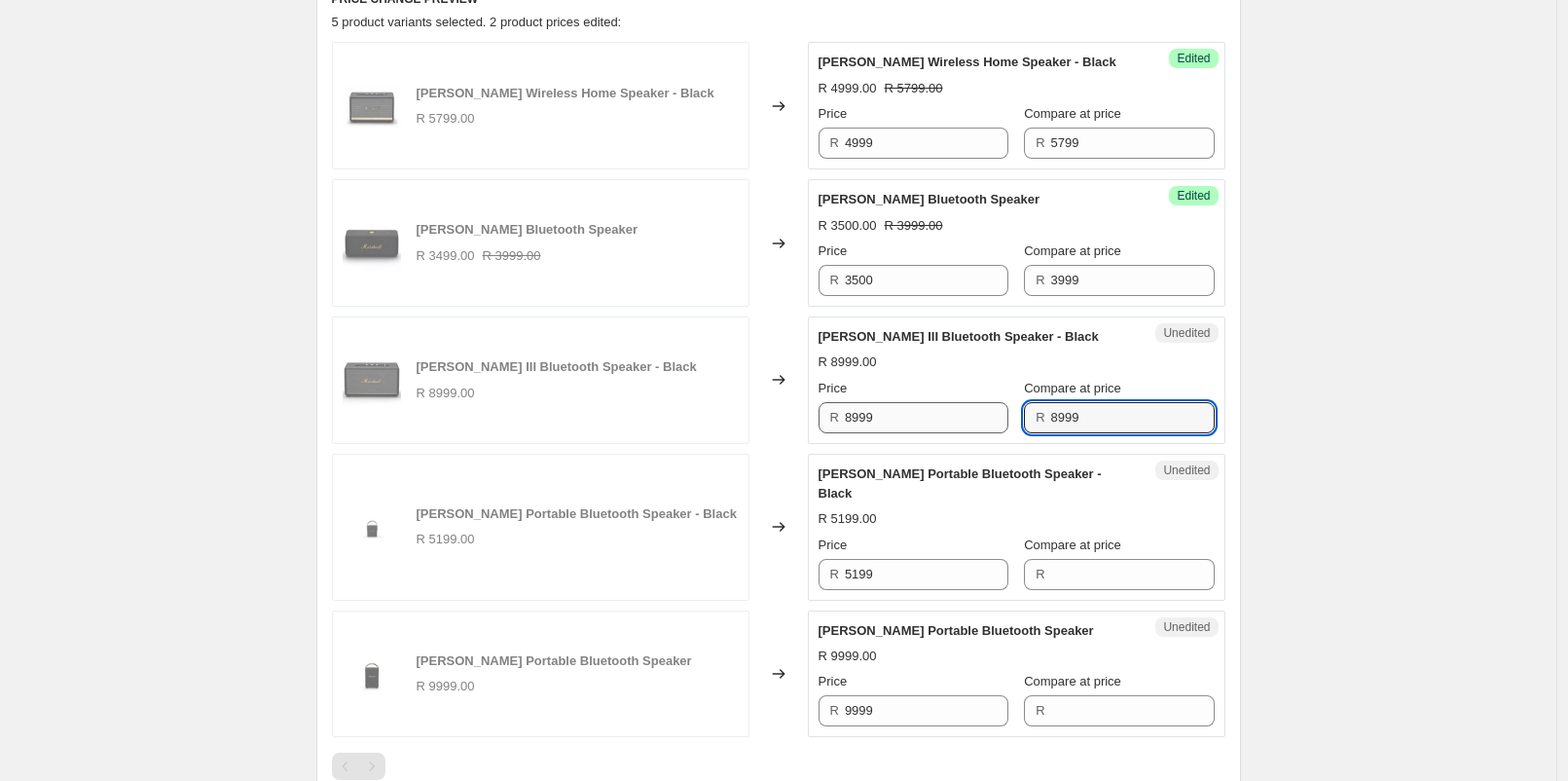 type on "8999" 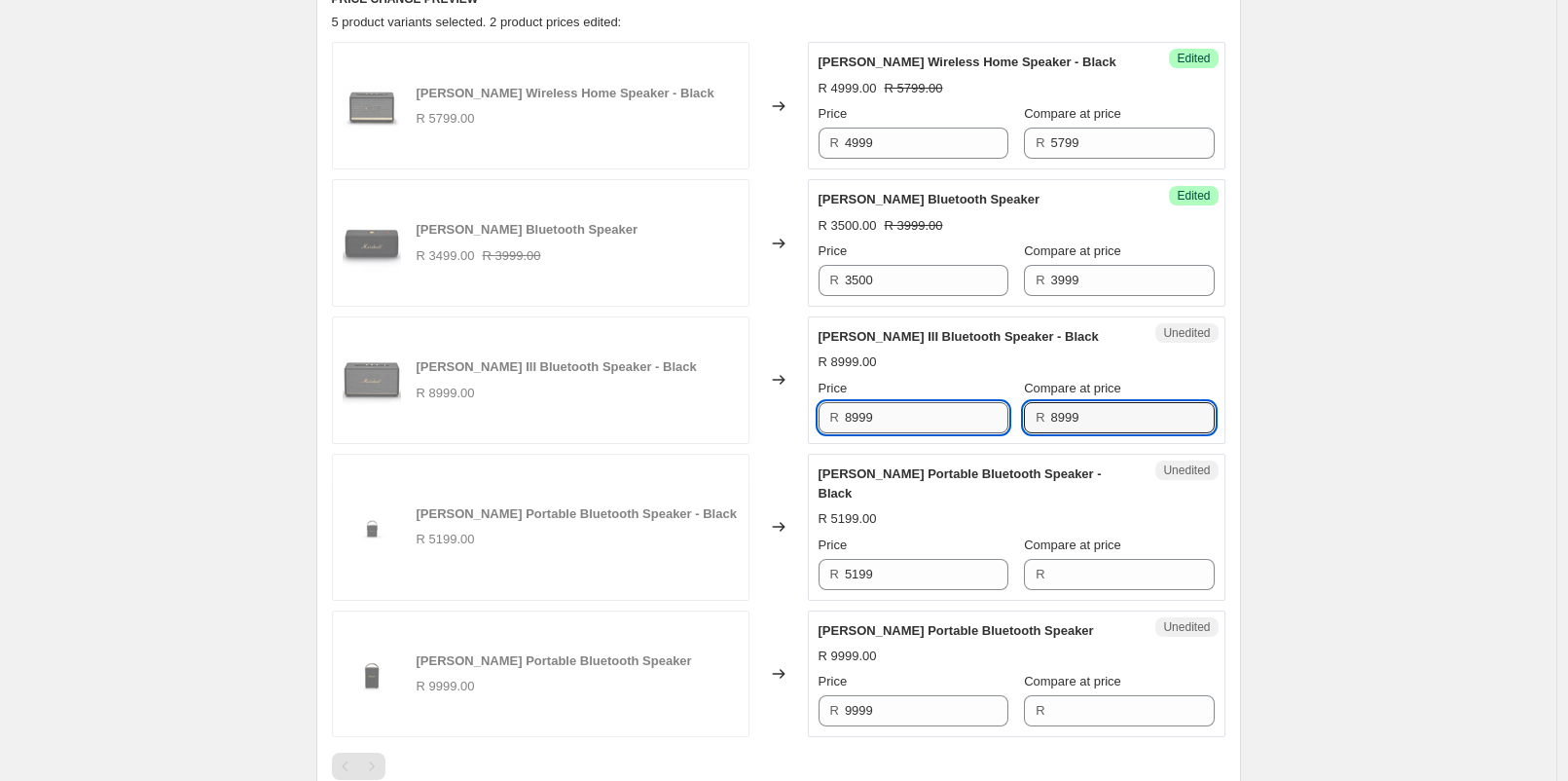 click on "8999" at bounding box center (927, 418) 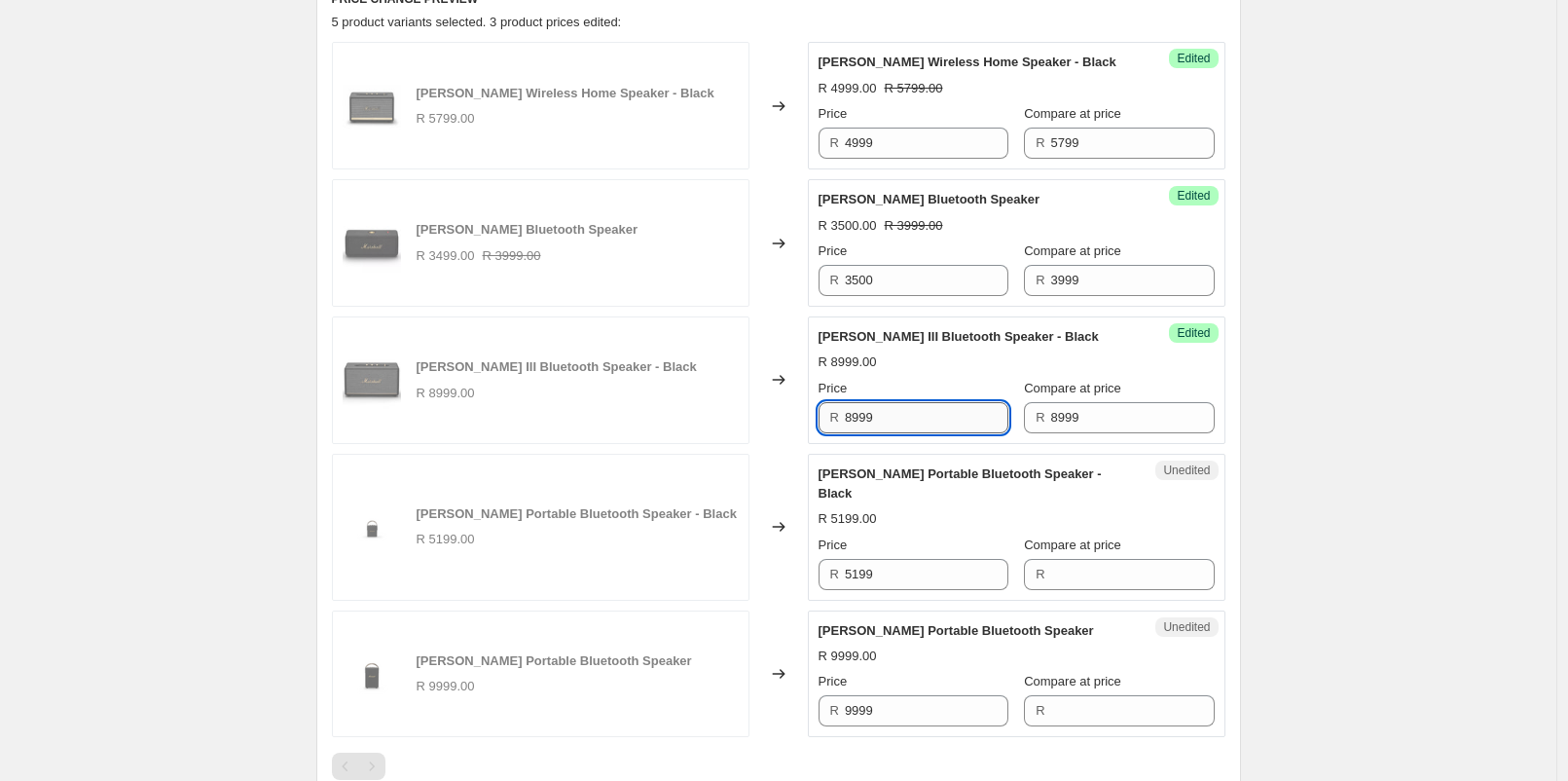 click on "8999" at bounding box center [927, 418] 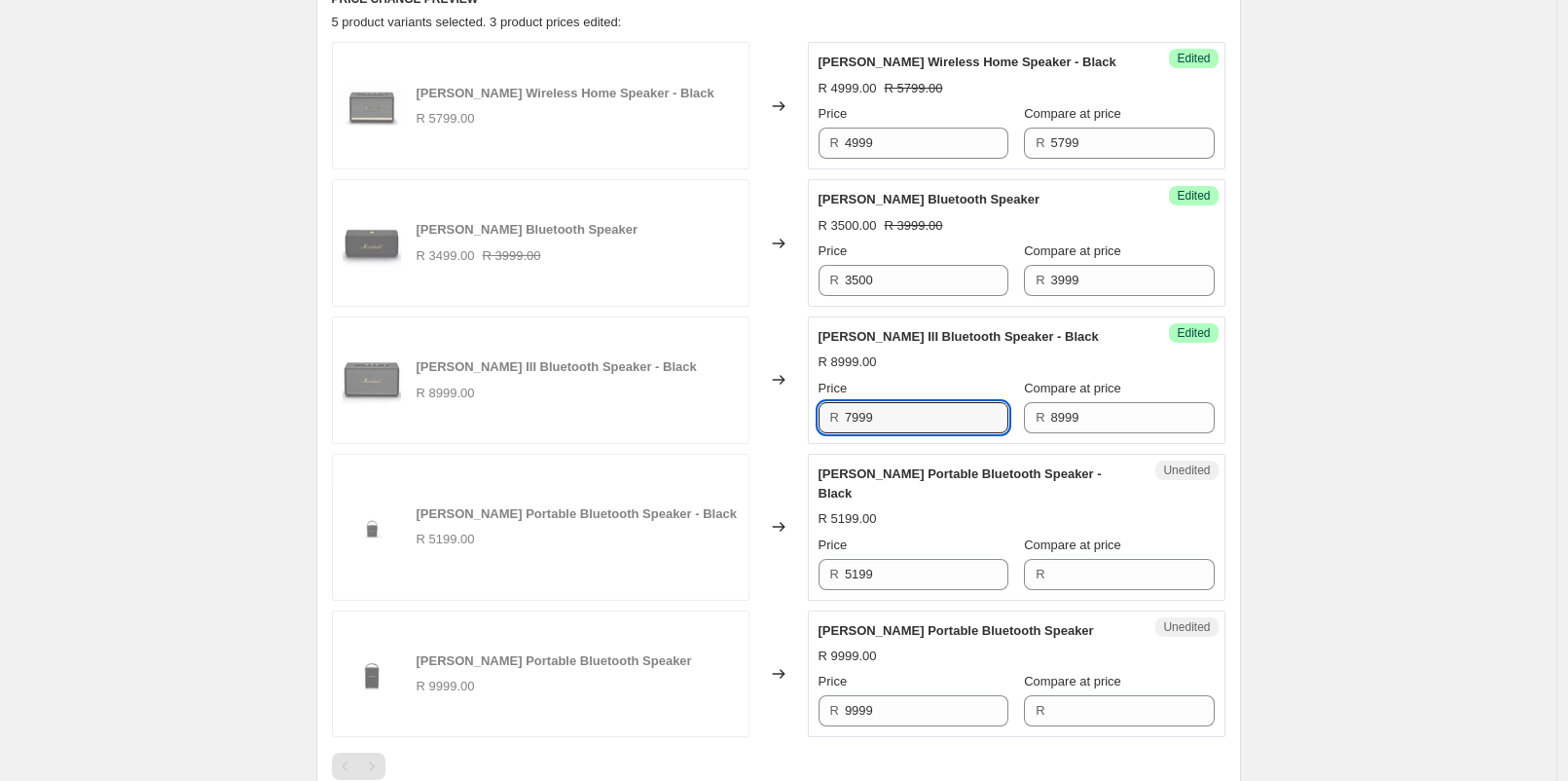 type on "7999" 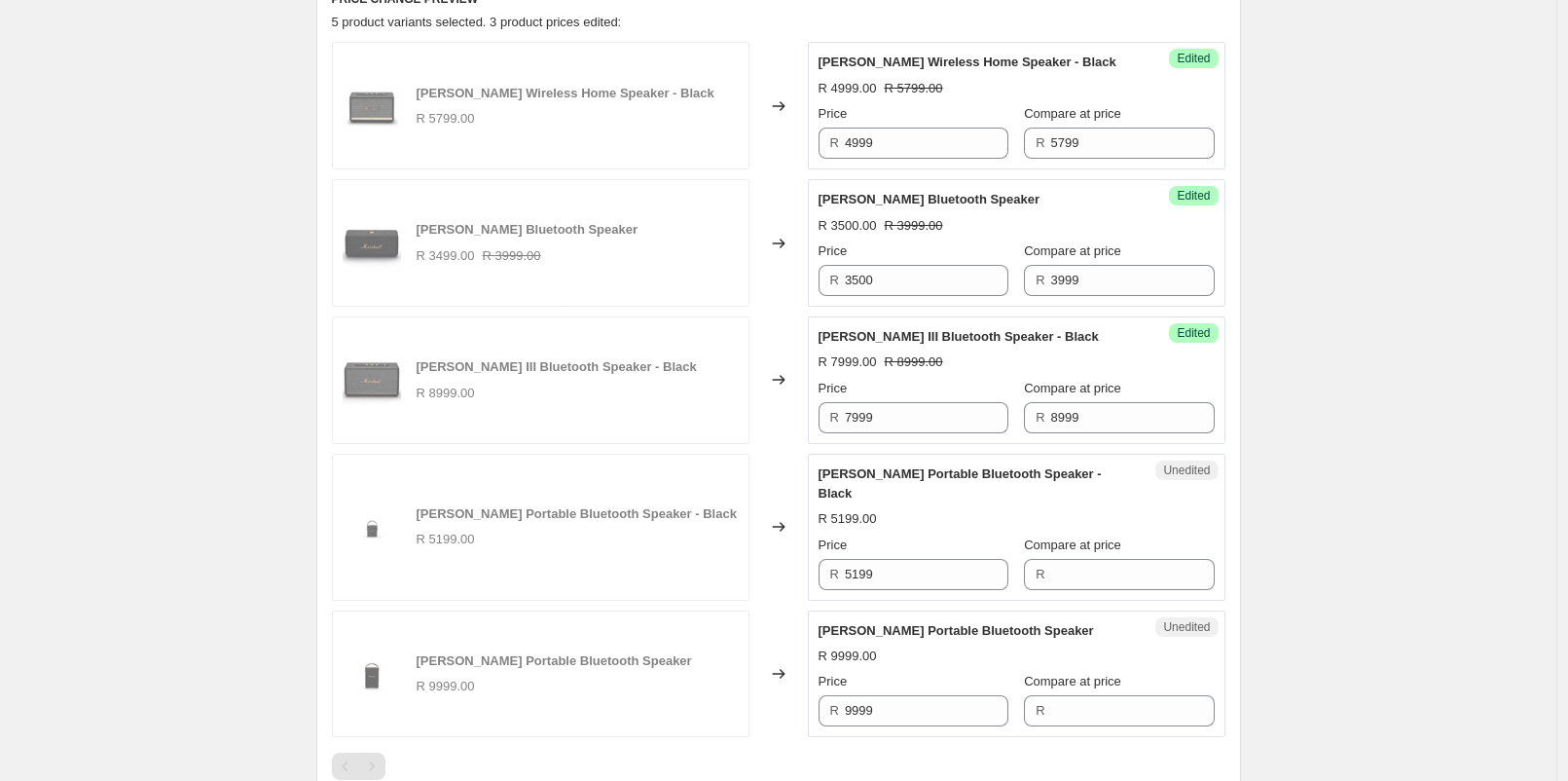 click on "Create new price change job. This page is ready Create new price change job Draft Step 1. Optionally give your price change job a title (eg "March 30% off sale on boots") Ruan Planner 22 Aug - 30 Aug Marshall Month This title is just for internal use, customers won't see it Step 2. Select how the prices should change Use bulk price change rules Set product prices individually Use CSV upload Select tags to add while price change is active Select tags to remove while price change is active Step 3. Select which products should change in price Select all products, use filters, or select products variants individually All products Filter by product, collection, tag, vendor, product type, variant title, or inventory Select product variants individually Select product variants 5   product variants selected PRICE CHANGE PREVIEW 5 product variants selected. 3 product prices edited: Marshall Acton II Wireless Home Speaker - Black R 5799.00 Changed to Success Edited Marshall Acton II Wireless Home Speaker - Black Price" at bounding box center (778, 212) 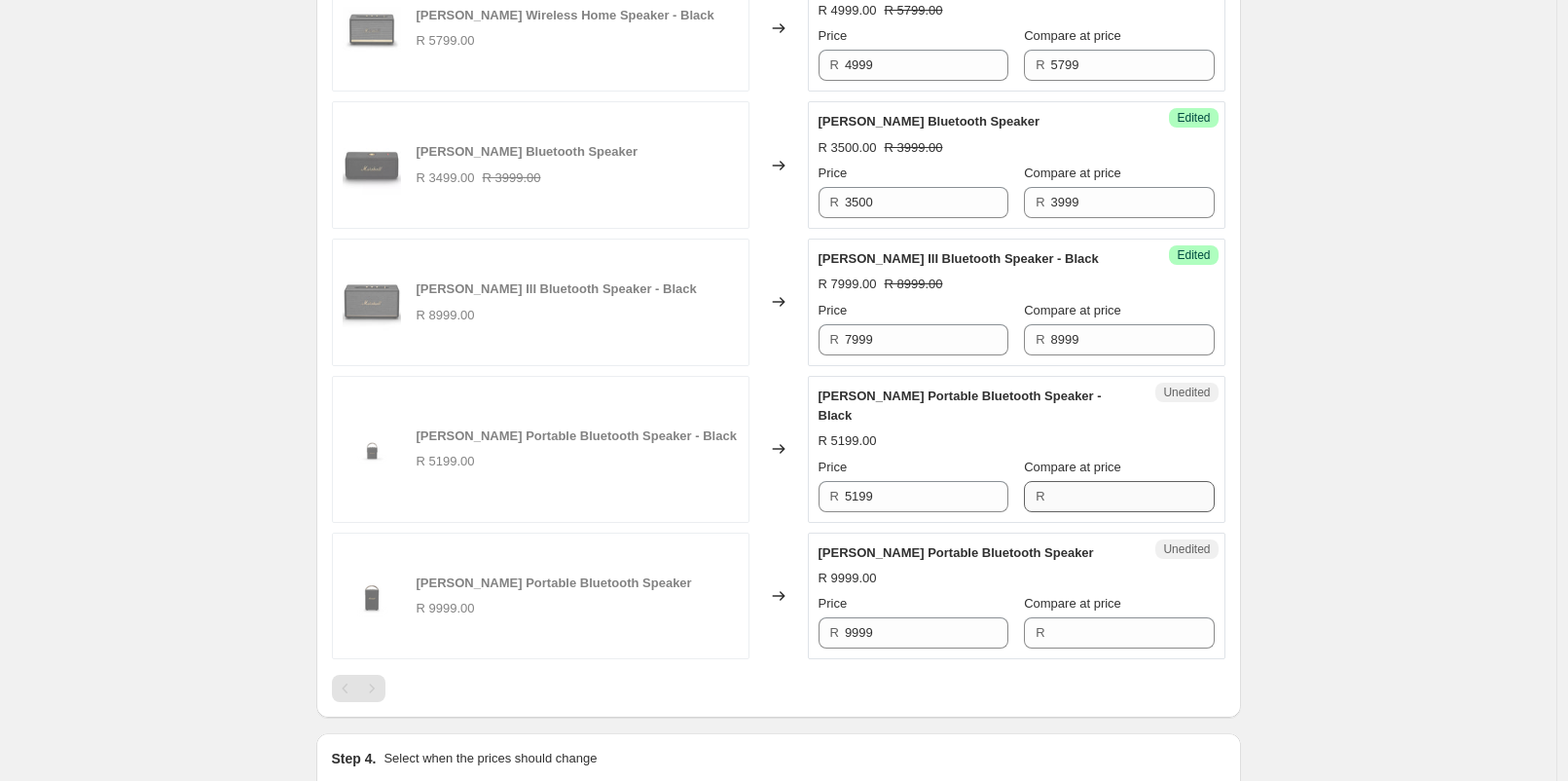 scroll, scrollTop: 781, scrollLeft: 0, axis: vertical 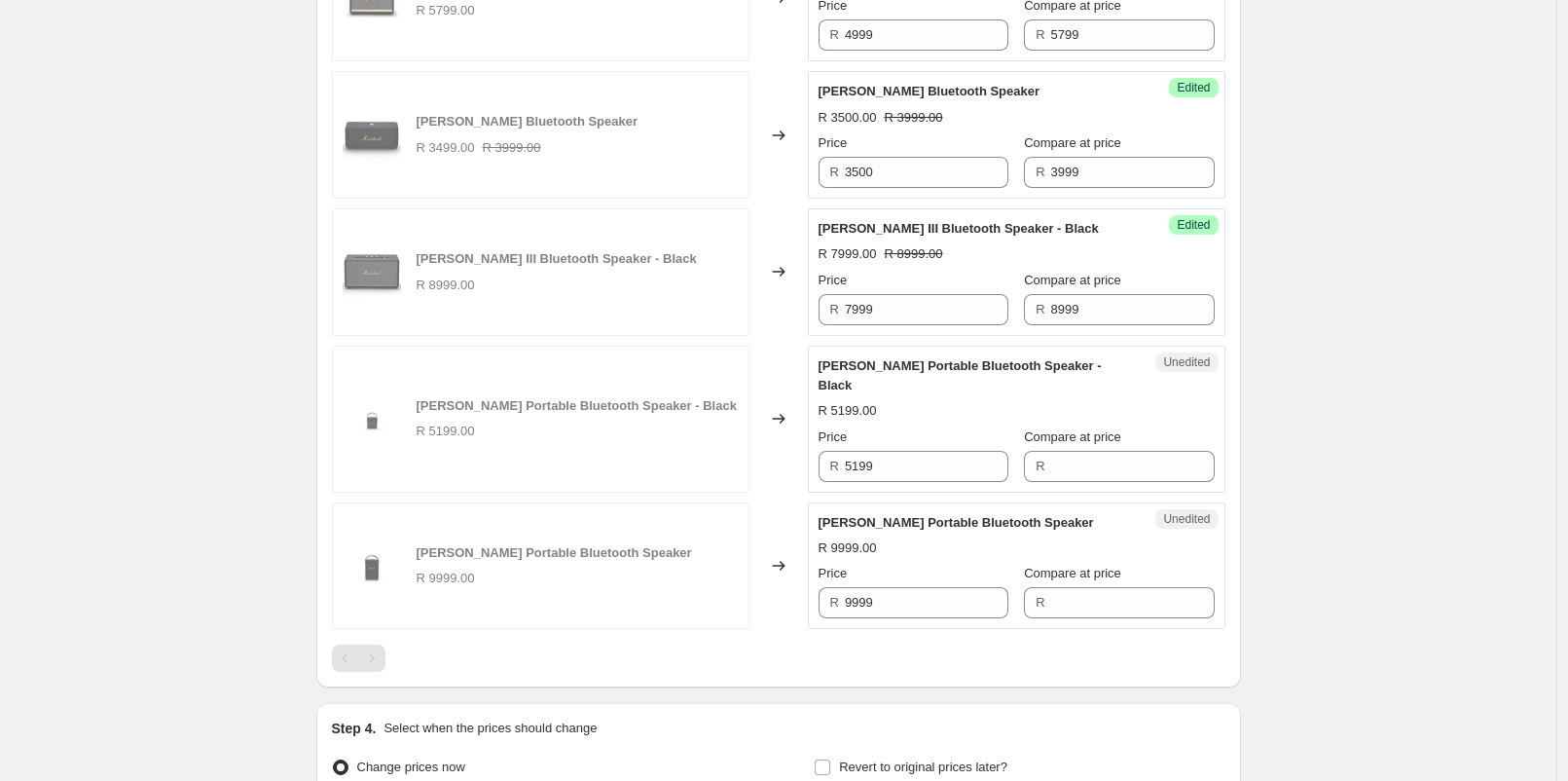 click on "Unedited Marshall Stockwell  II Portable Bluetooth Speaker - Black R 5199.00 Price R 5199 Compare at price R" at bounding box center [1016, 419] 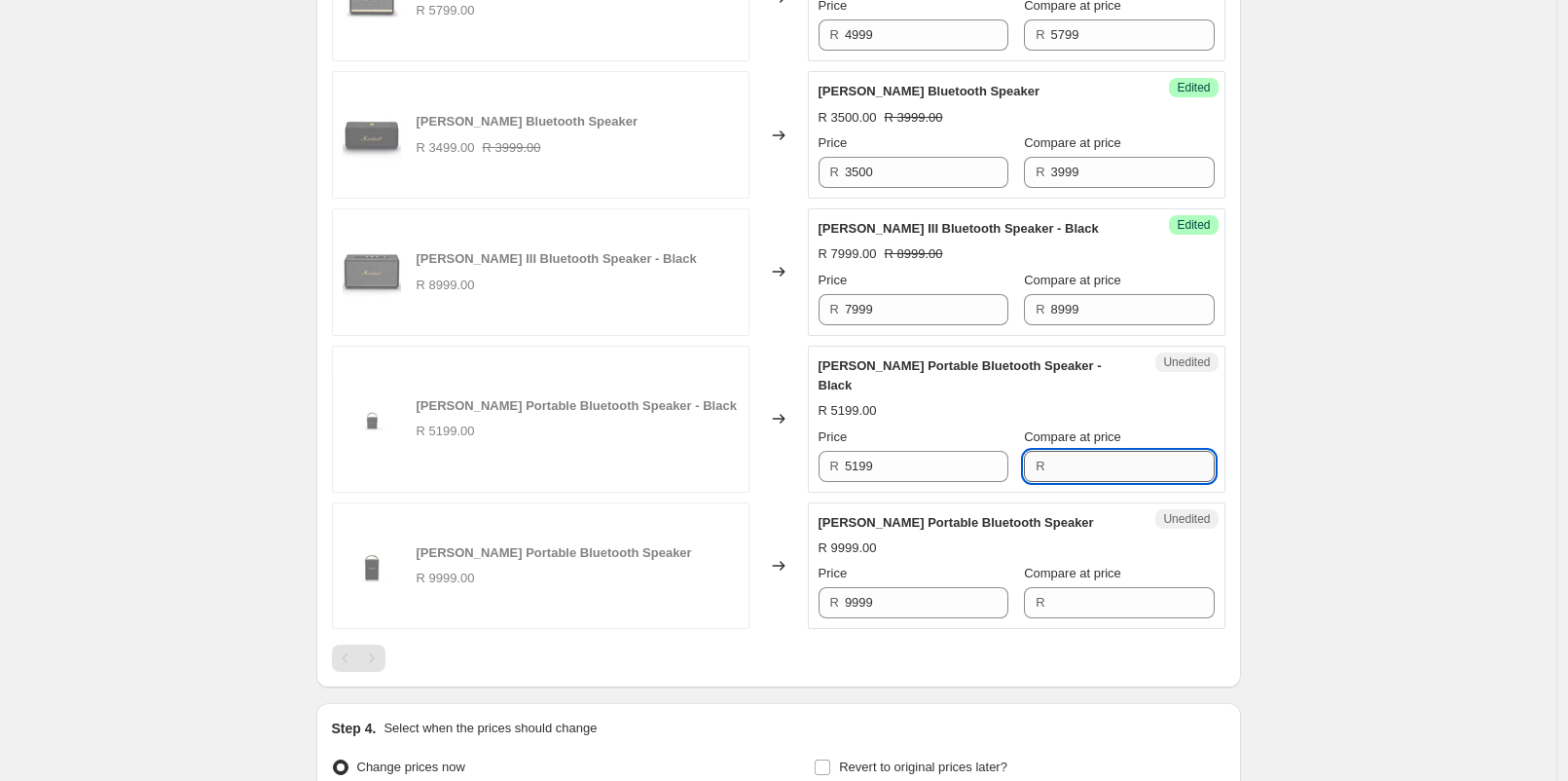 click on "Compare at price" at bounding box center [1133, 466] 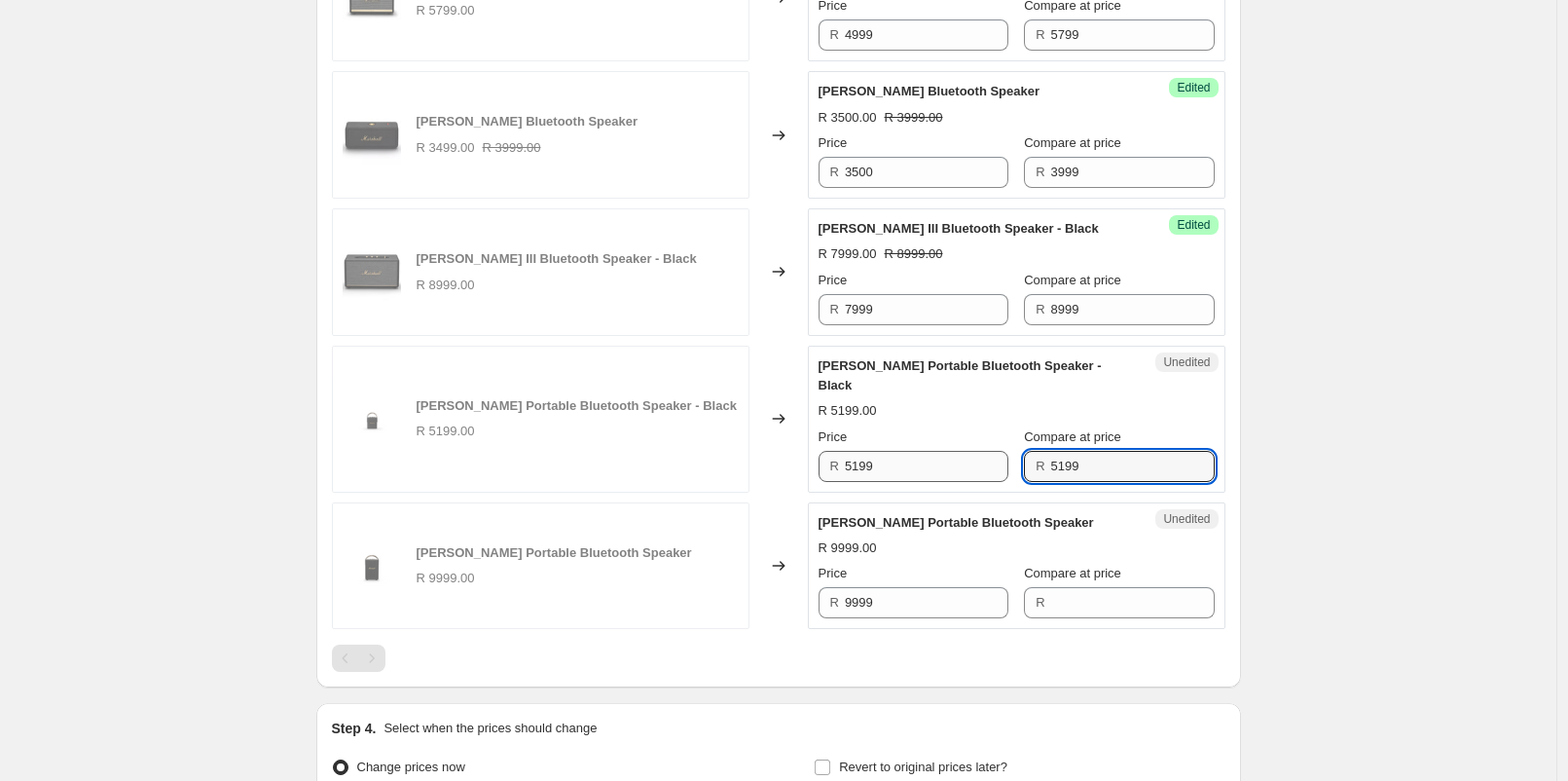 type on "5199" 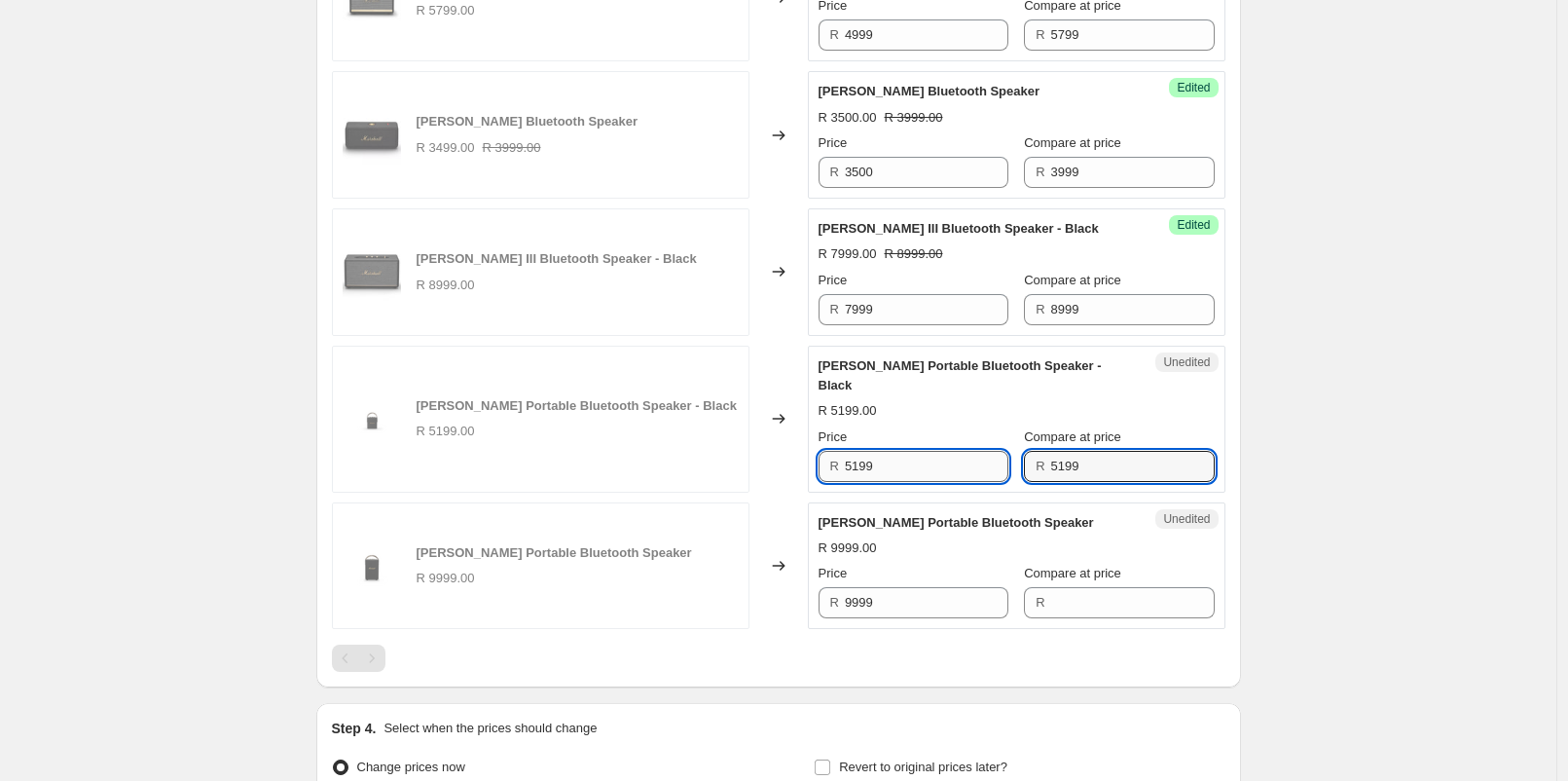 click on "5199" at bounding box center [927, 466] 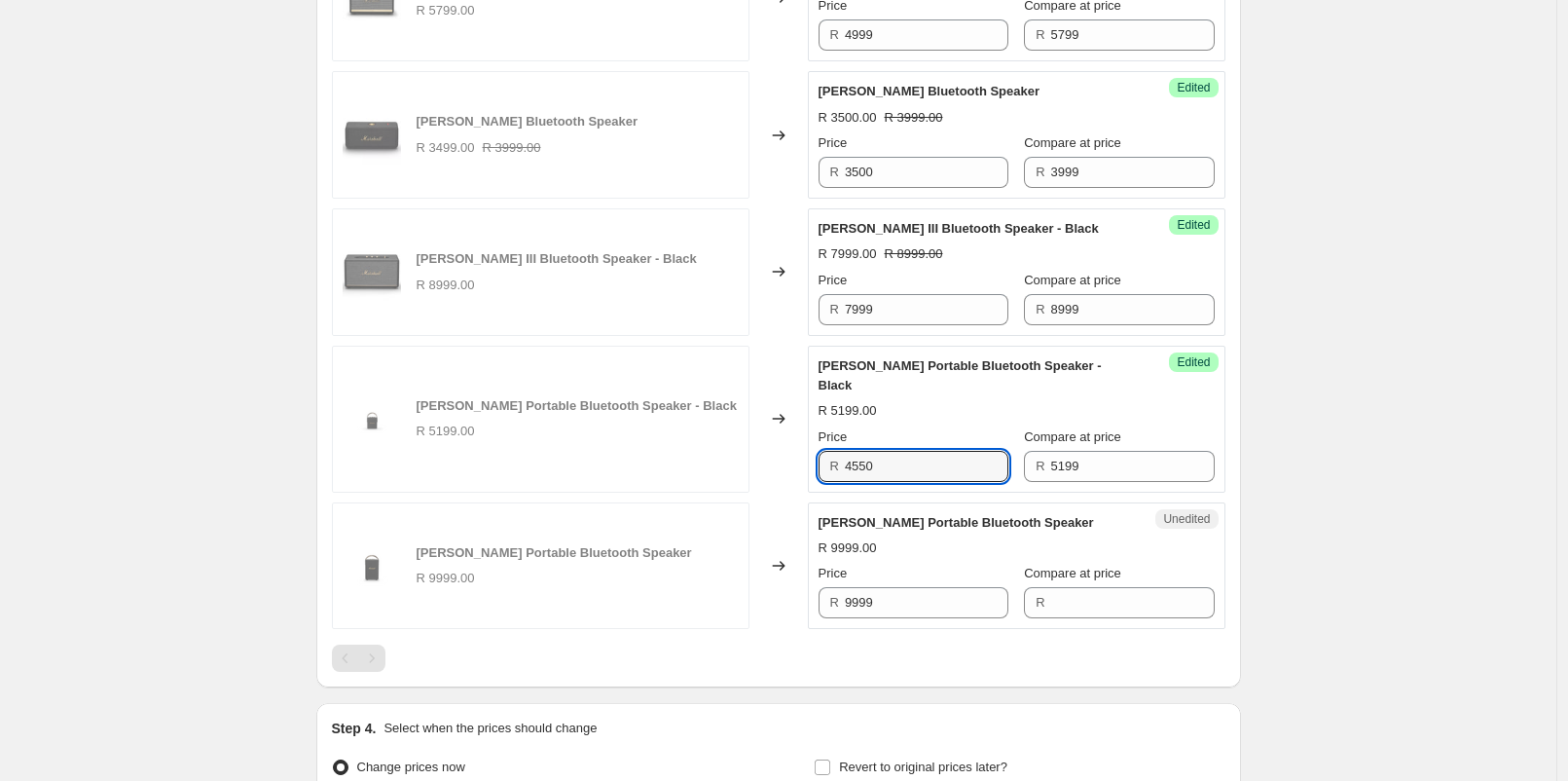 type on "4550" 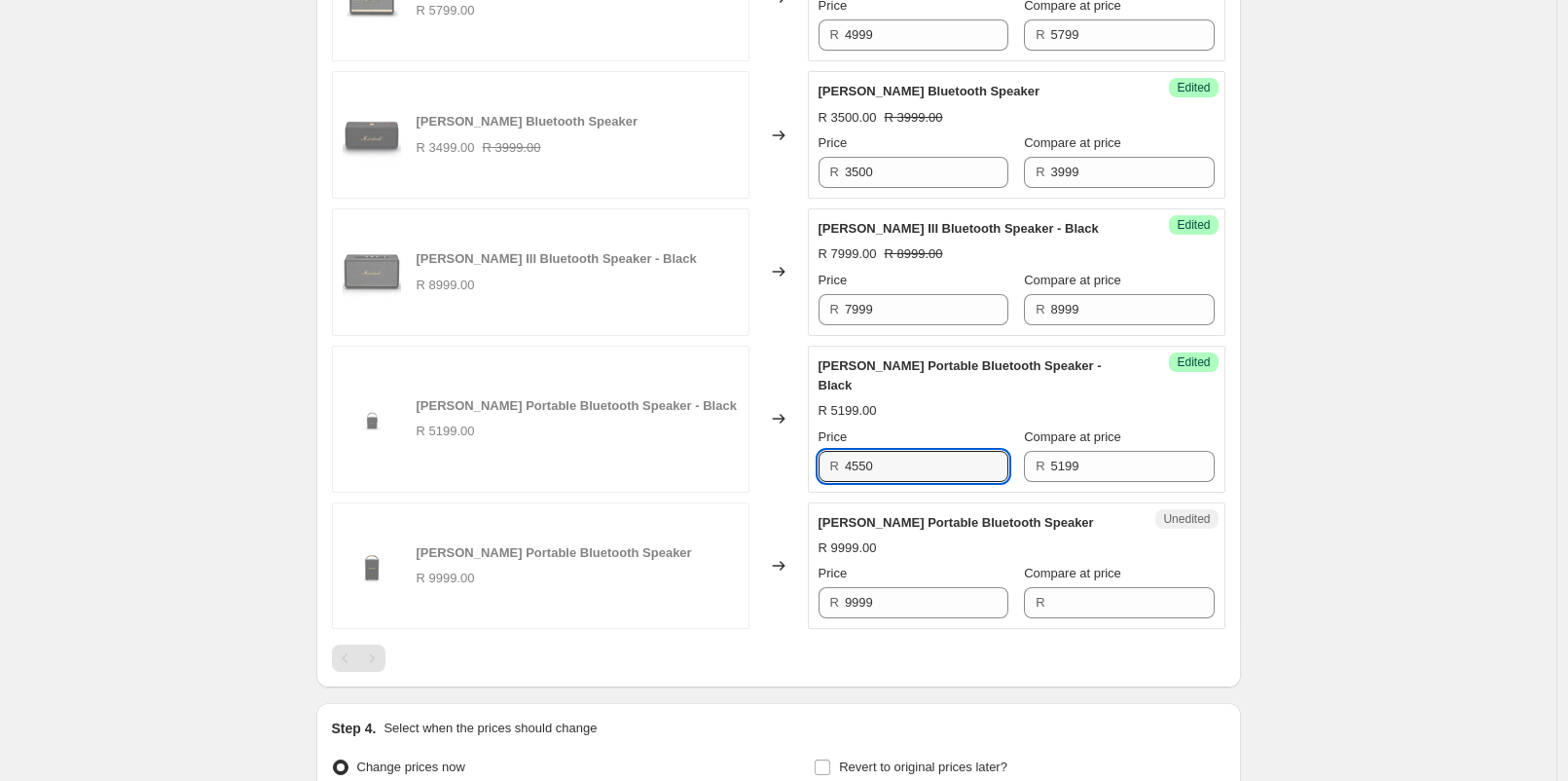 click on "Create new price change job. This page is ready Create new price change job Draft Step 1. Optionally give your price change job a title (eg "March 30% off sale on boots") Ruan Planner 22 Aug - 30 Aug Marshall Month This title is just for internal use, customers won't see it Step 2. Select how the prices should change Use bulk price change rules Set product prices individually Use CSV upload Select tags to add while price change is active Select tags to remove while price change is active Step 3. Select which products should change in price Select all products, use filters, or select products variants individually All products Filter by product, collection, tag, vendor, product type, variant title, or inventory Select product variants individually Select product variants 5   product variants selected PRICE CHANGE PREVIEW 5 product variants selected. 4 product prices edited: Marshall Acton II Wireless Home Speaker - Black R 5799.00 Changed to Success Edited Marshall Acton II Wireless Home Speaker - Black Price" at bounding box center [778, 104] 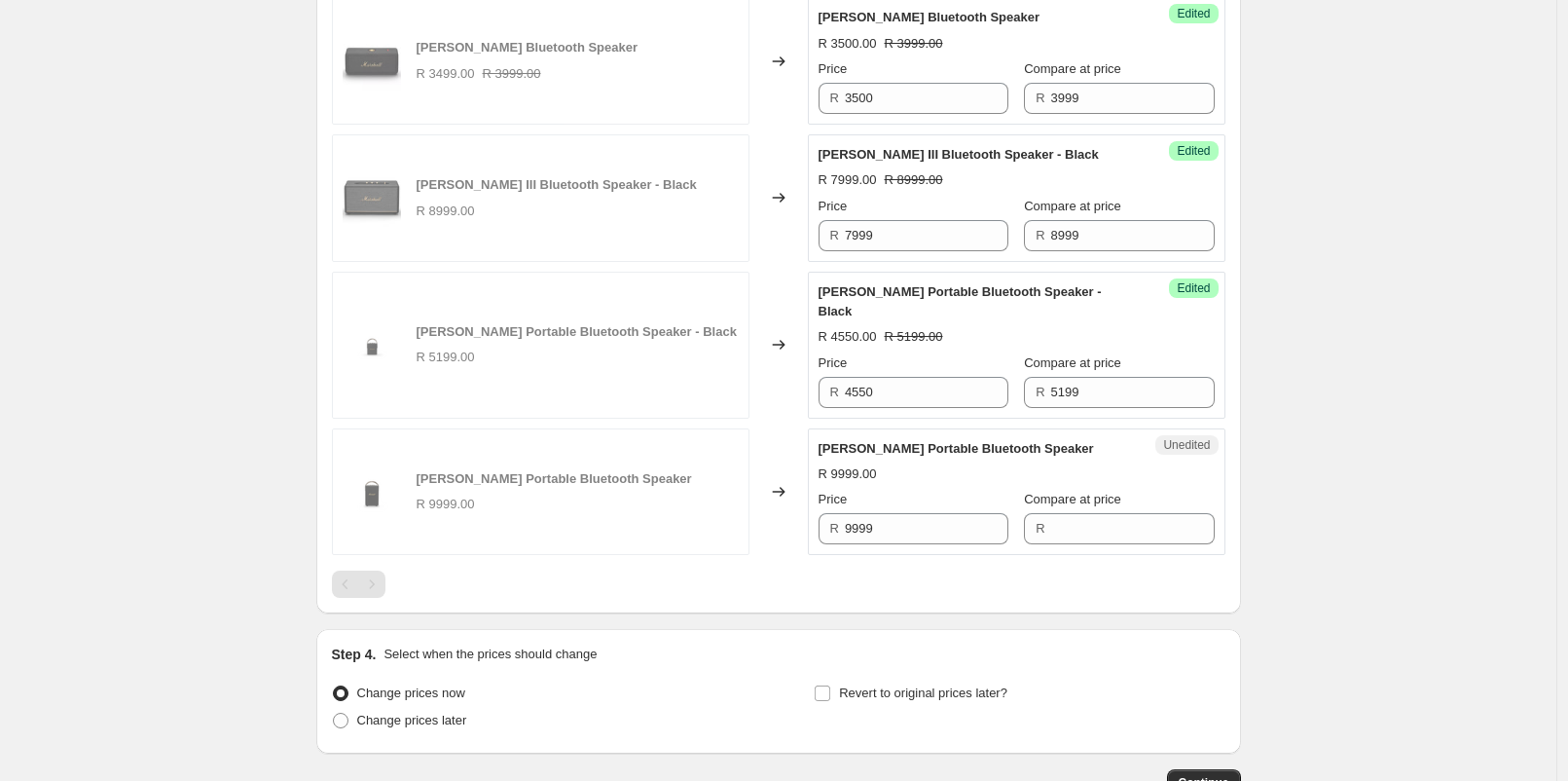 scroll, scrollTop: 889, scrollLeft: 0, axis: vertical 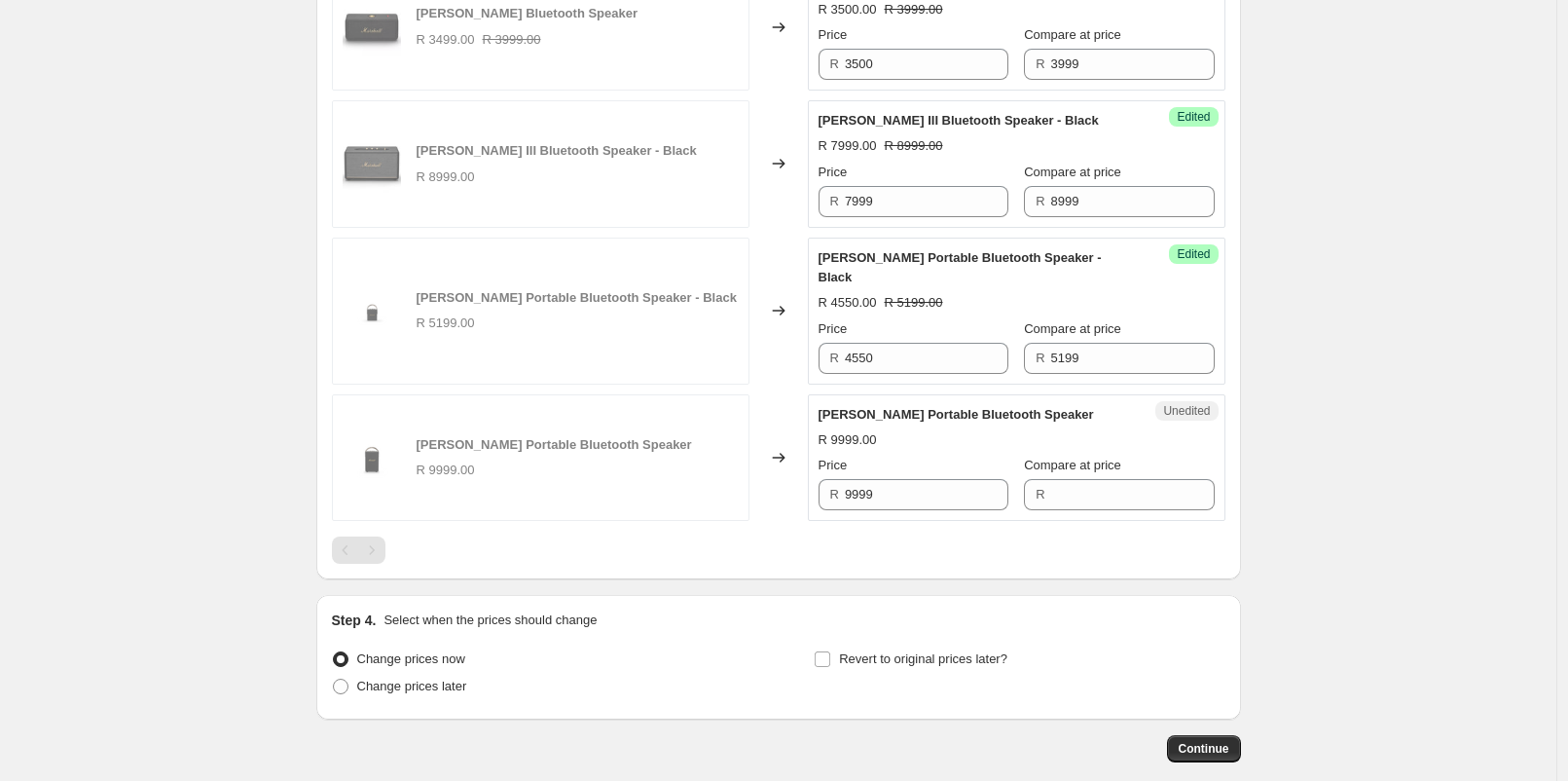 click on "Compare at price R" at bounding box center (1118, 483) 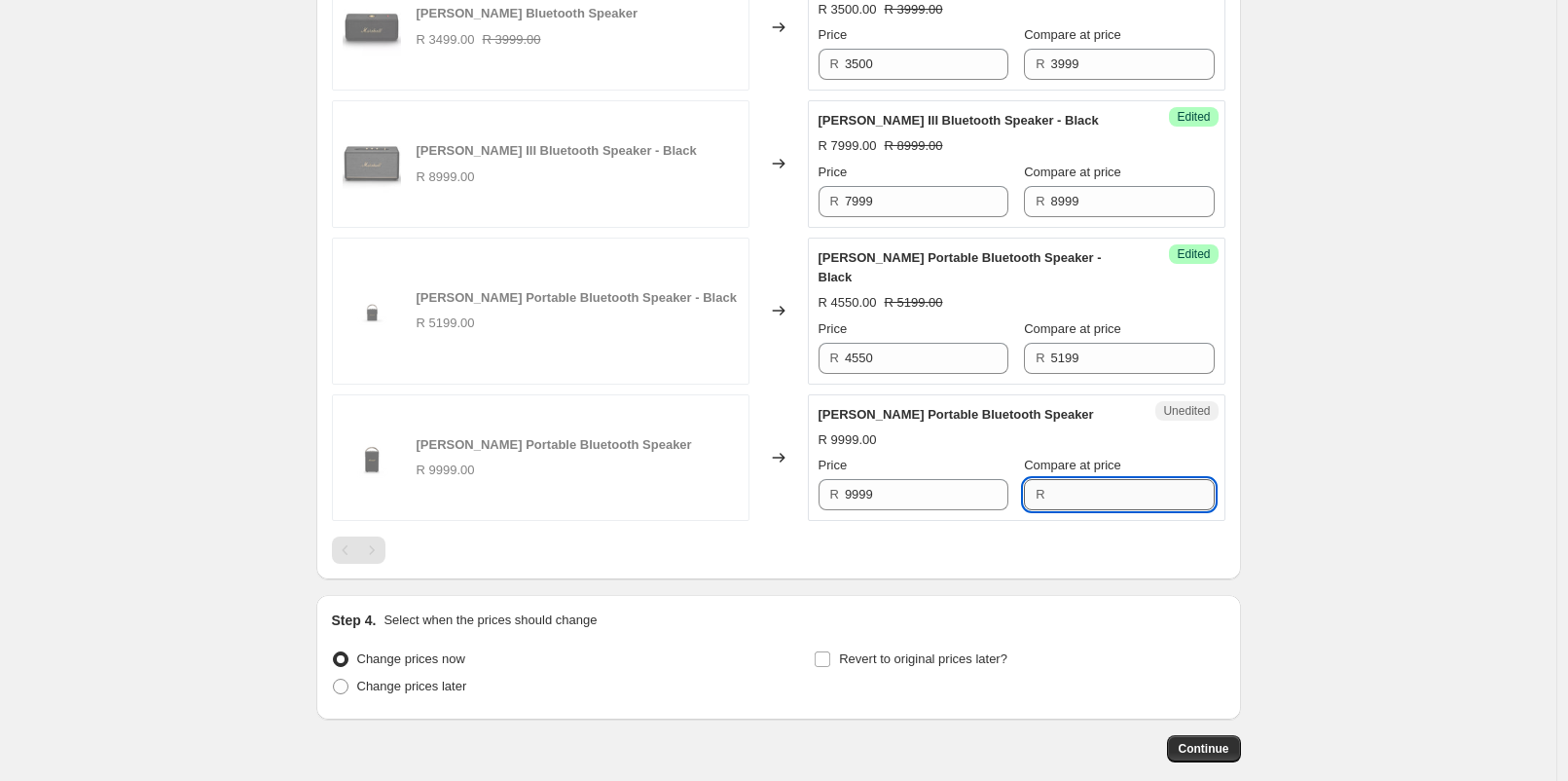 click on "Compare at price" at bounding box center [1133, 495] 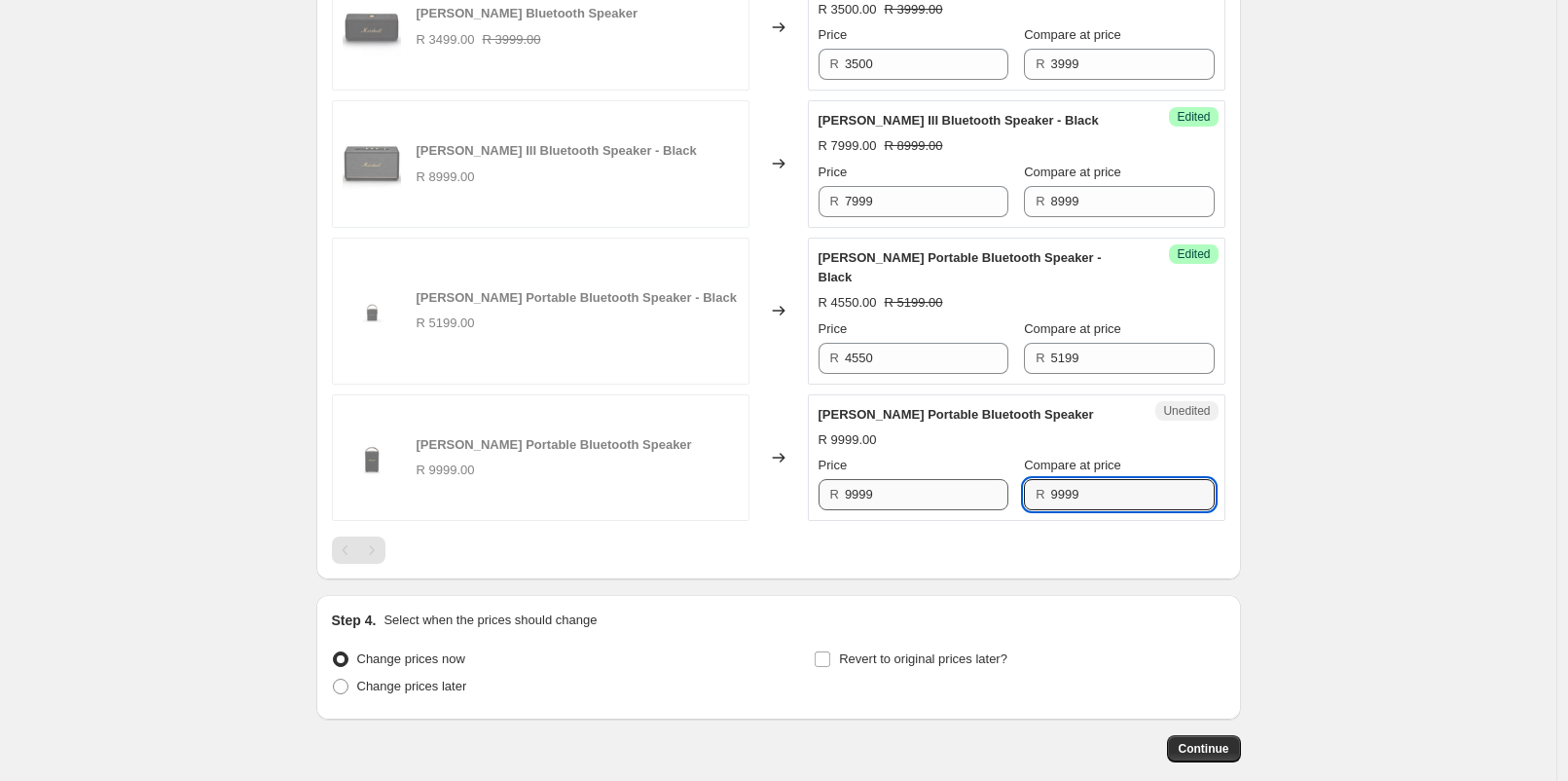 type on "9999" 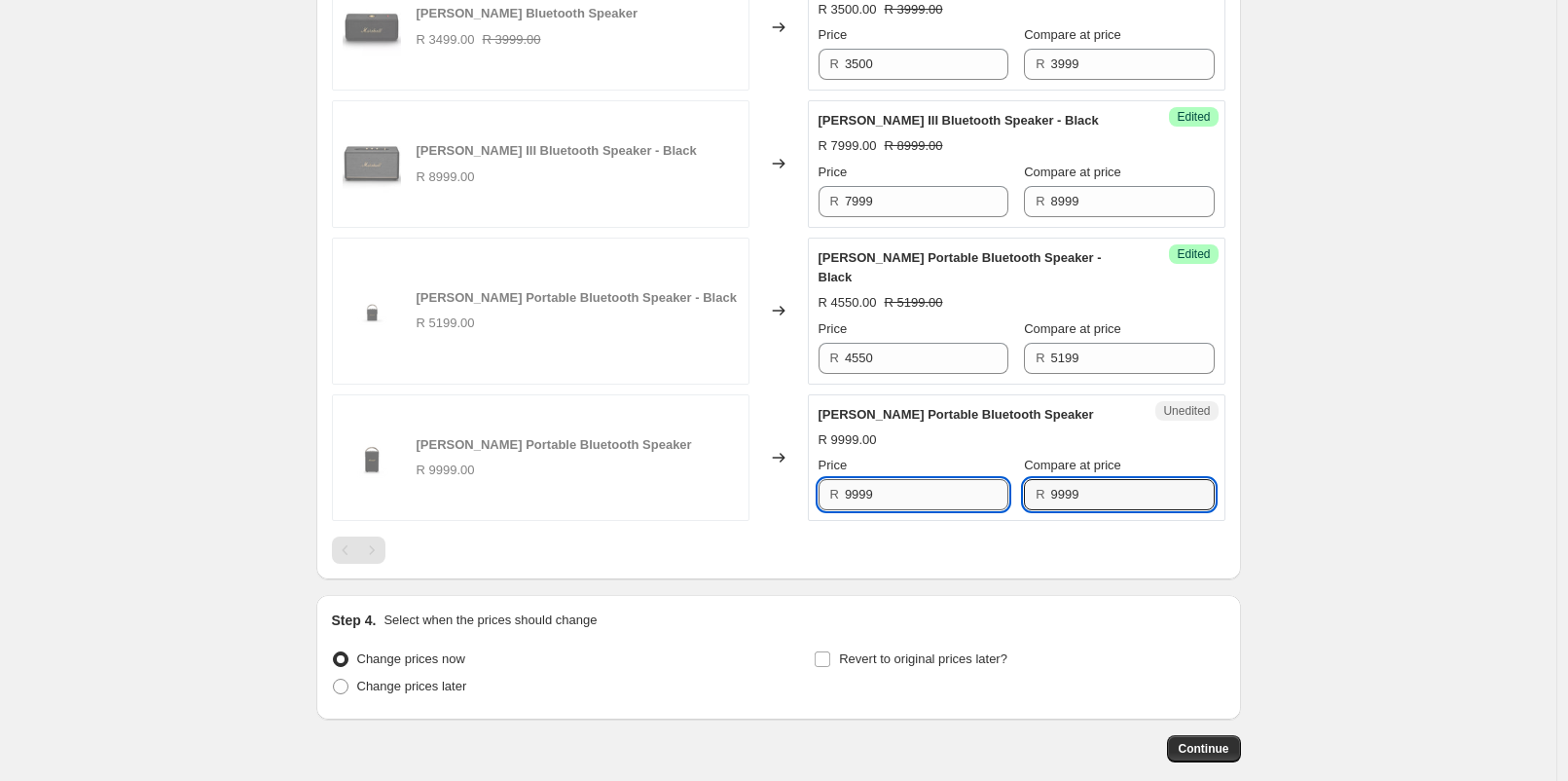 click on "9999" at bounding box center [927, 495] 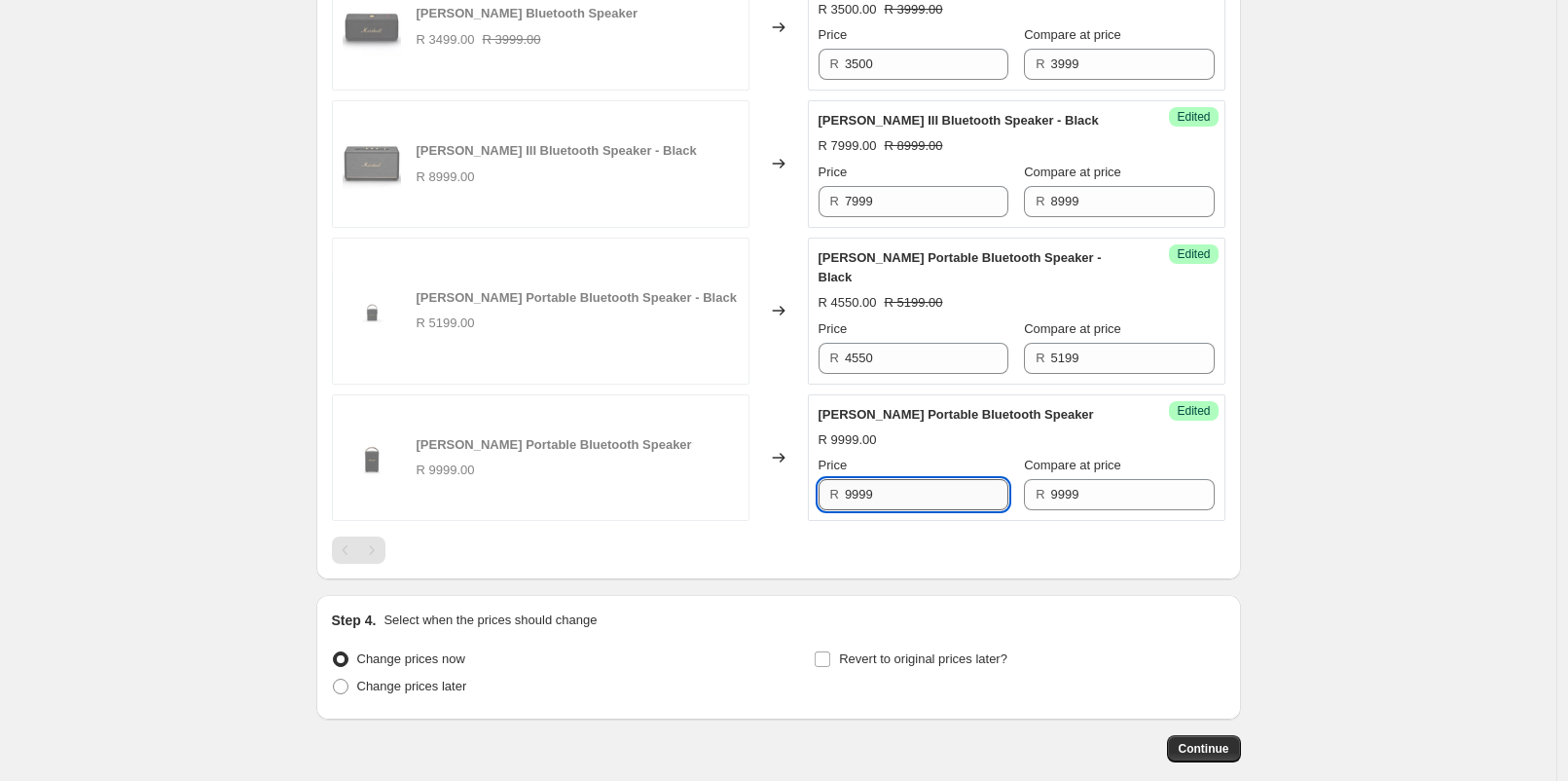 click on "9999" at bounding box center [927, 495] 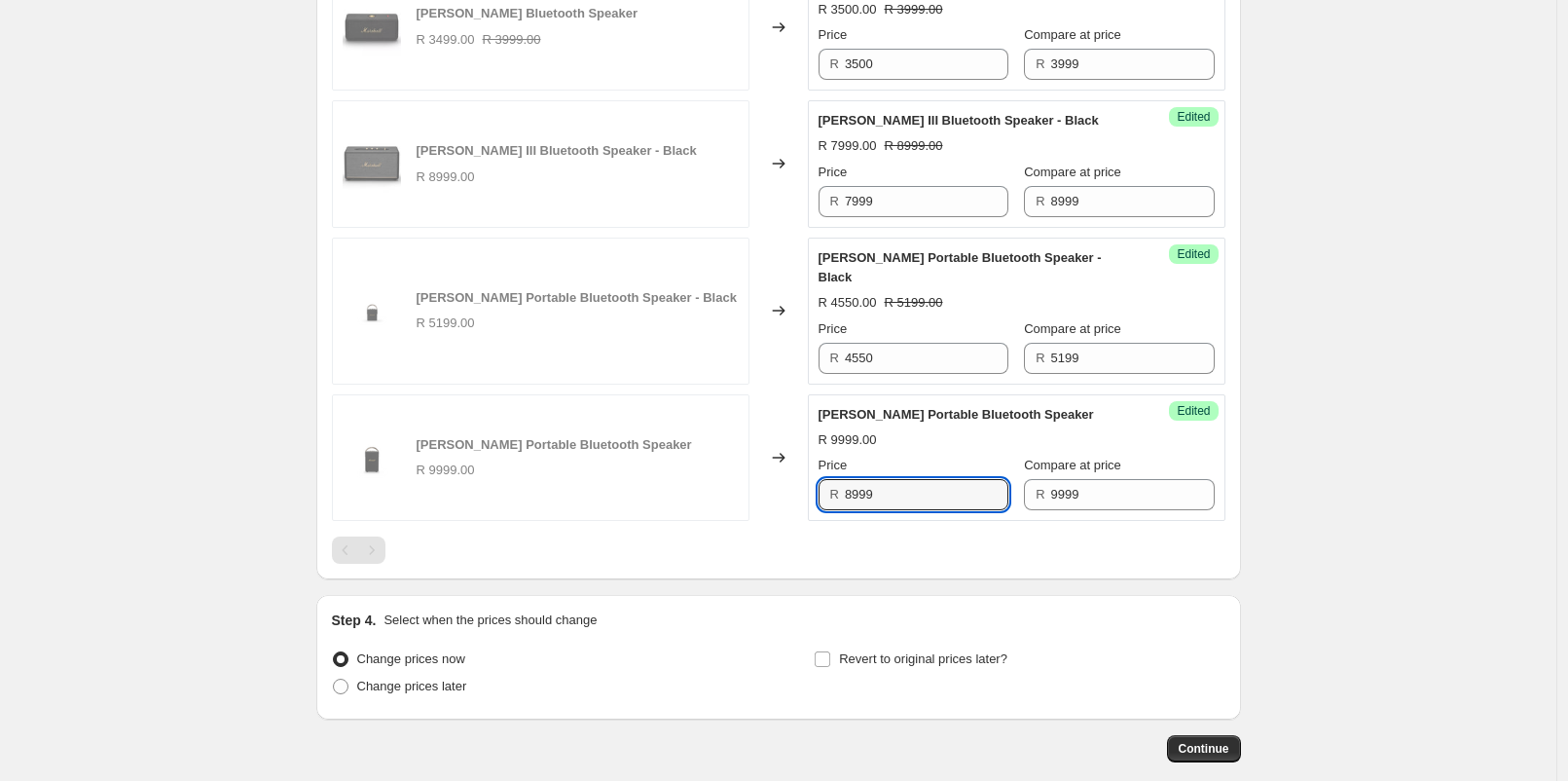 type on "8999" 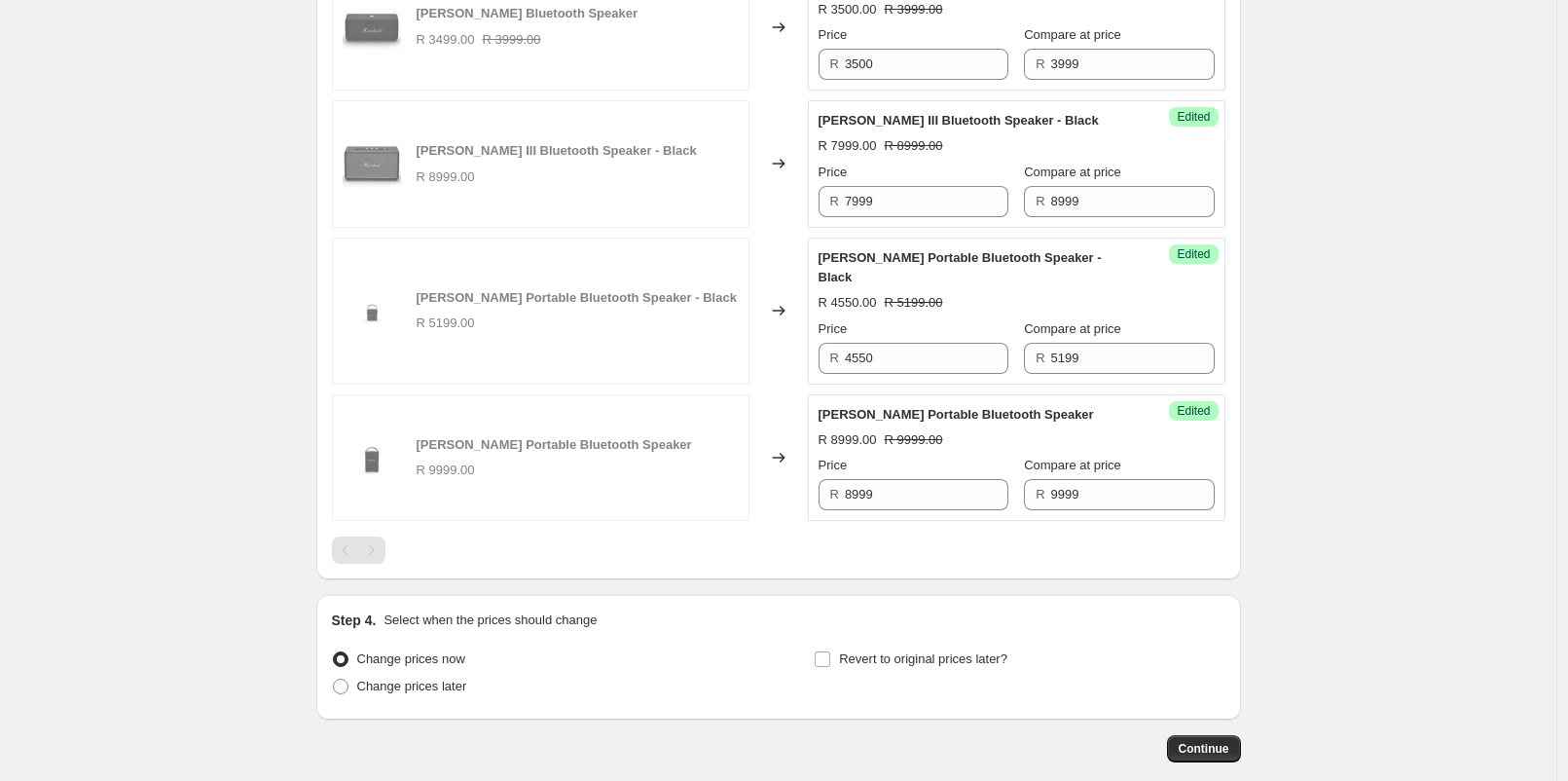 click on "Step 4. Select when the prices should change Change prices now Change prices later Revert to original prices later?" at bounding box center (779, 657) 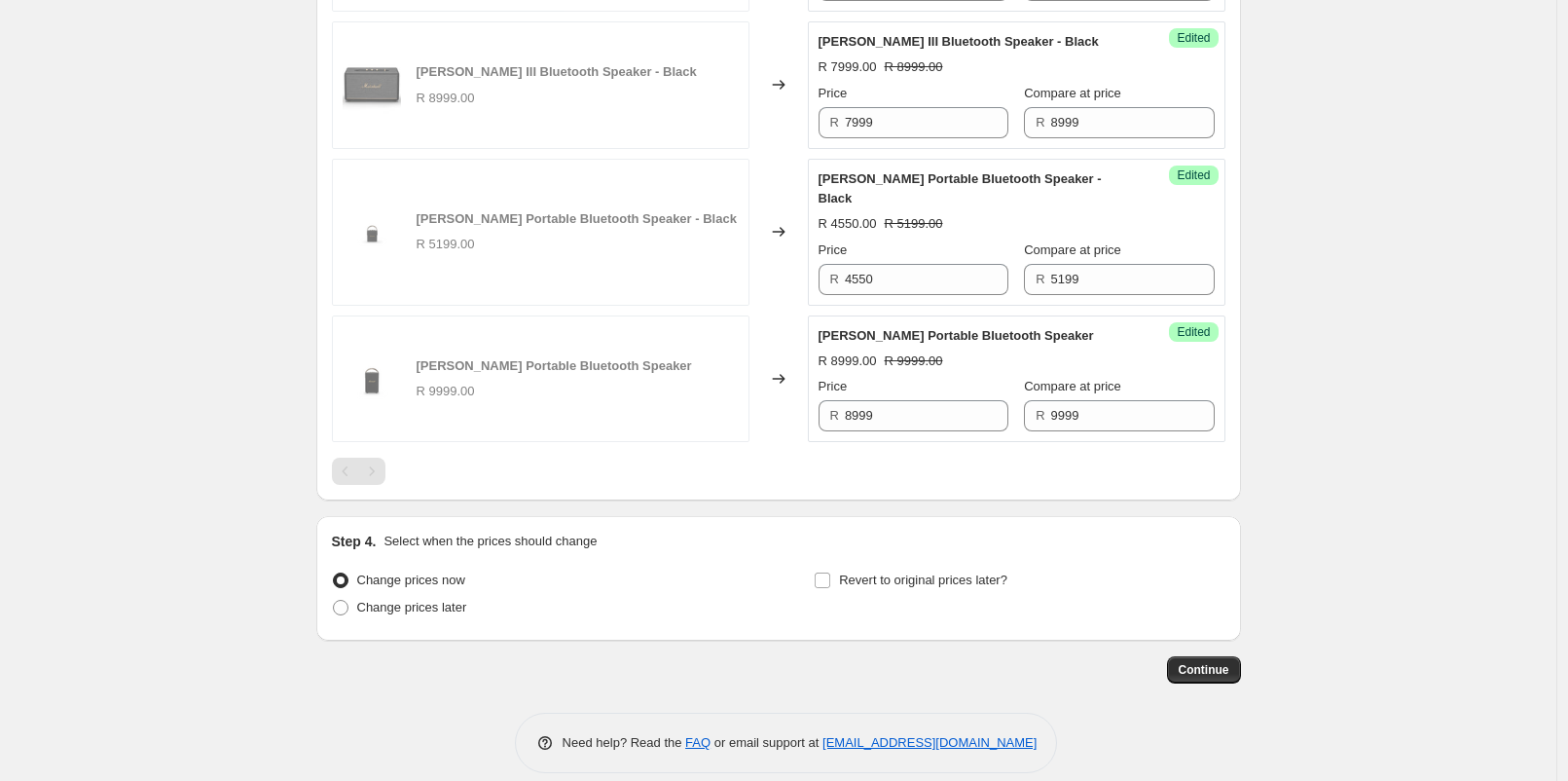 scroll, scrollTop: 1024, scrollLeft: 0, axis: vertical 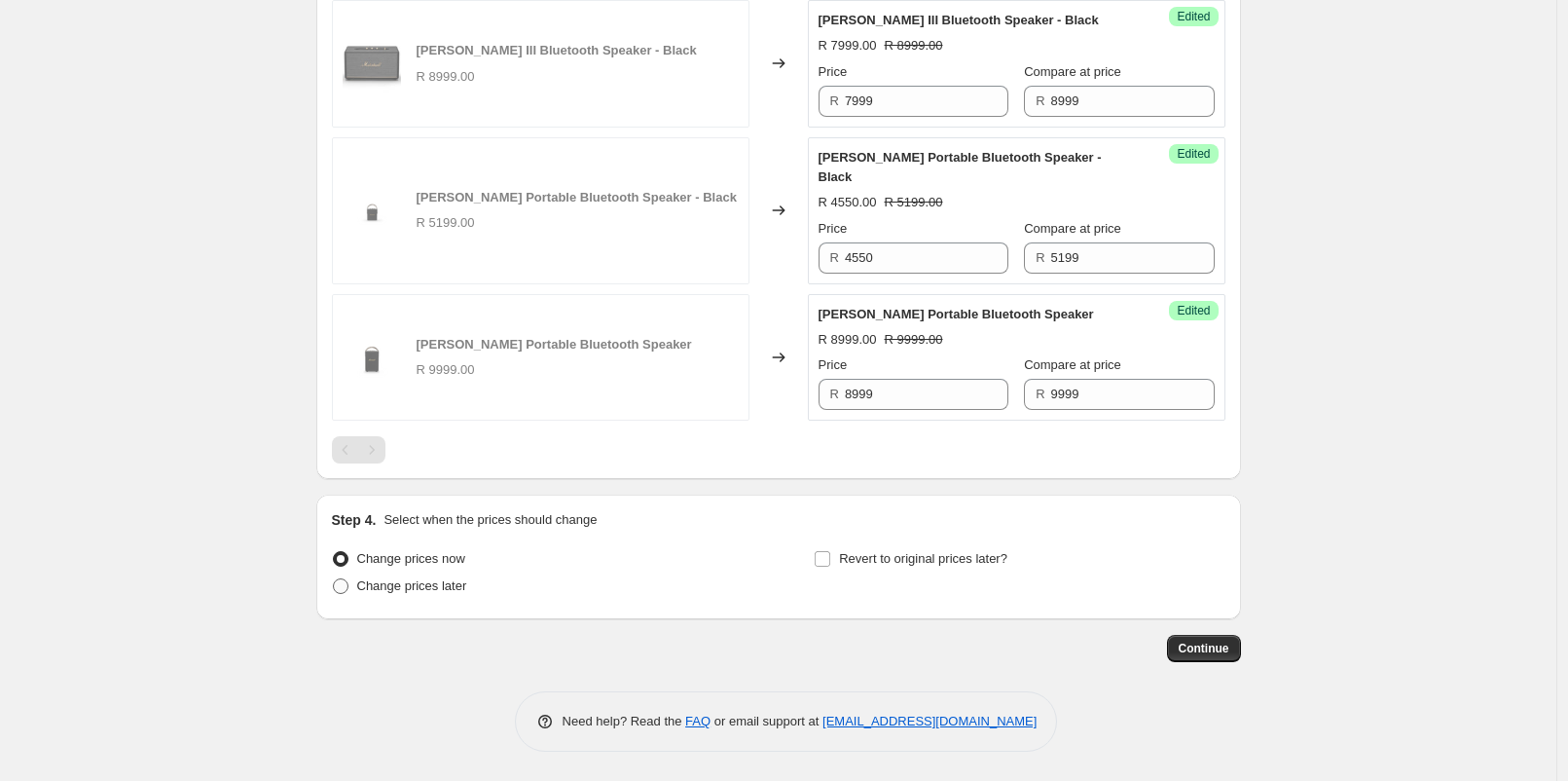 click on "Change prices later" at bounding box center [412, 585] 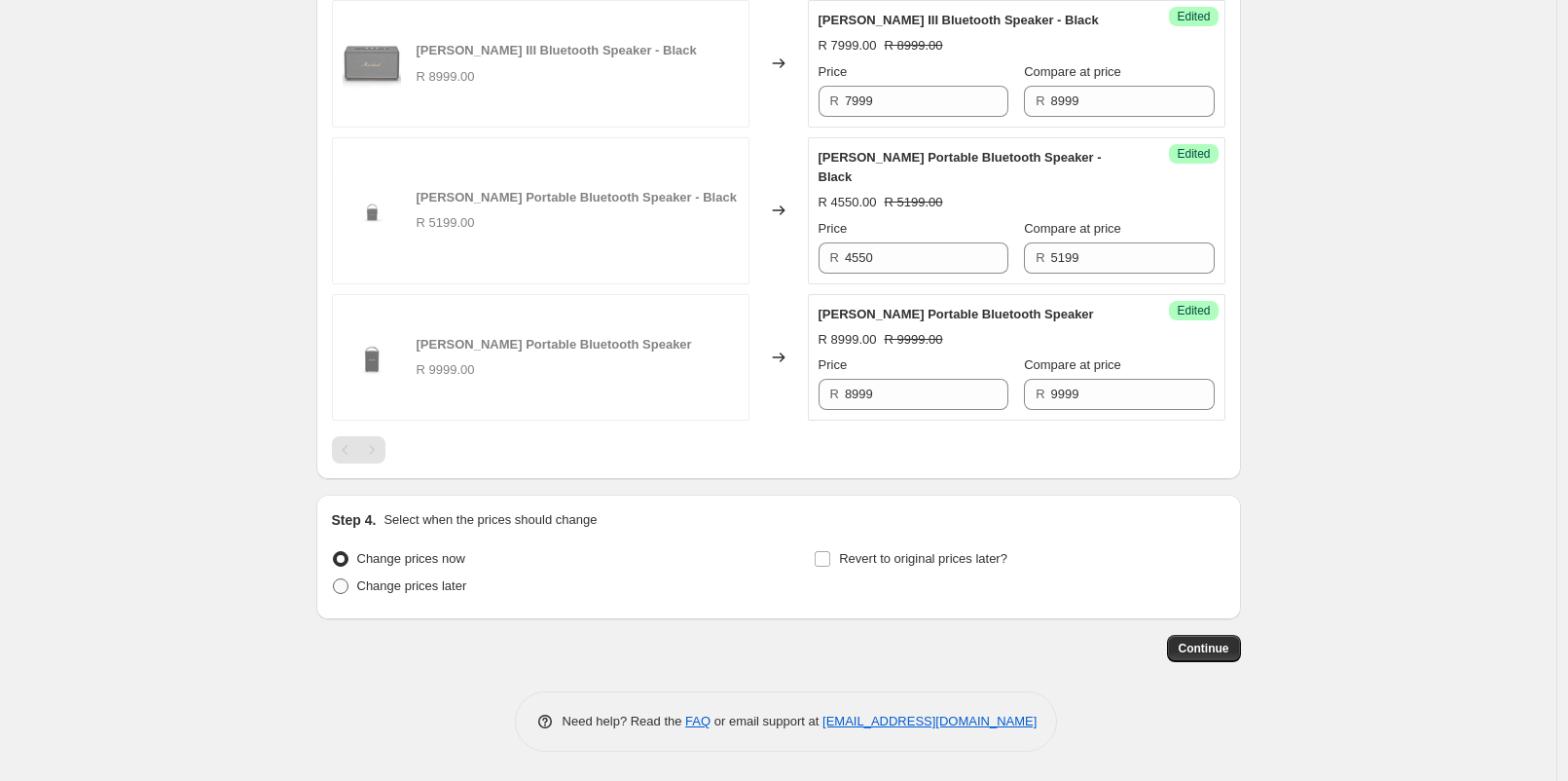 radio on "true" 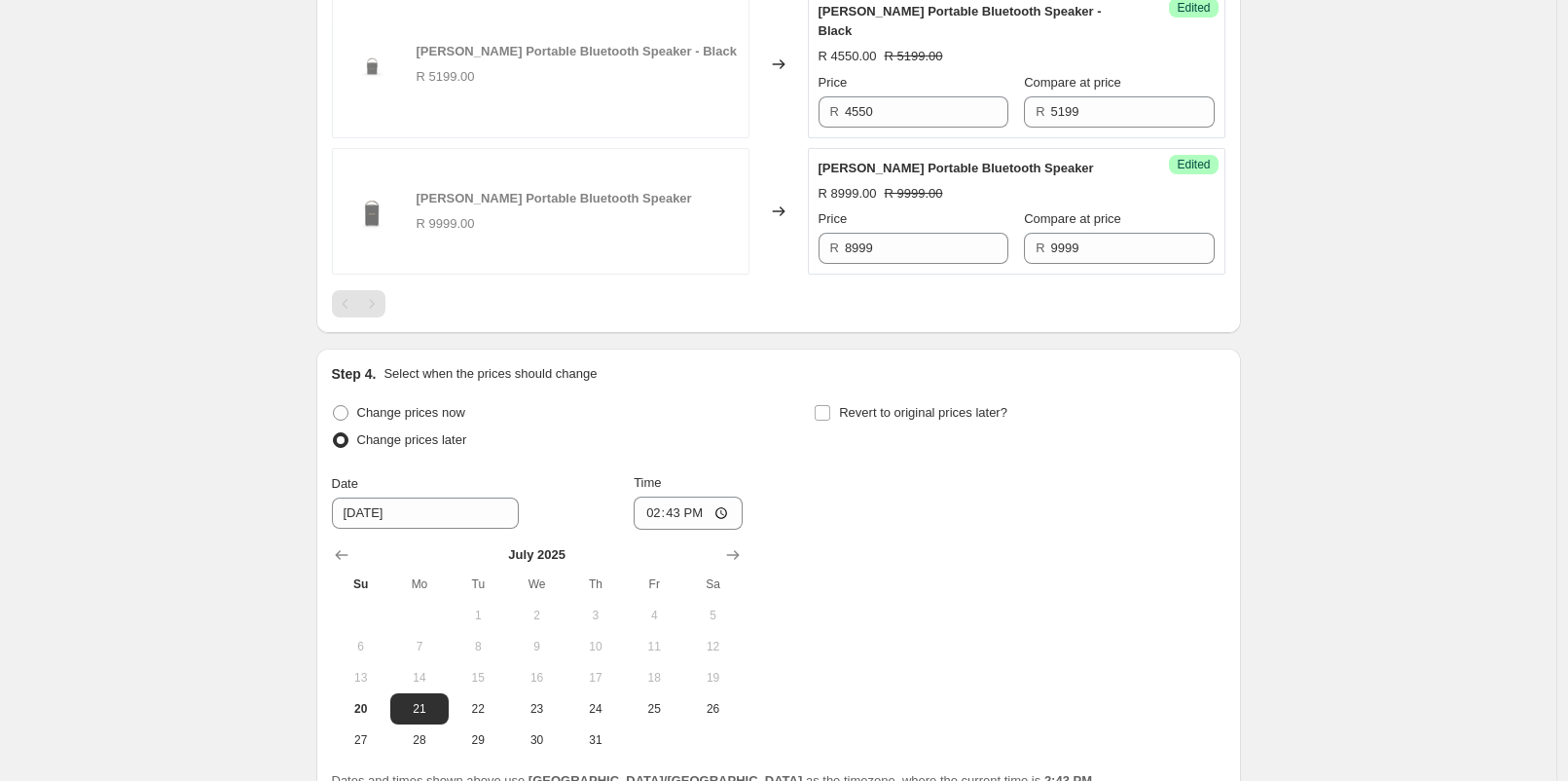 scroll, scrollTop: 1241, scrollLeft: 0, axis: vertical 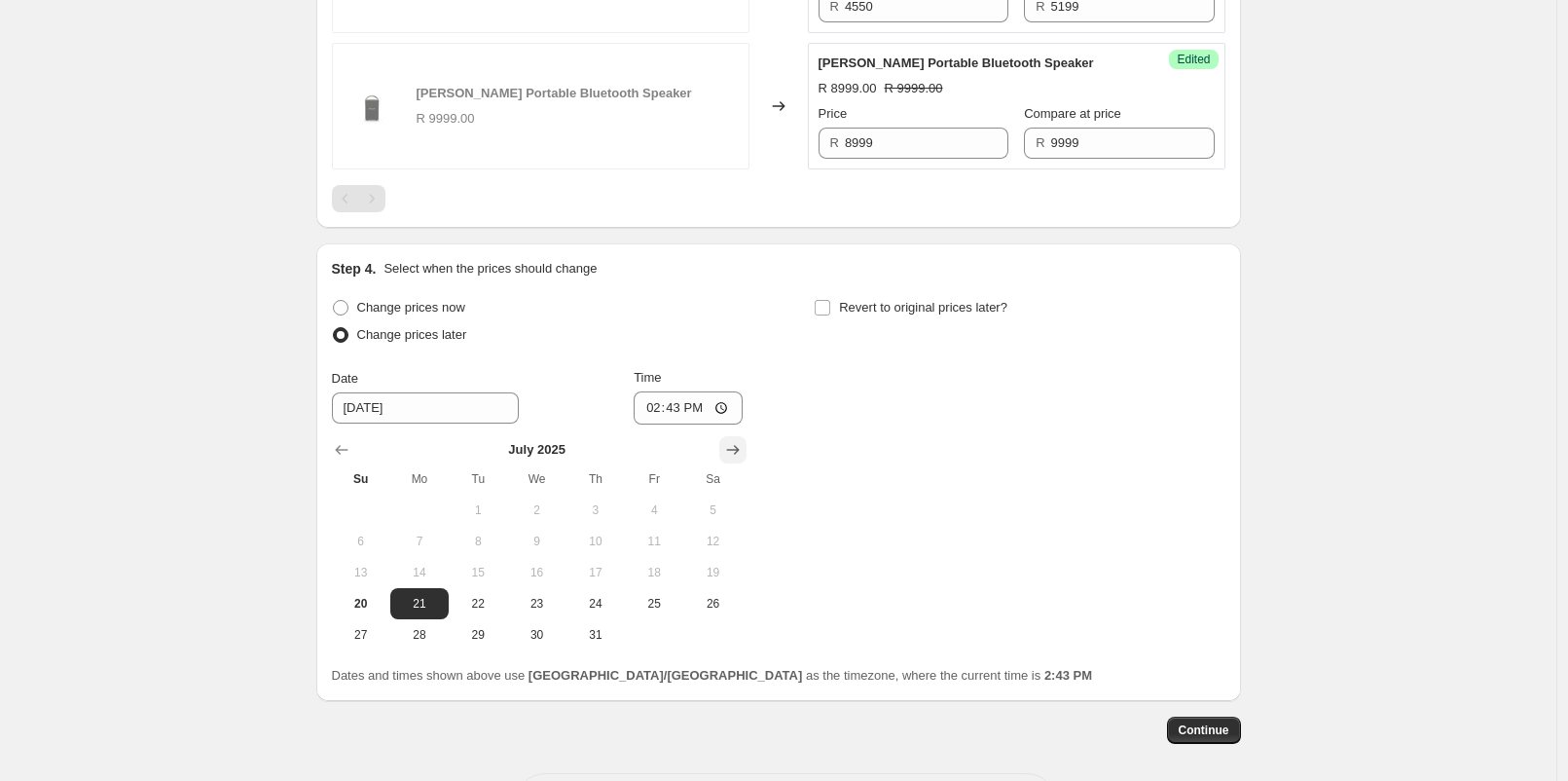 click 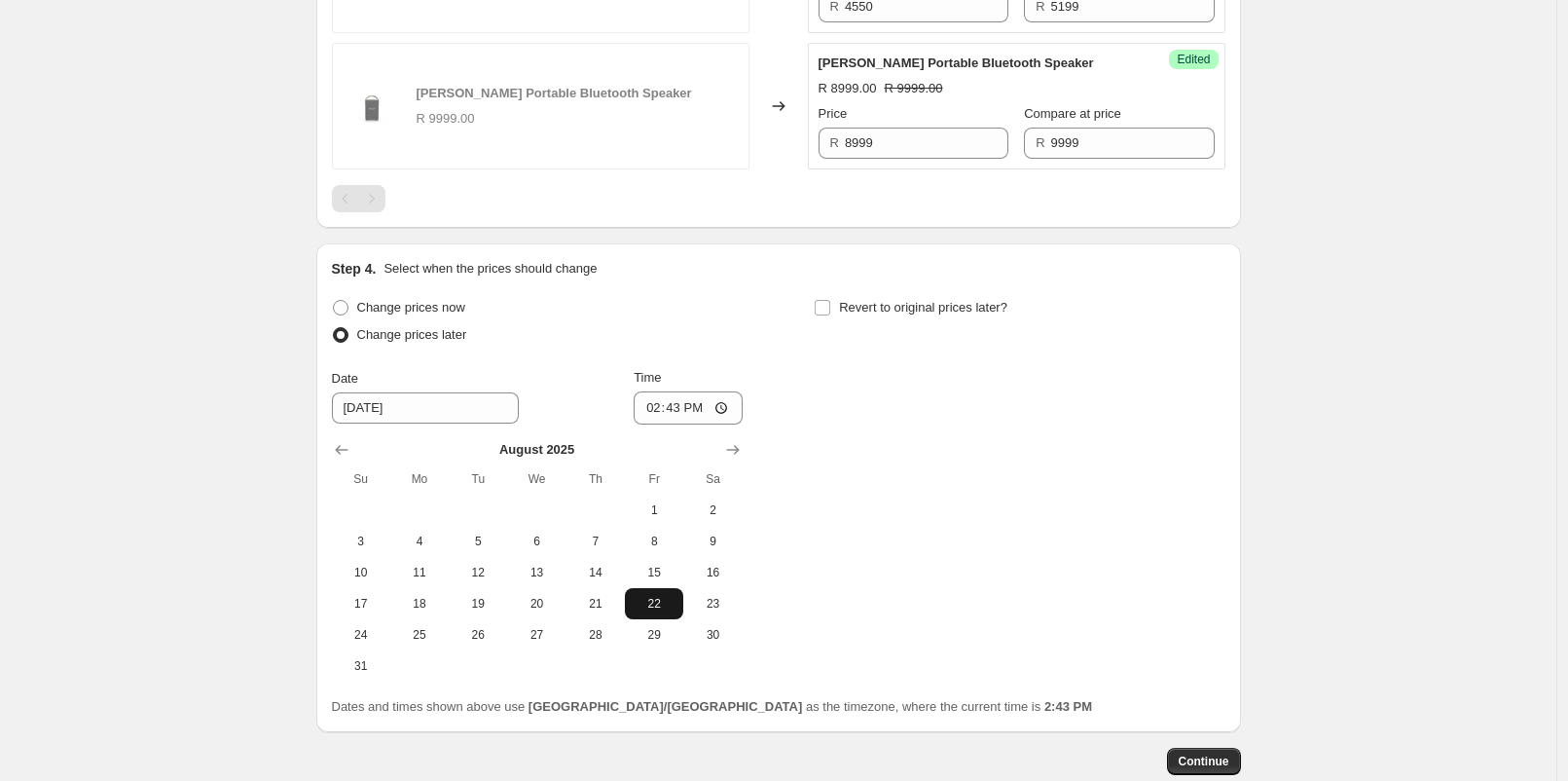 click on "22" at bounding box center [654, 604] 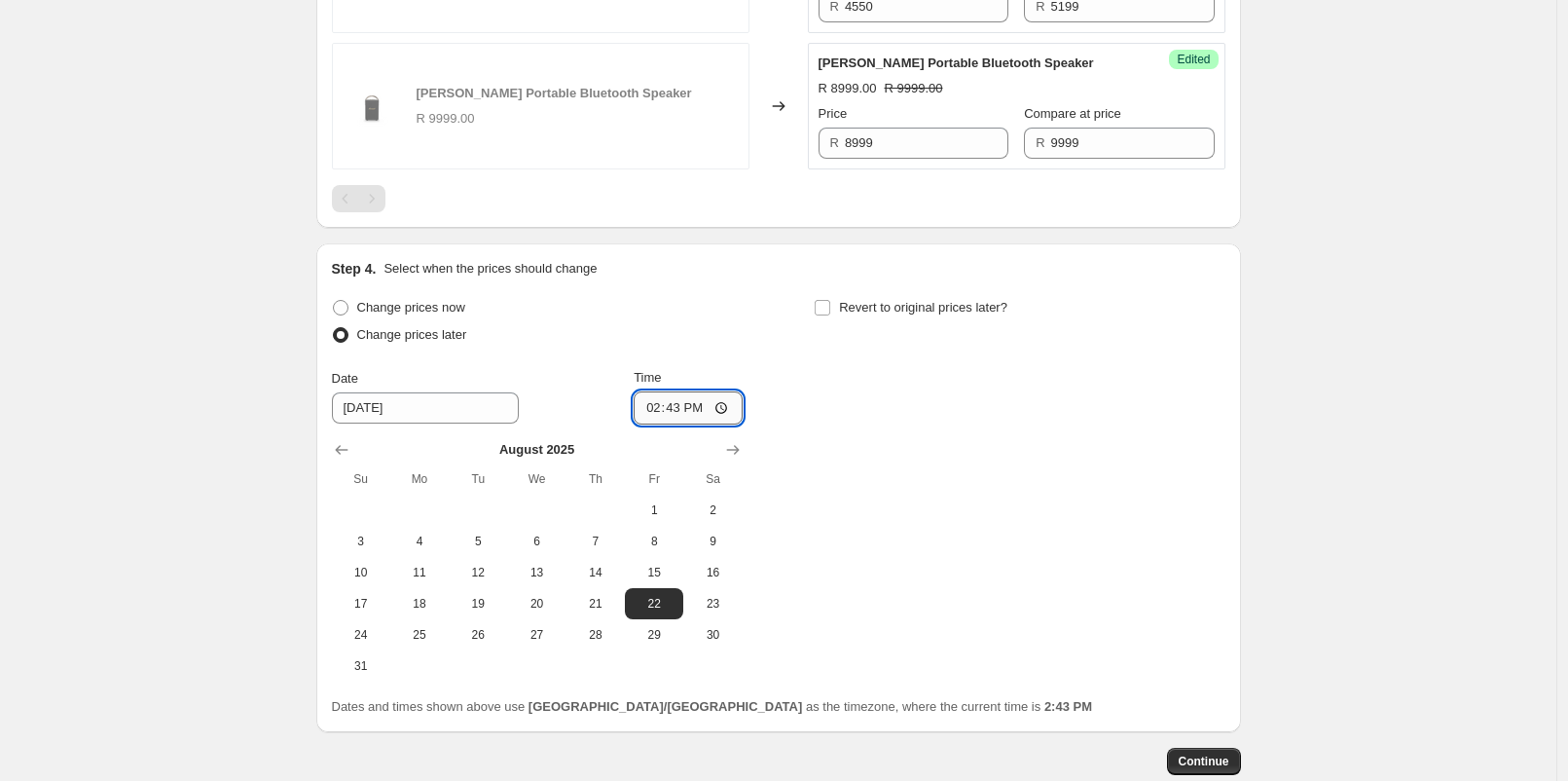 click on "14:43" at bounding box center (688, 408) 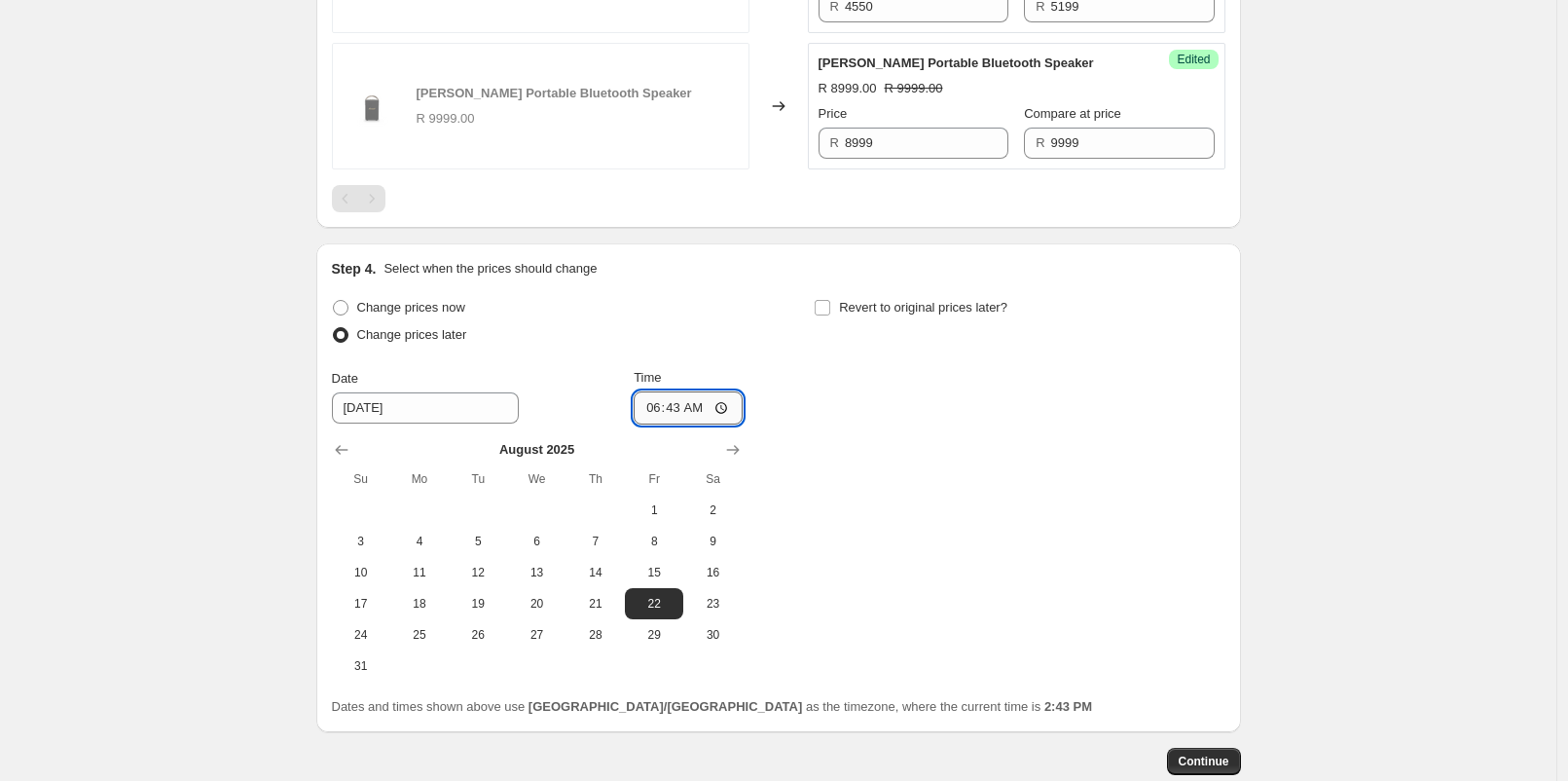 type on "06:00" 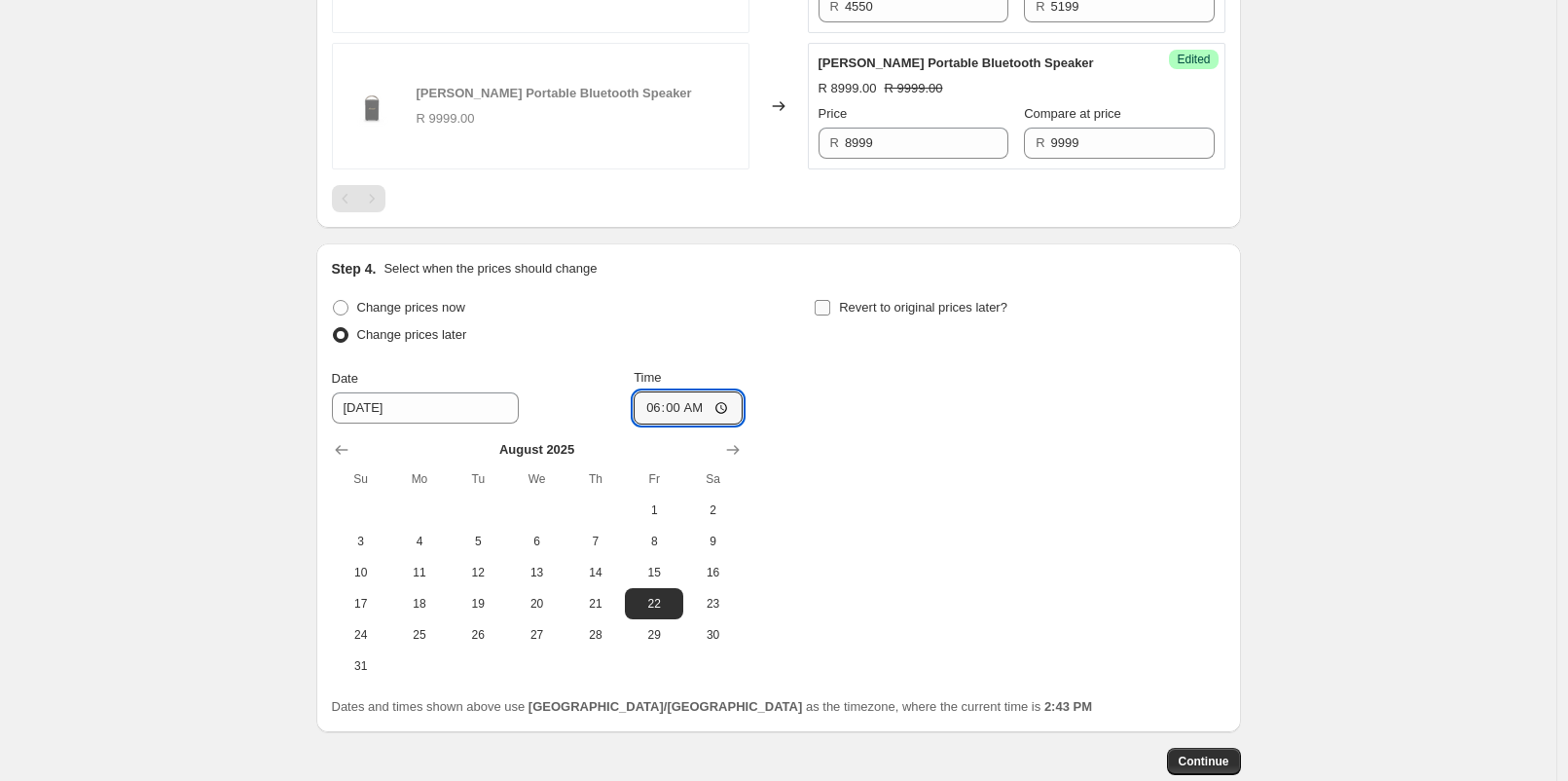 click on "Revert to original prices later?" at bounding box center [910, 308] 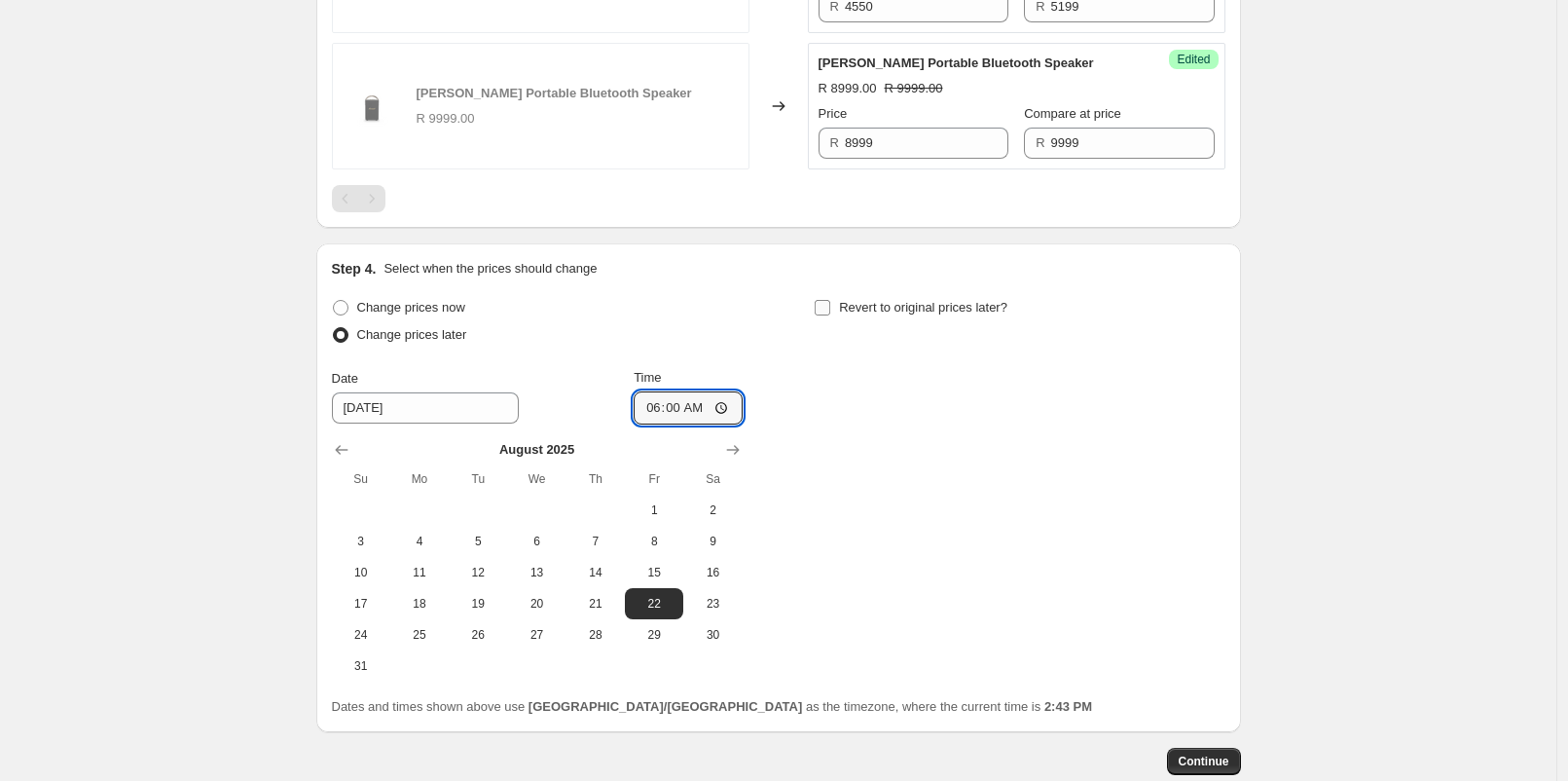 click on "Revert to original prices later?" at bounding box center [822, 308] 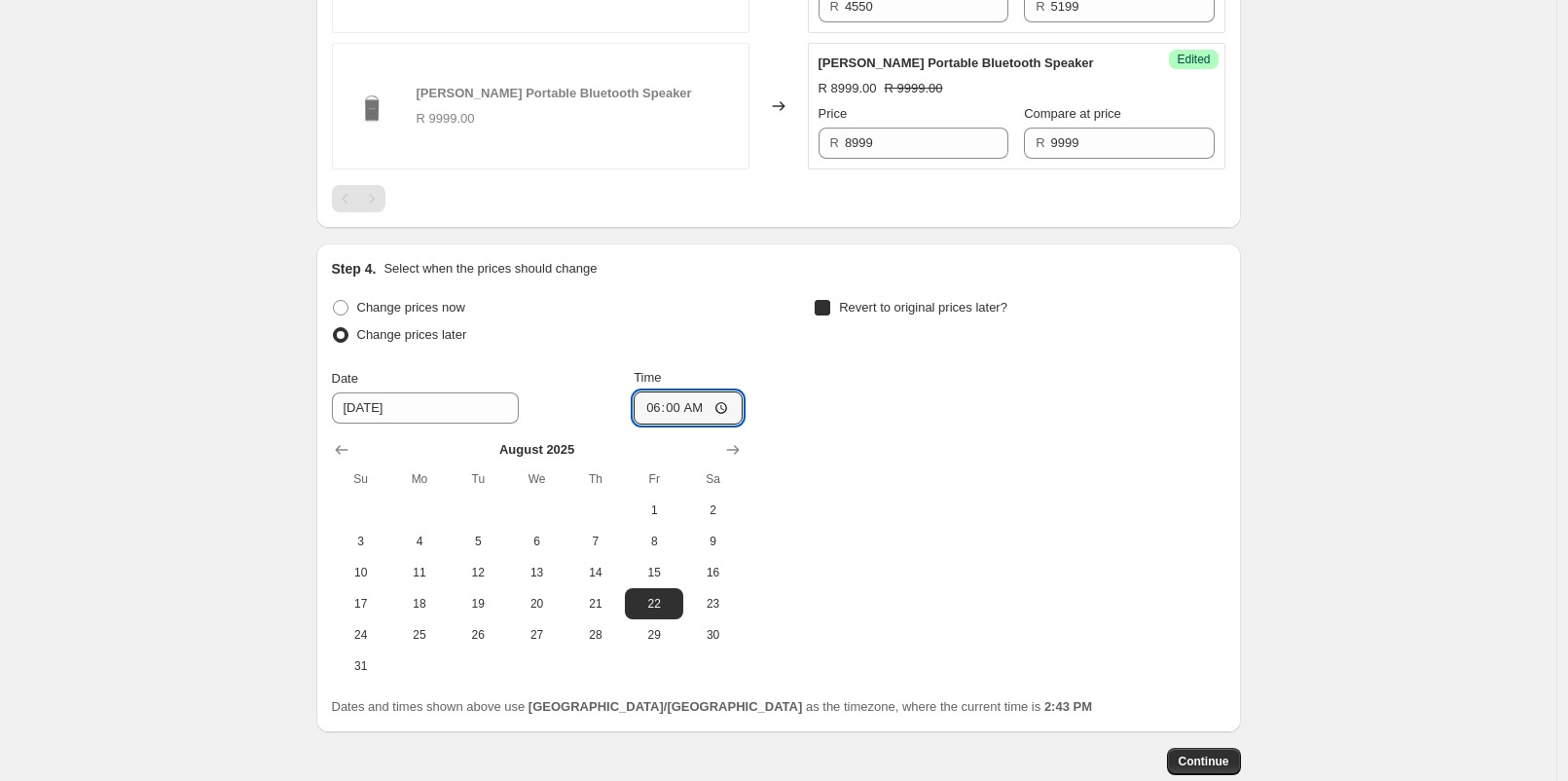 checkbox on "true" 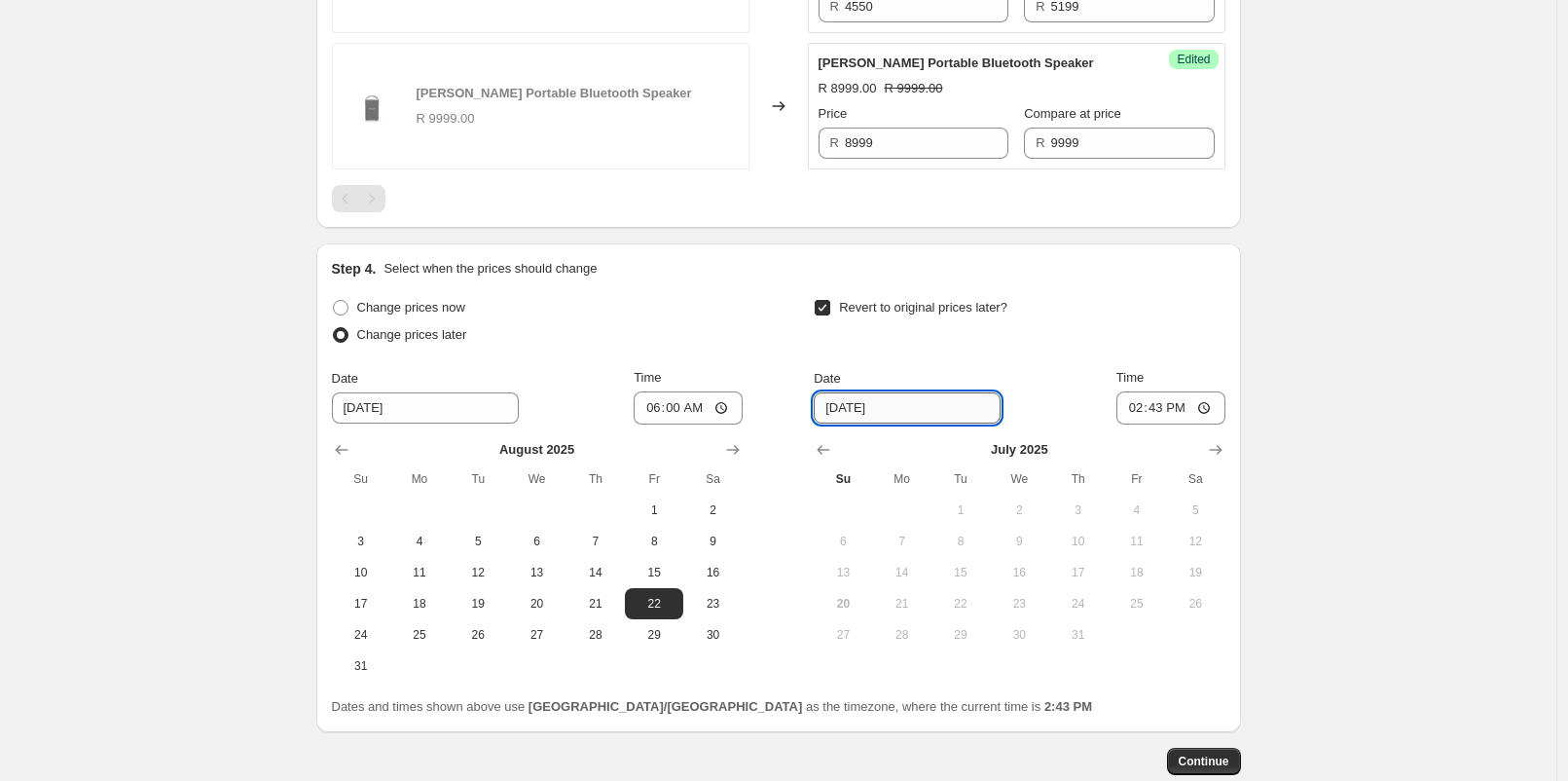 click on "[DATE]" at bounding box center (907, 408) 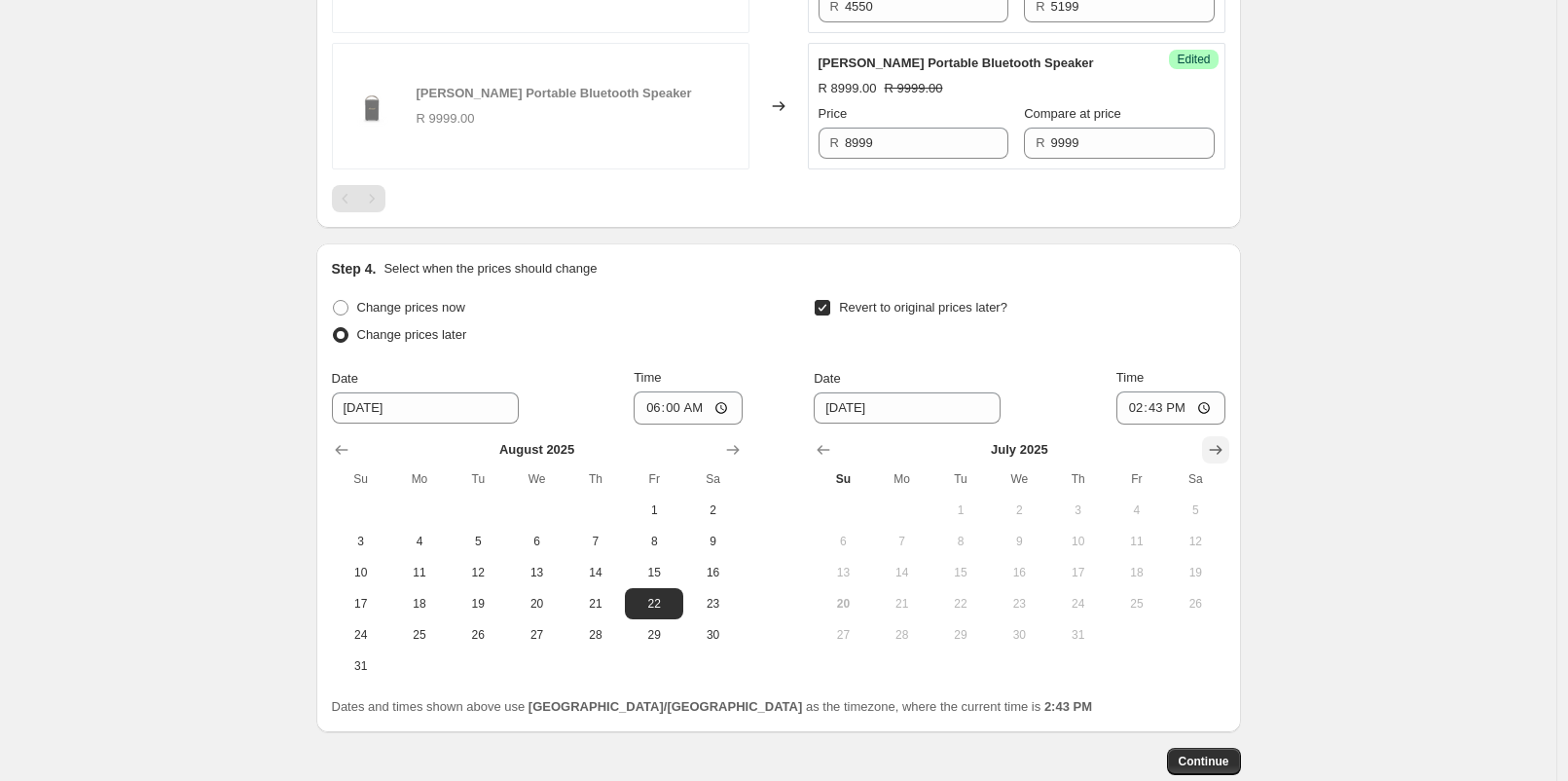 click 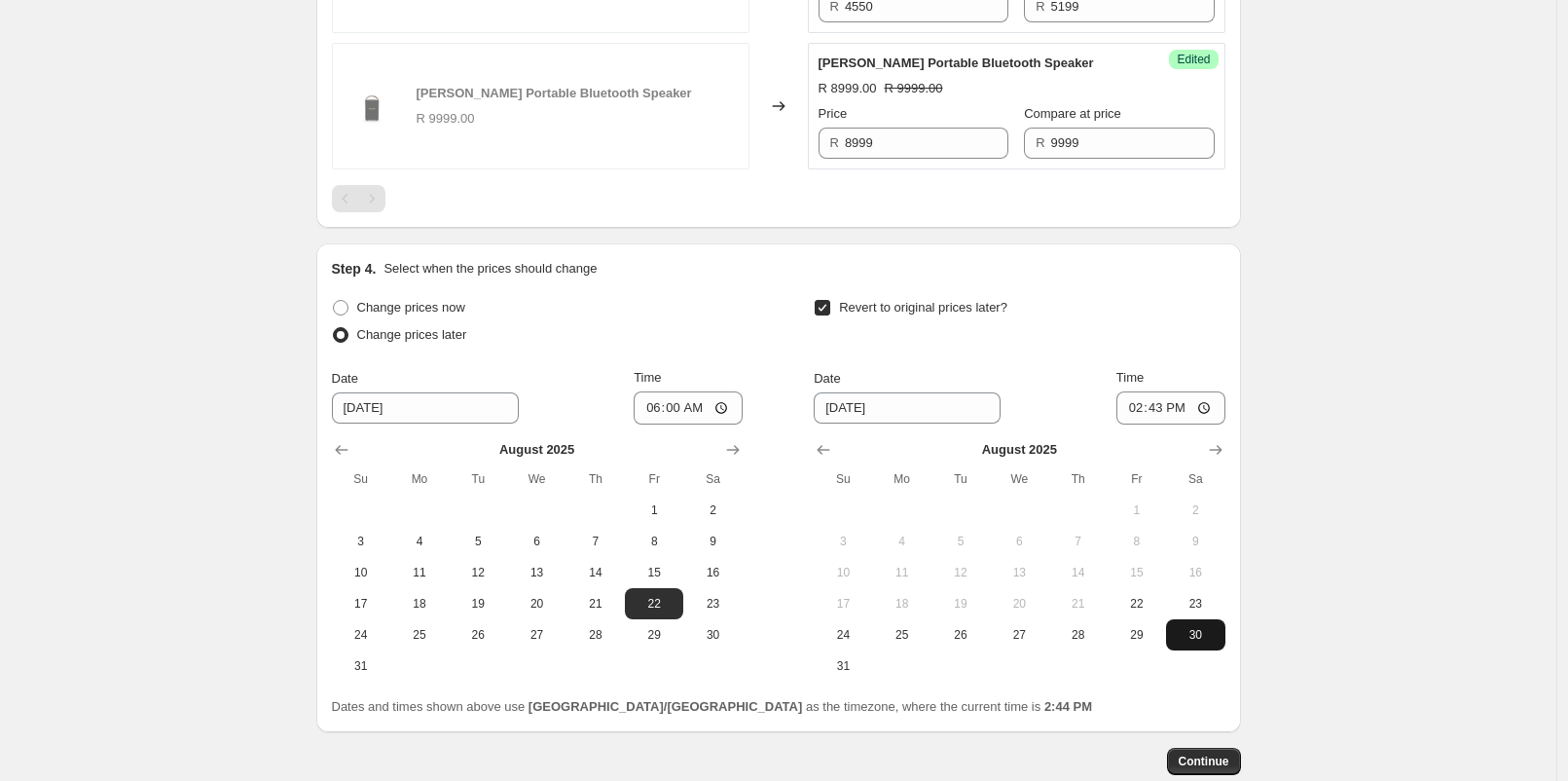 click on "30" at bounding box center (1195, 635) 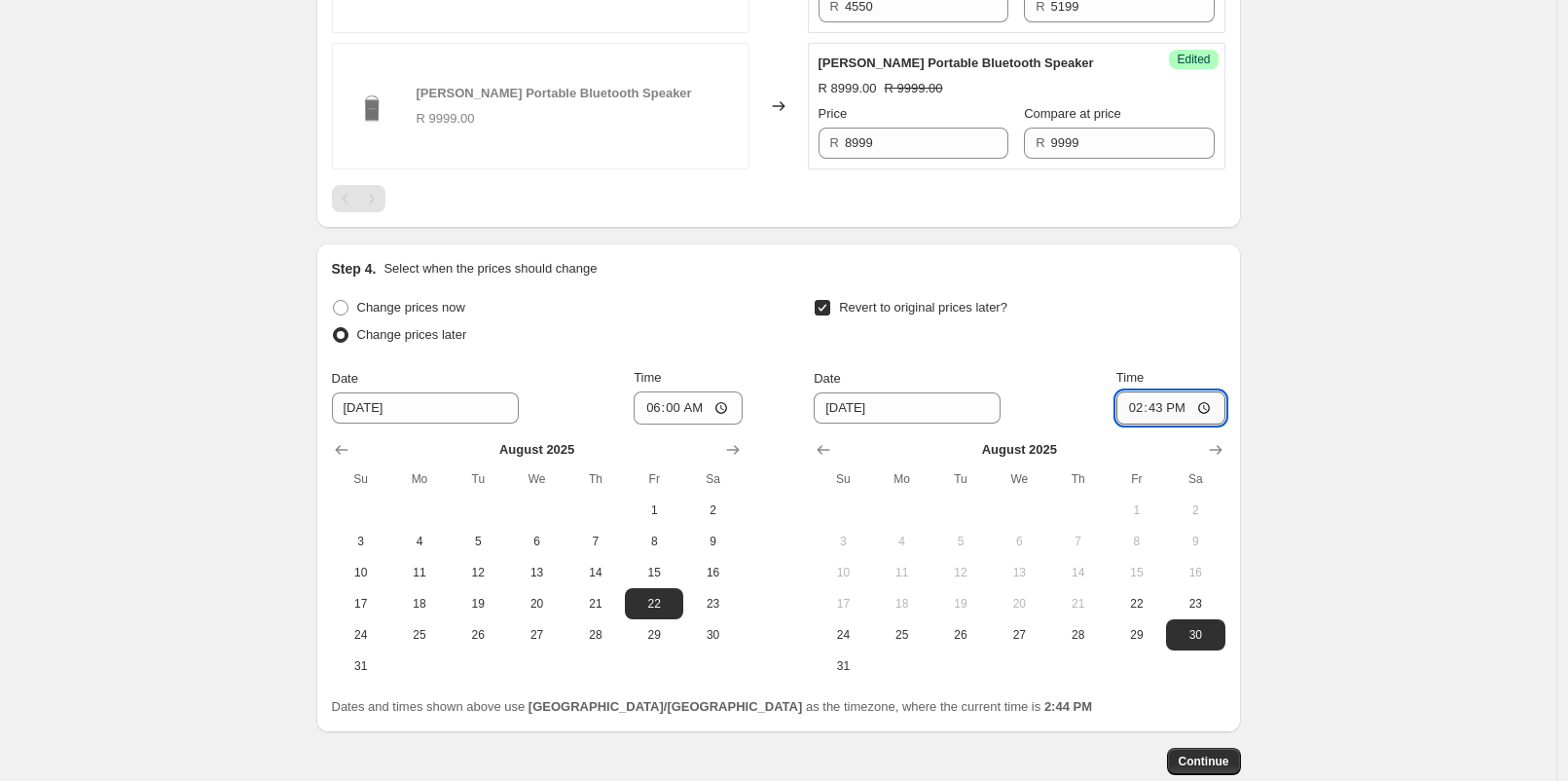 click on "14:43" at bounding box center [1171, 408] 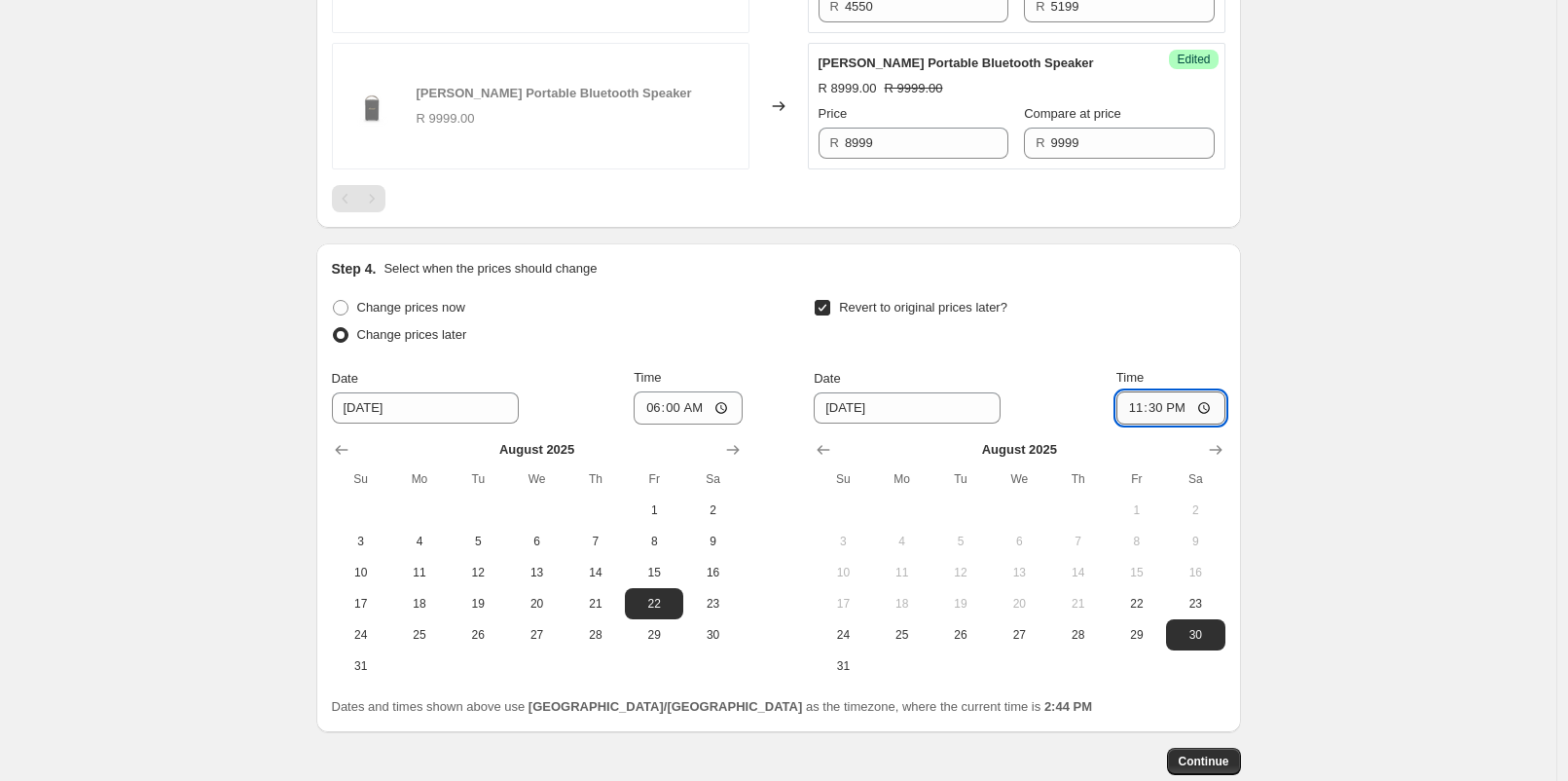 type on "23:00" 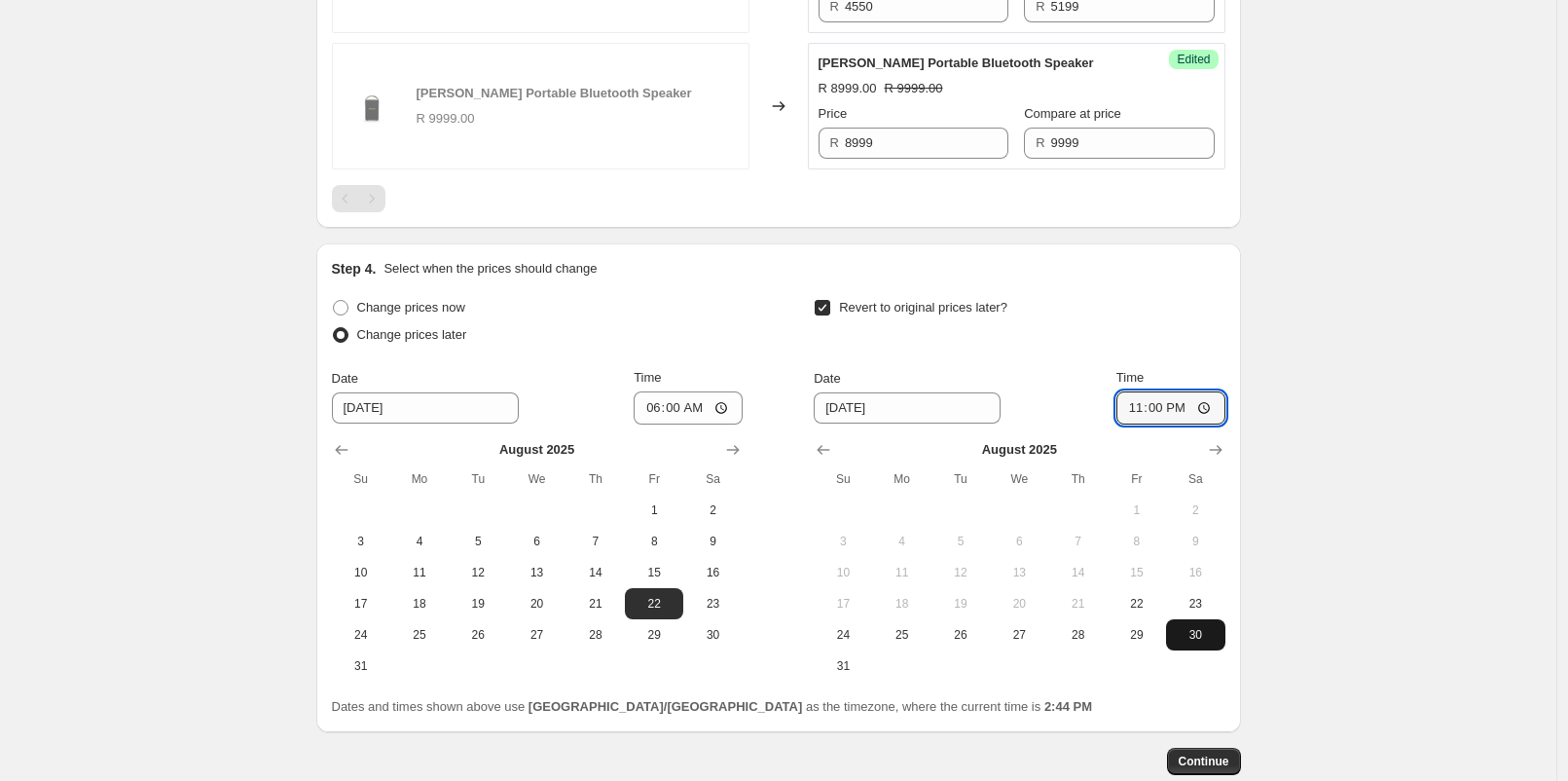 click on "30" at bounding box center [1195, 635] 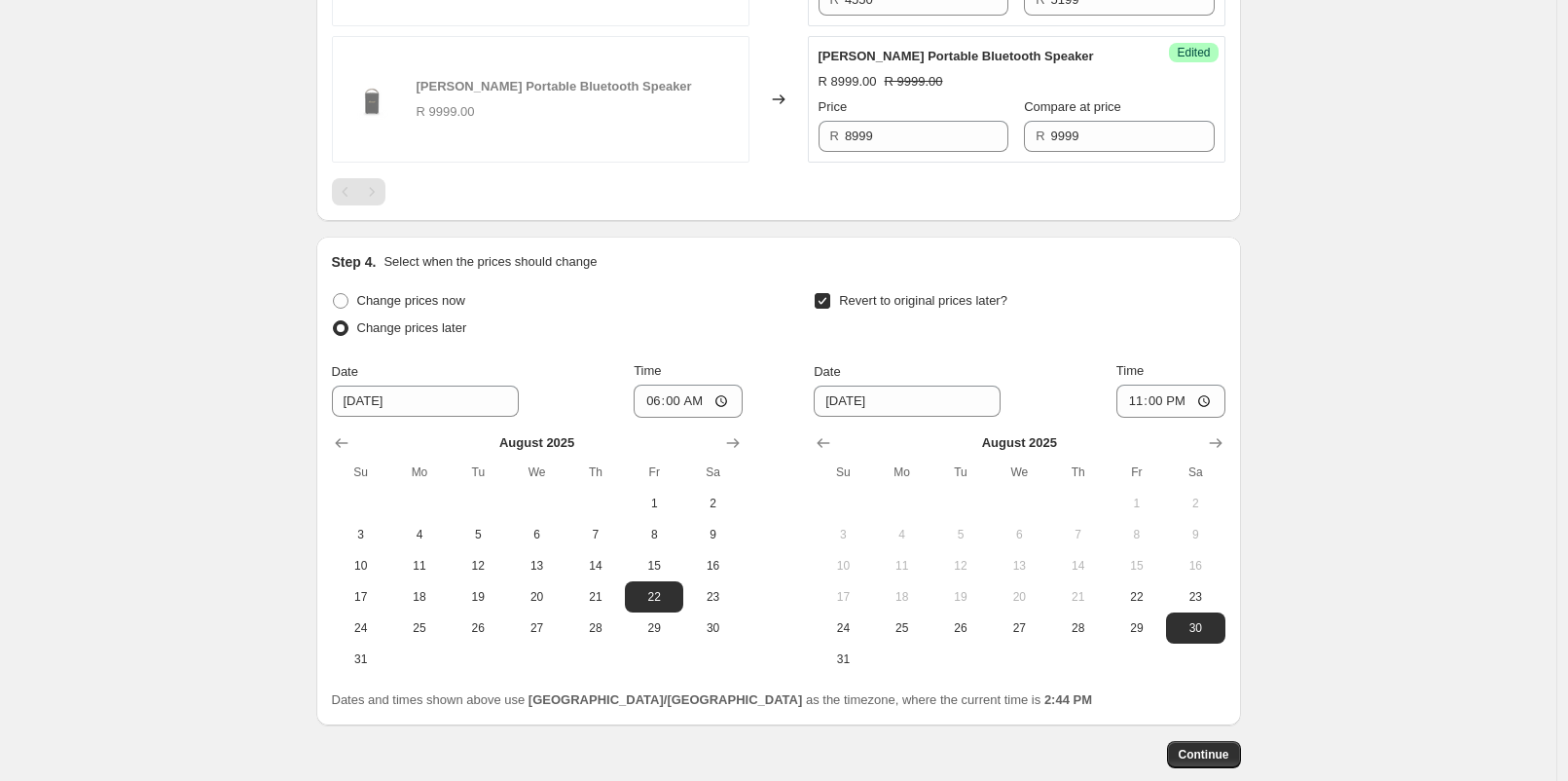 scroll, scrollTop: 1281, scrollLeft: 0, axis: vertical 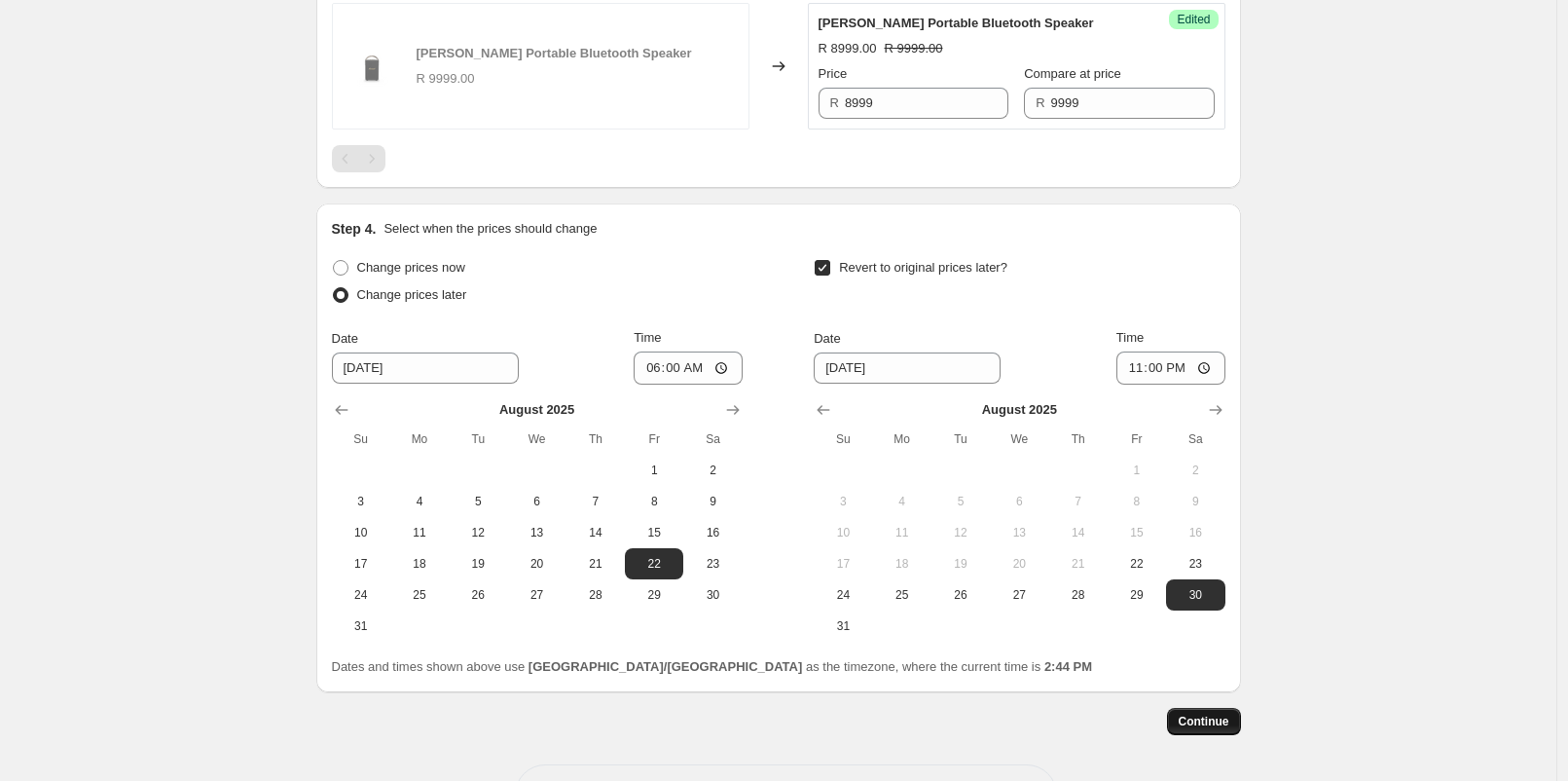 click on "Continue" at bounding box center (1204, 722) 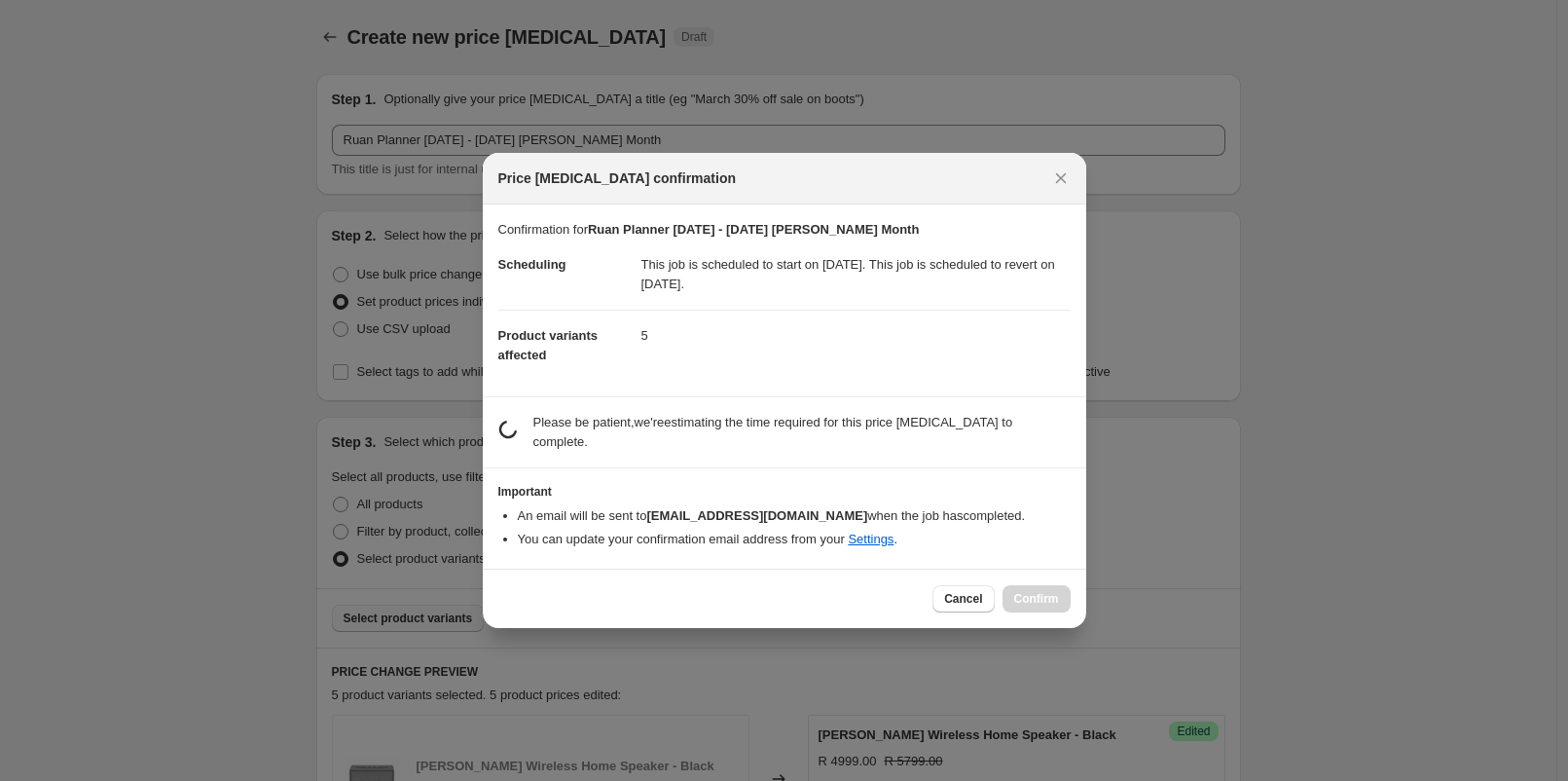 scroll, scrollTop: 0, scrollLeft: 0, axis: both 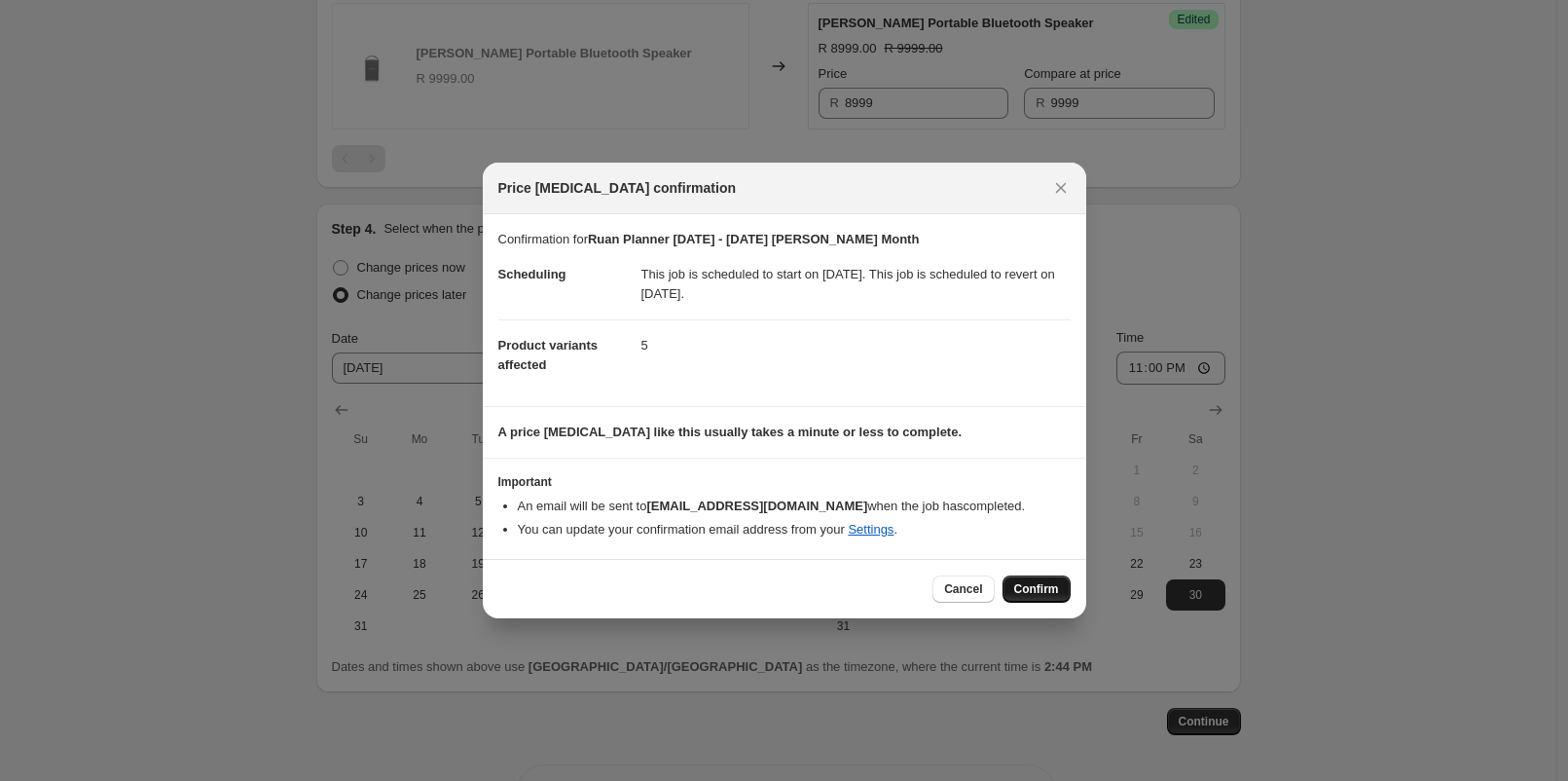 click on "Confirm" at bounding box center [1037, 589] 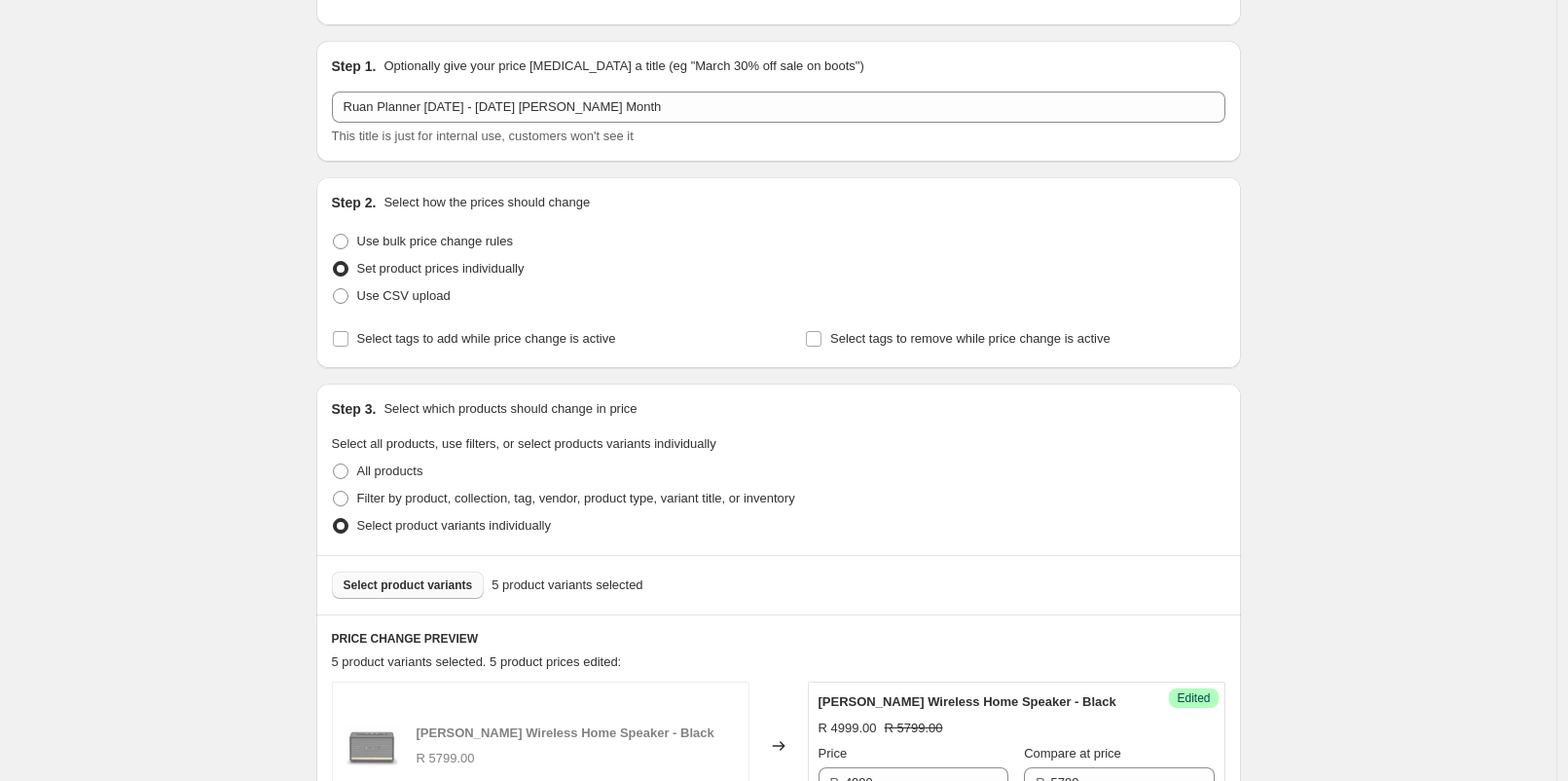scroll, scrollTop: 0, scrollLeft: 0, axis: both 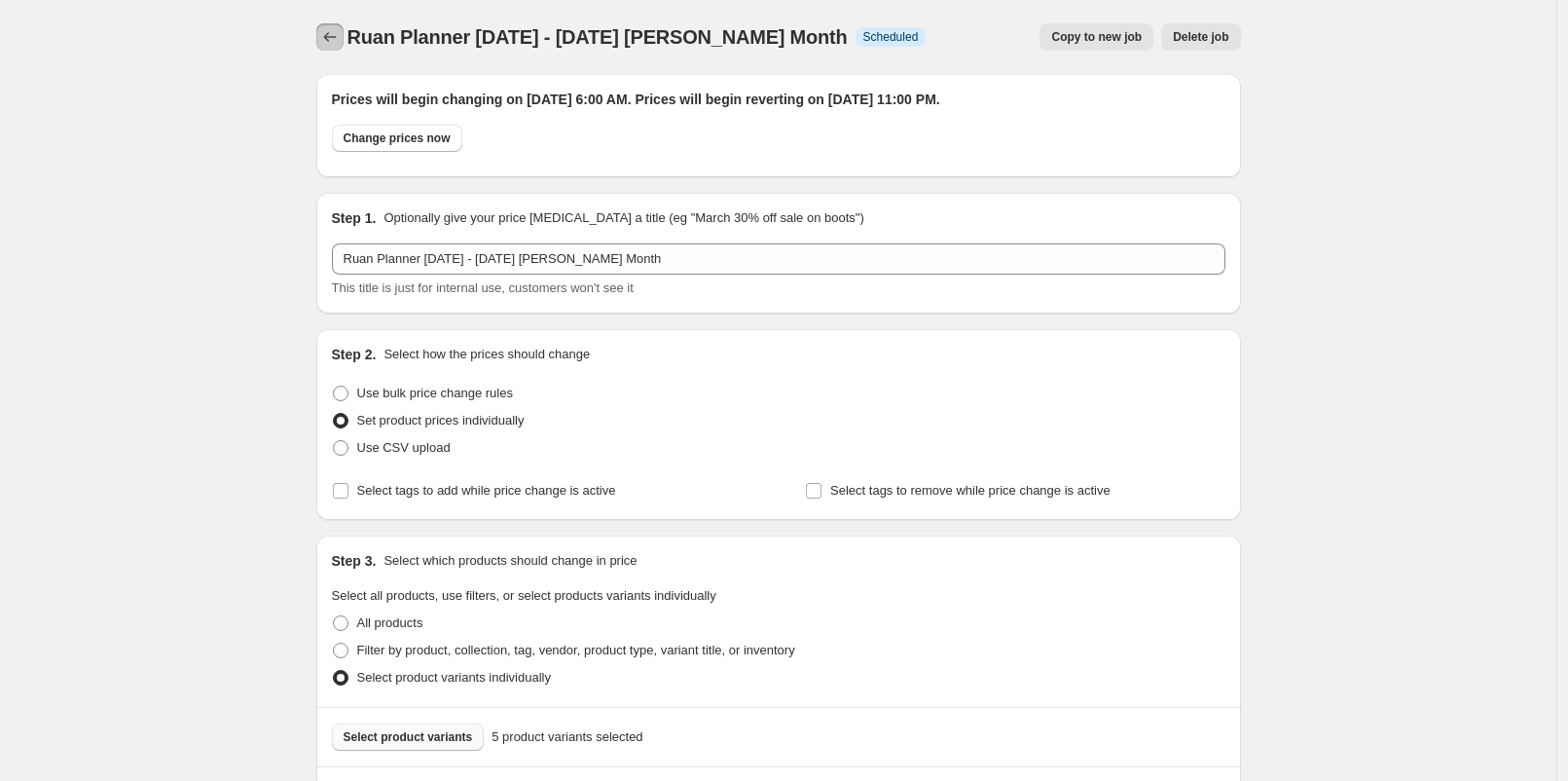click 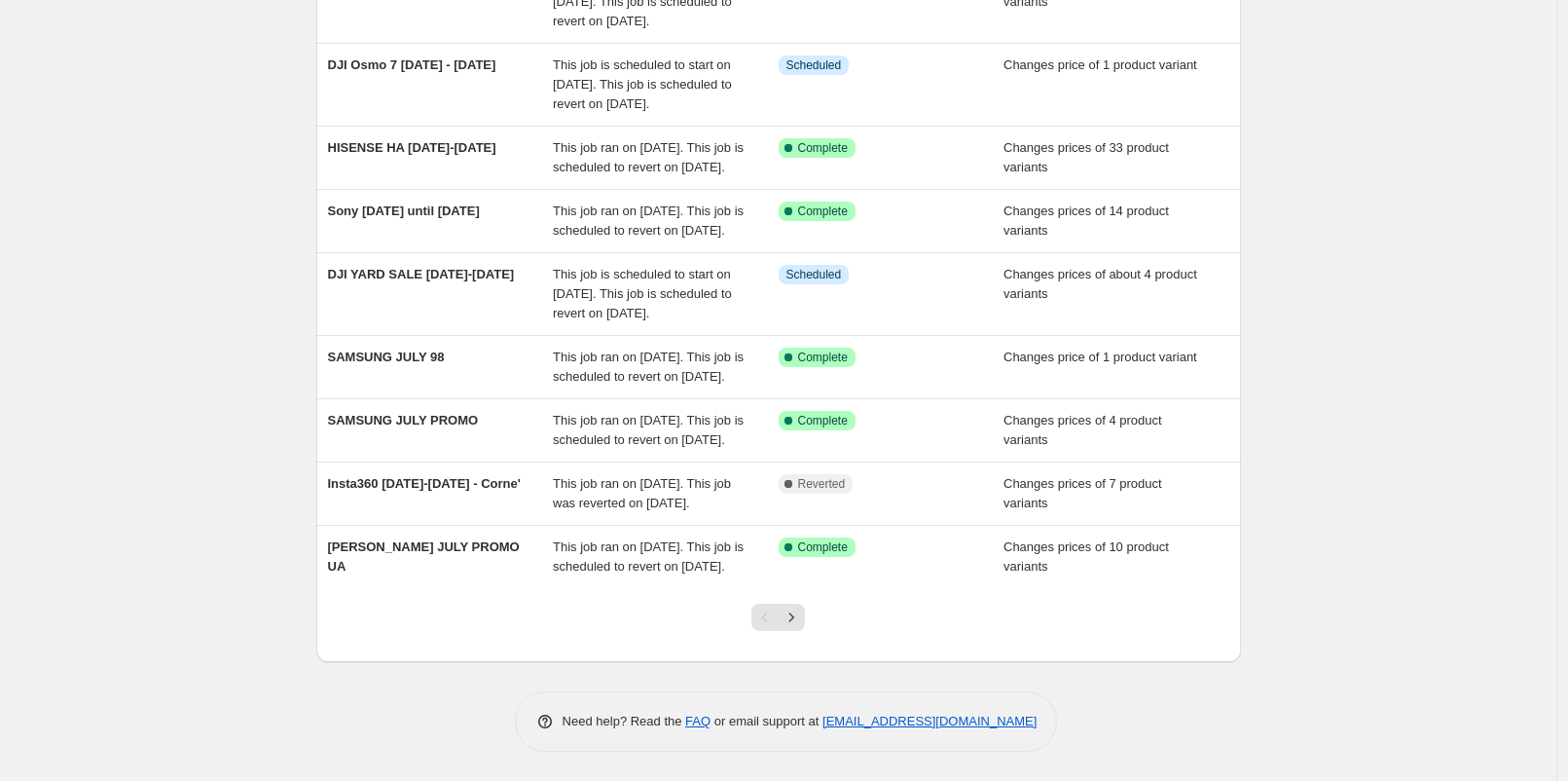 scroll, scrollTop: 431, scrollLeft: 0, axis: vertical 